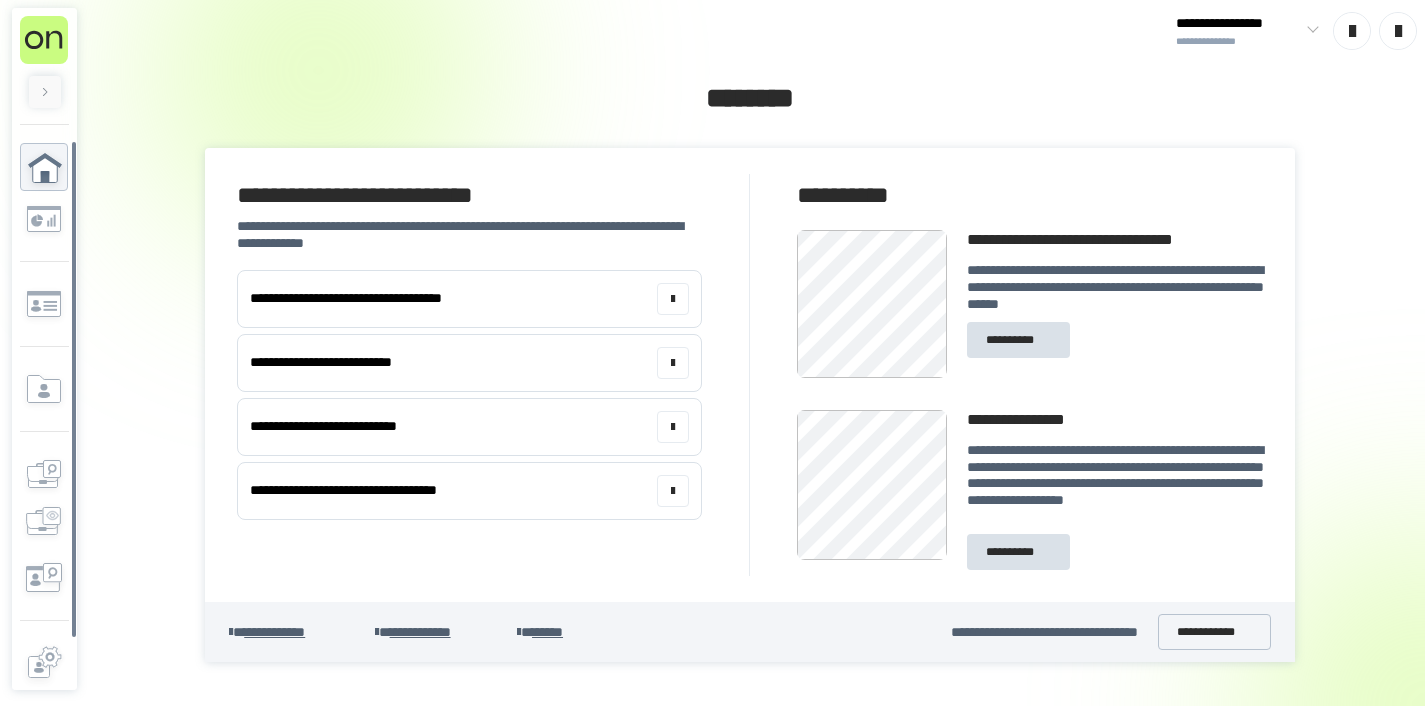 scroll, scrollTop: 0, scrollLeft: 0, axis: both 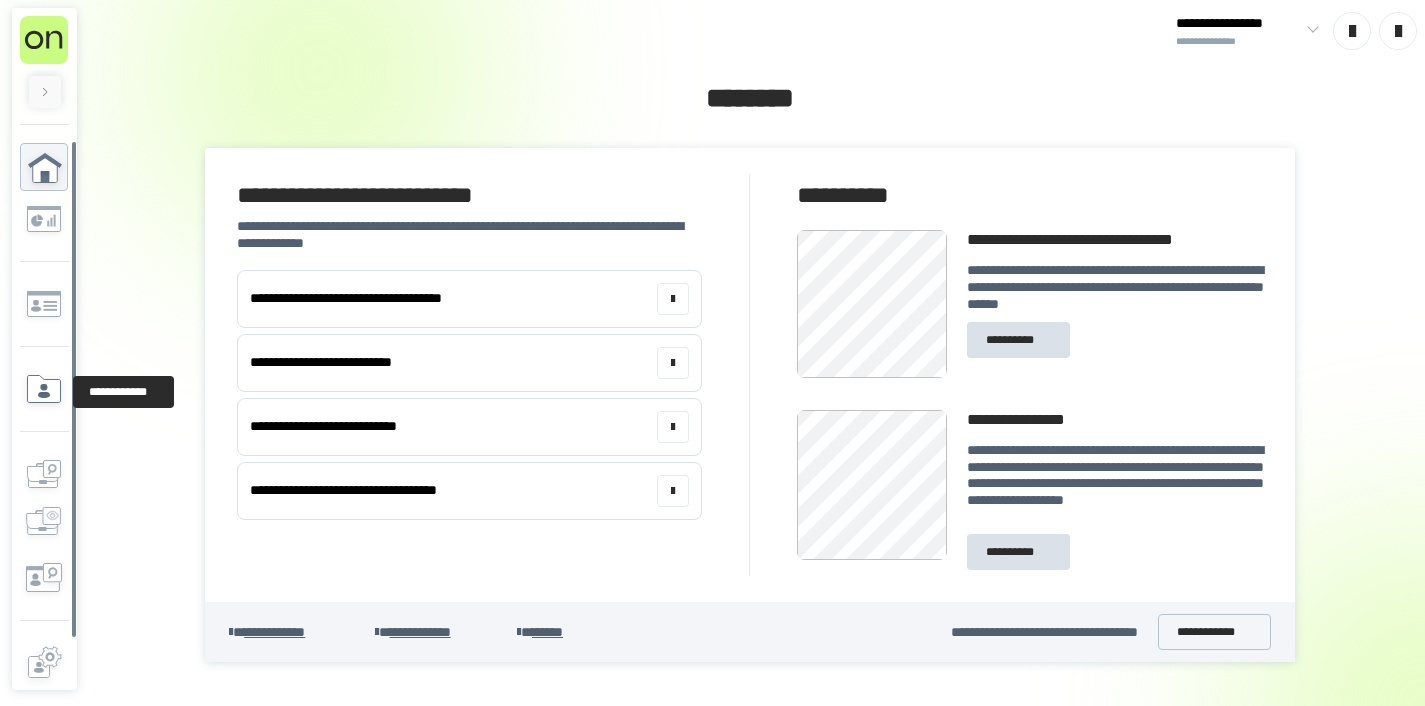 click 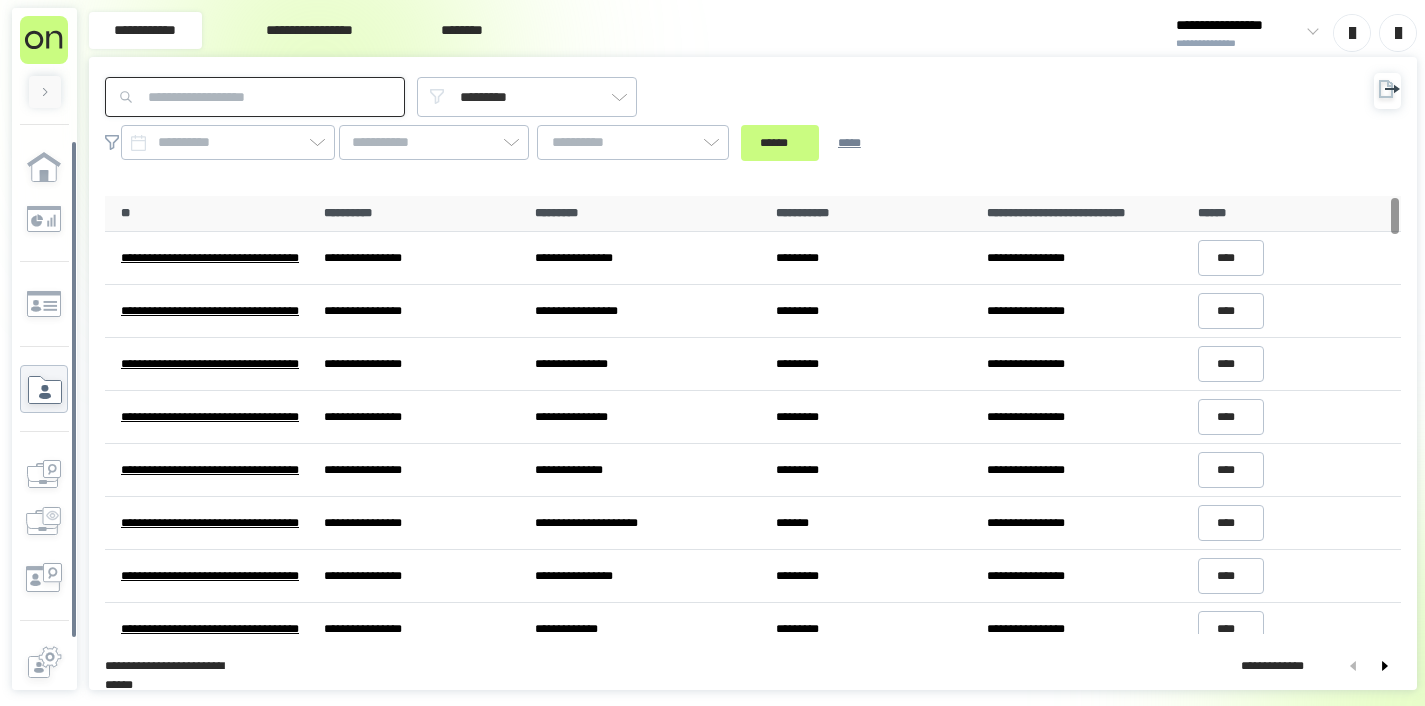 click at bounding box center (255, 97) 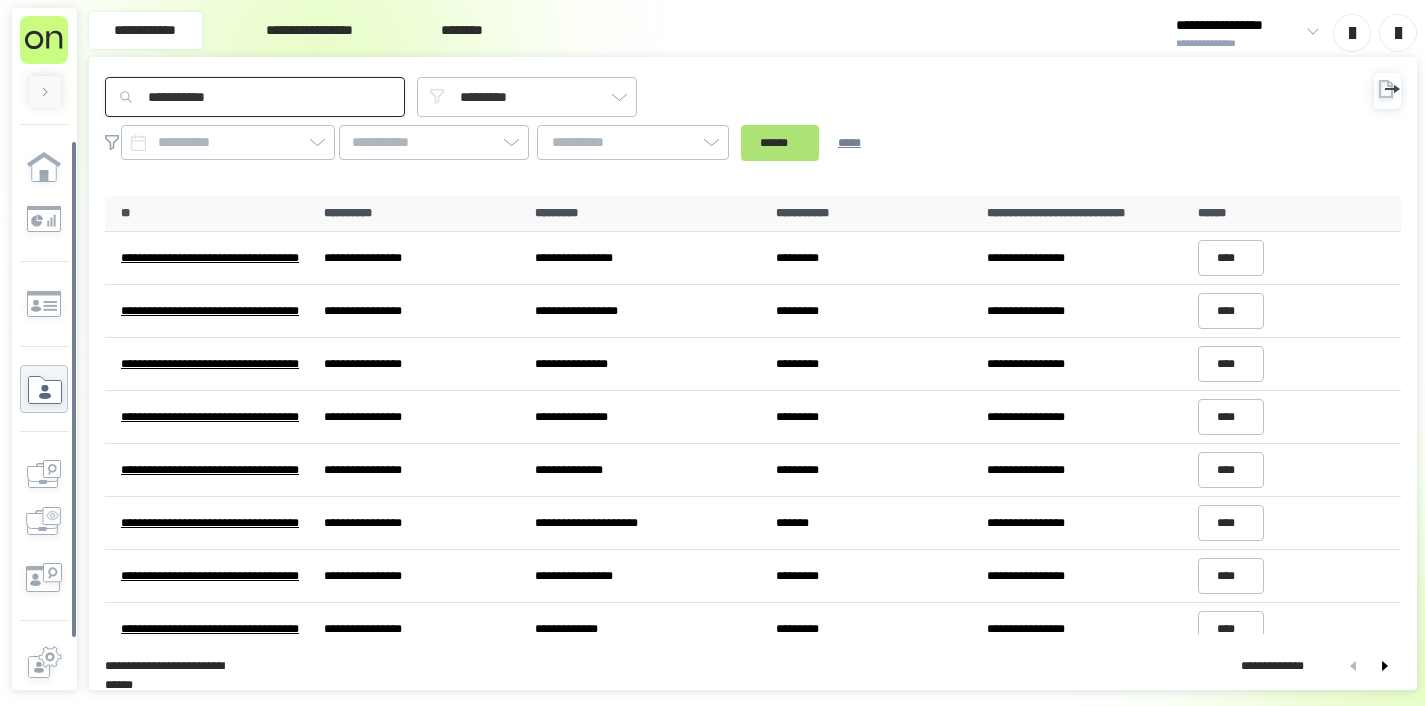 type on "**********" 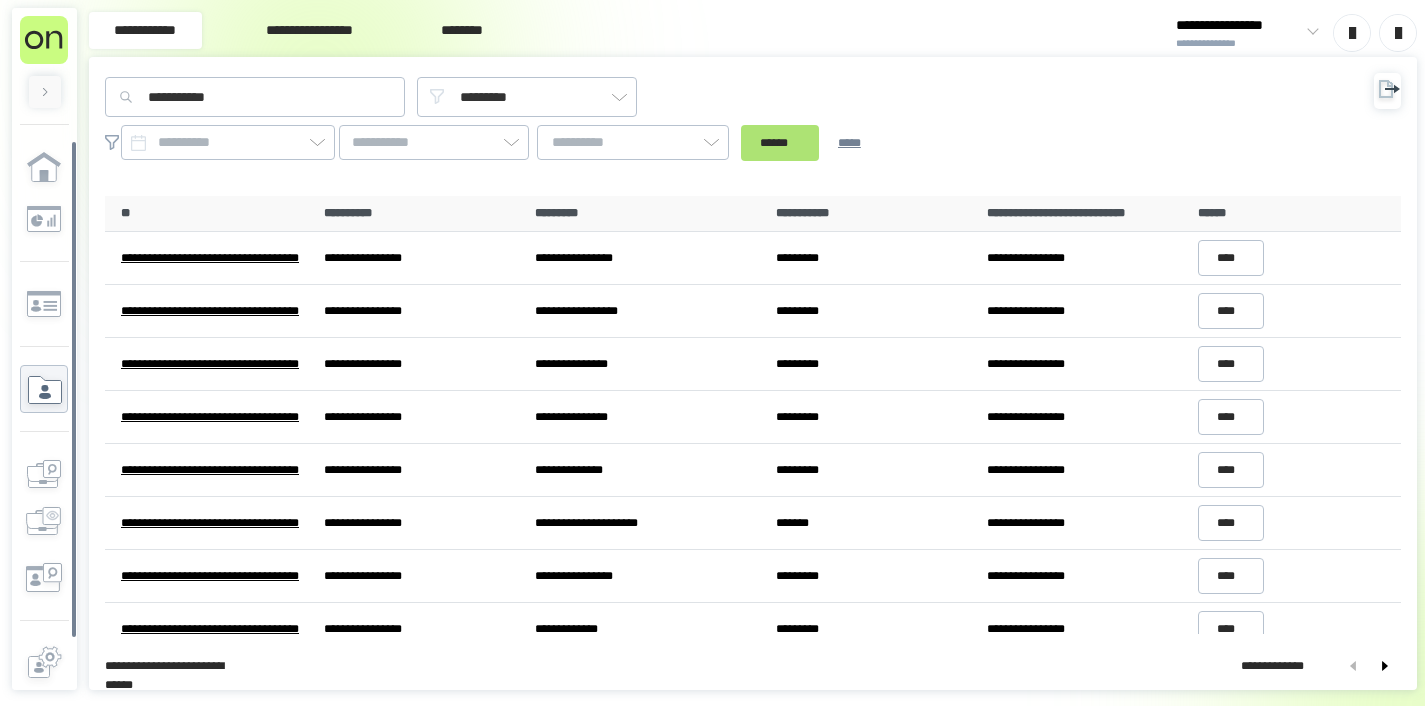 click on "******" at bounding box center [780, 143] 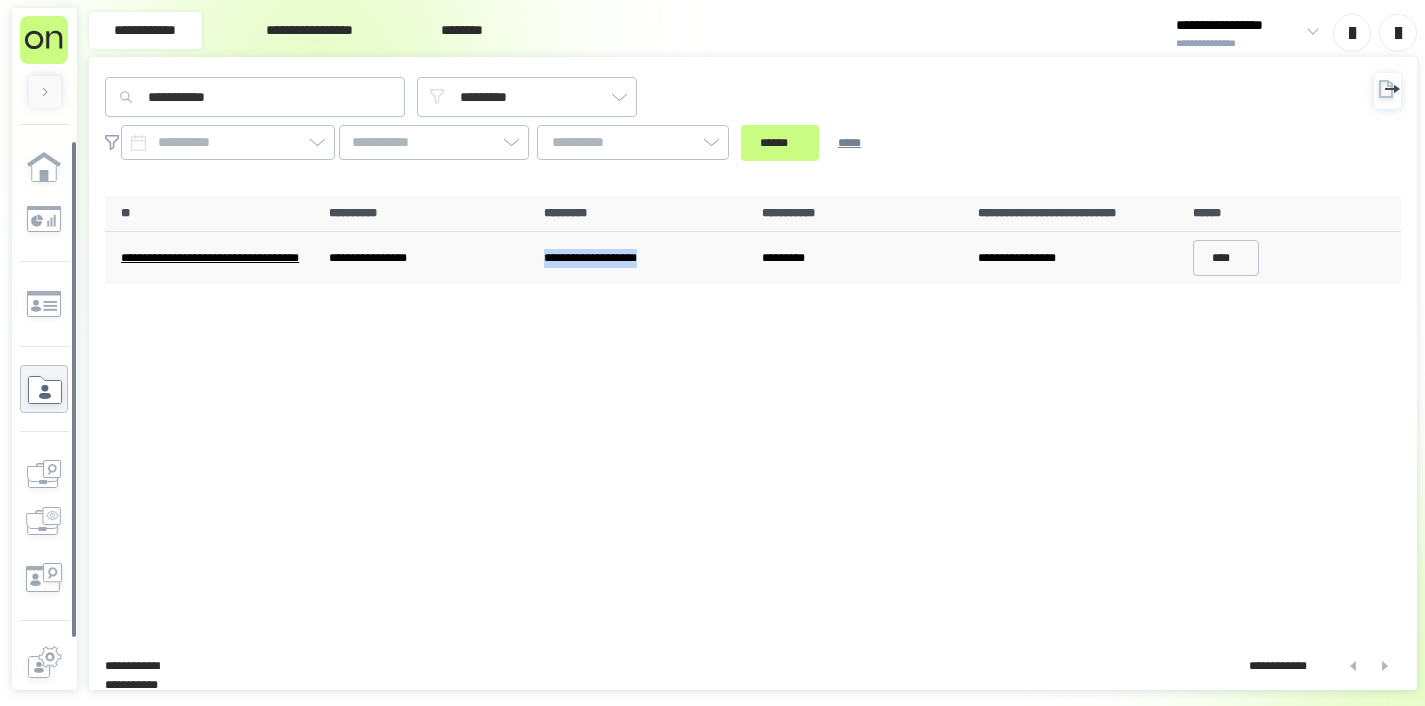 drag, startPoint x: 545, startPoint y: 256, endPoint x: 687, endPoint y: 254, distance: 142.01408 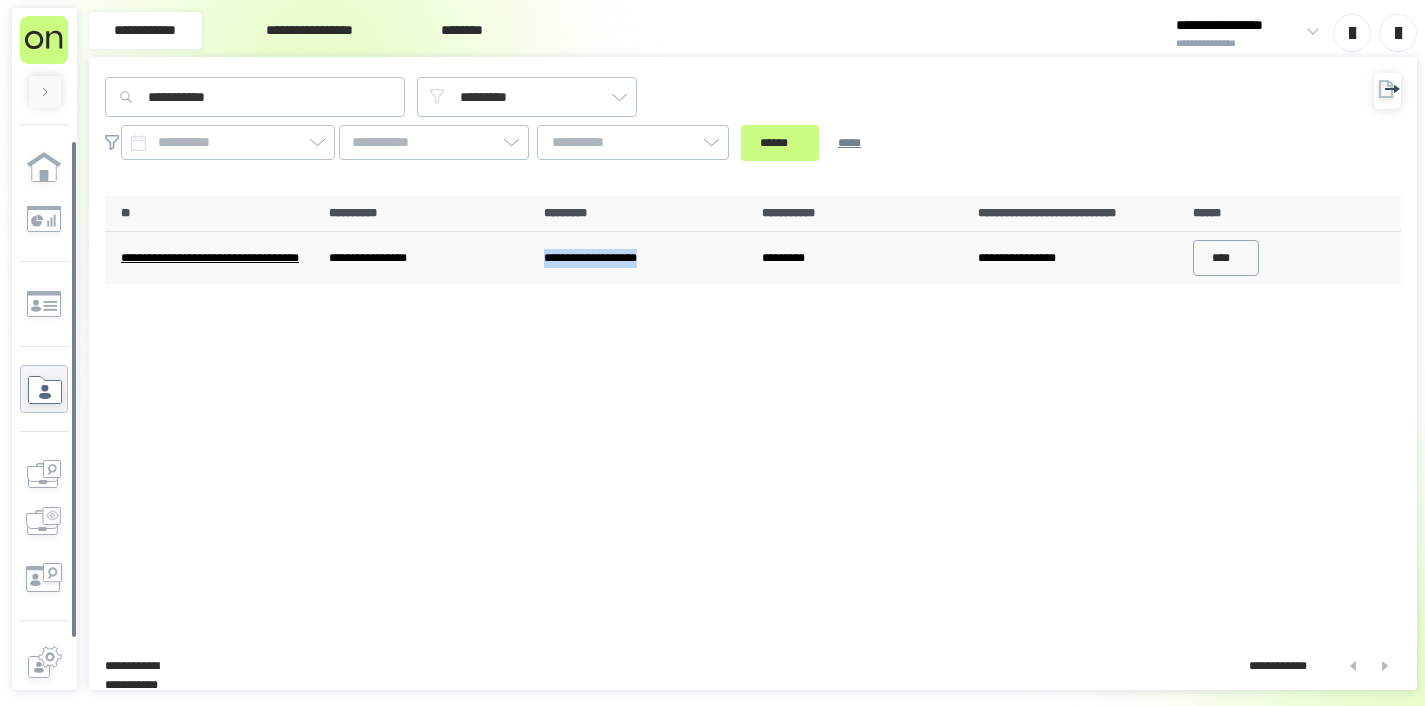 click on "****" at bounding box center [1226, 258] 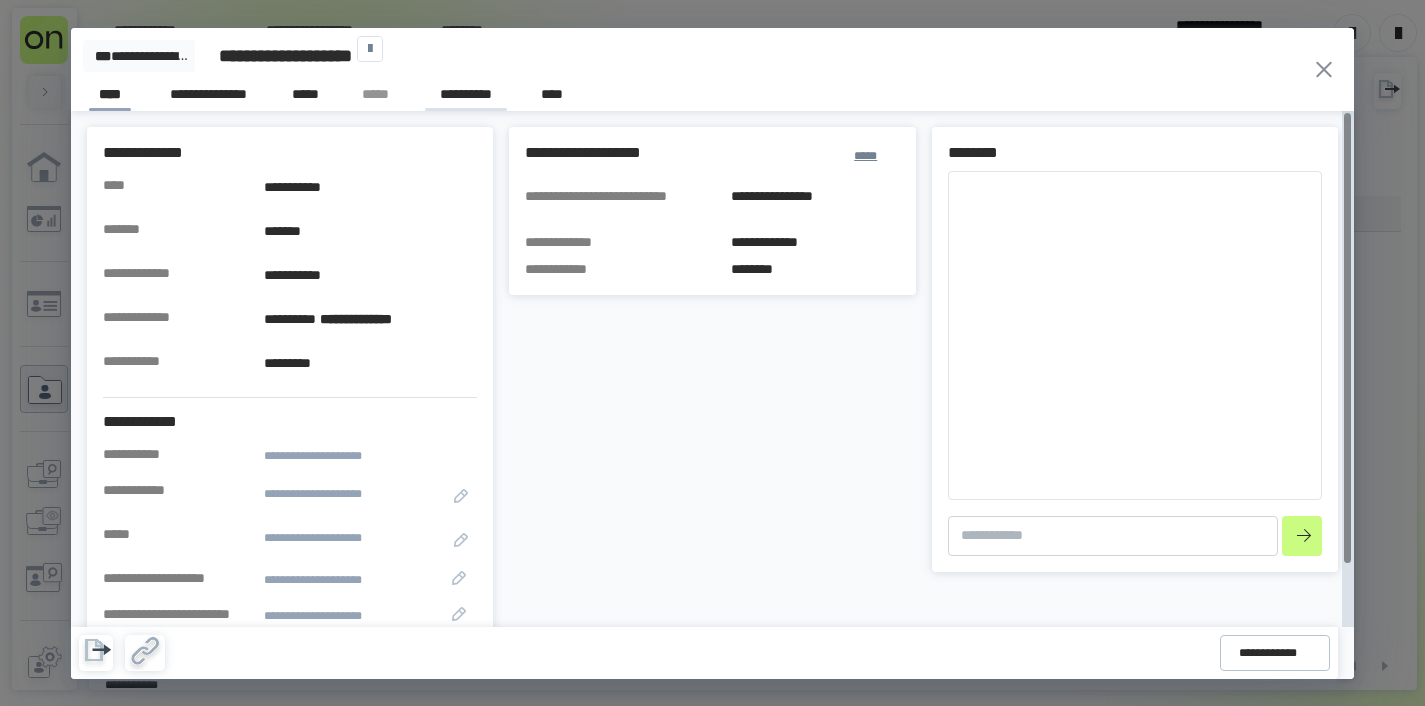 click on "**********" at bounding box center (466, 97) 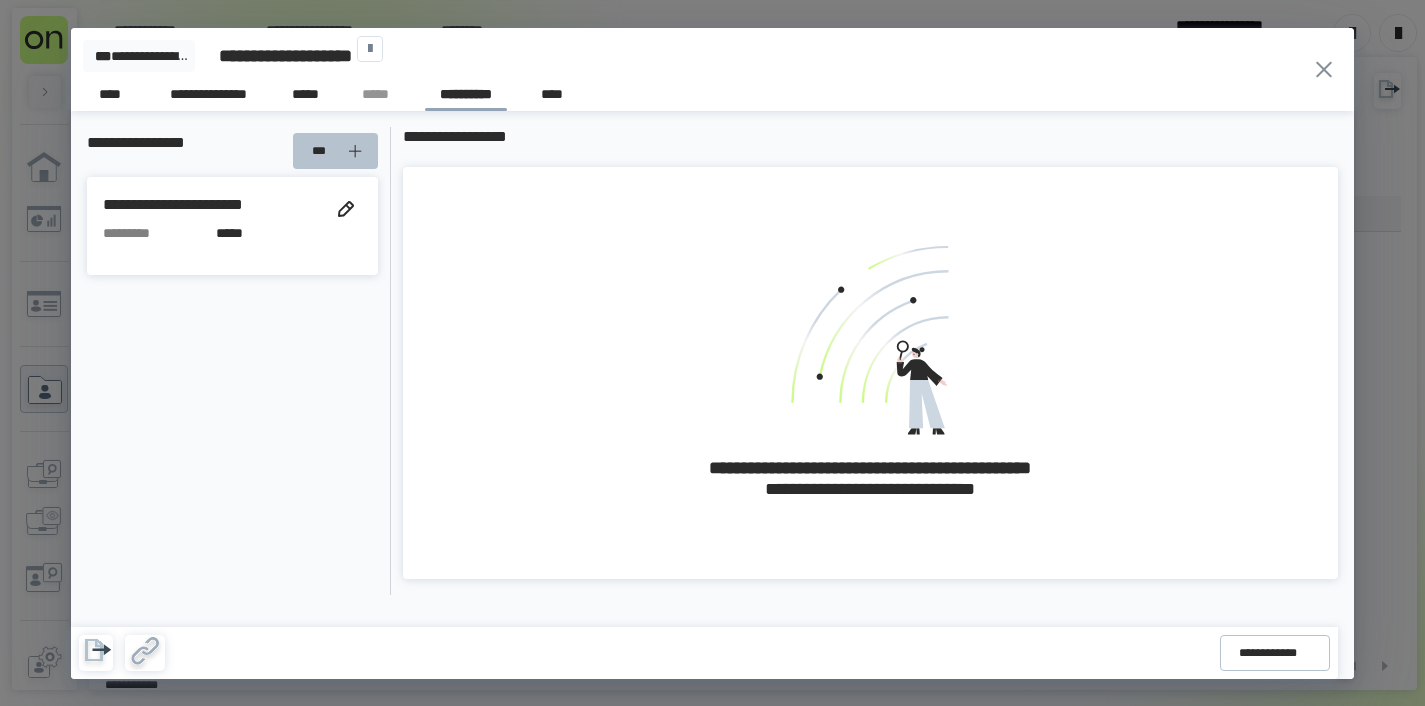 click 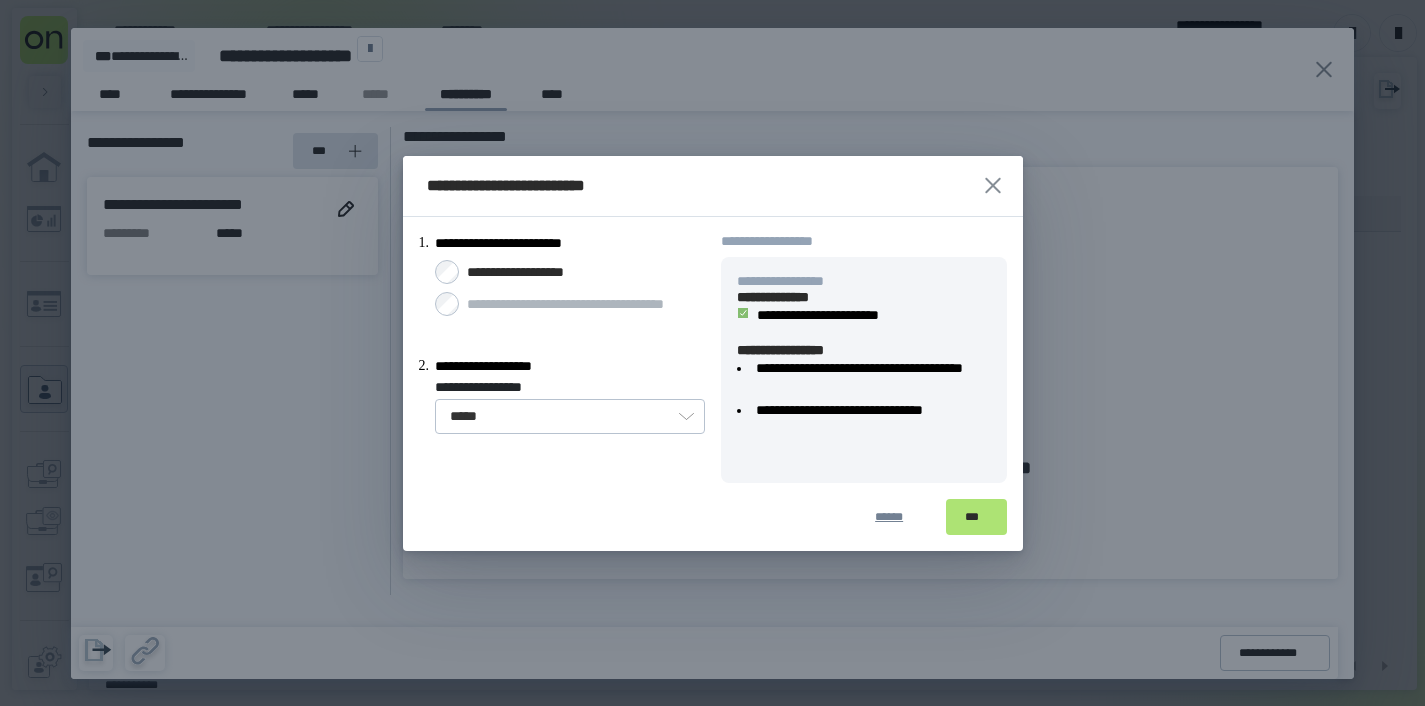 click on "***" at bounding box center (976, 517) 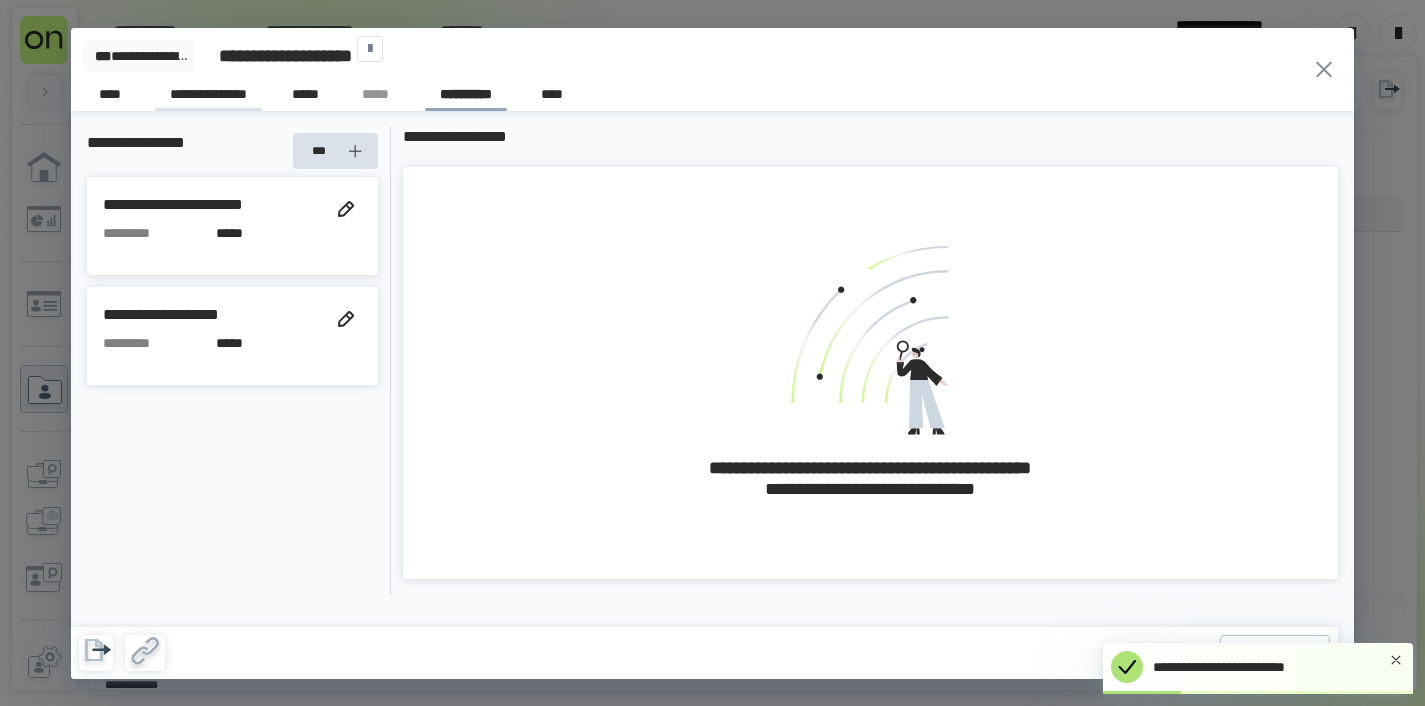 click on "**********" at bounding box center [208, 97] 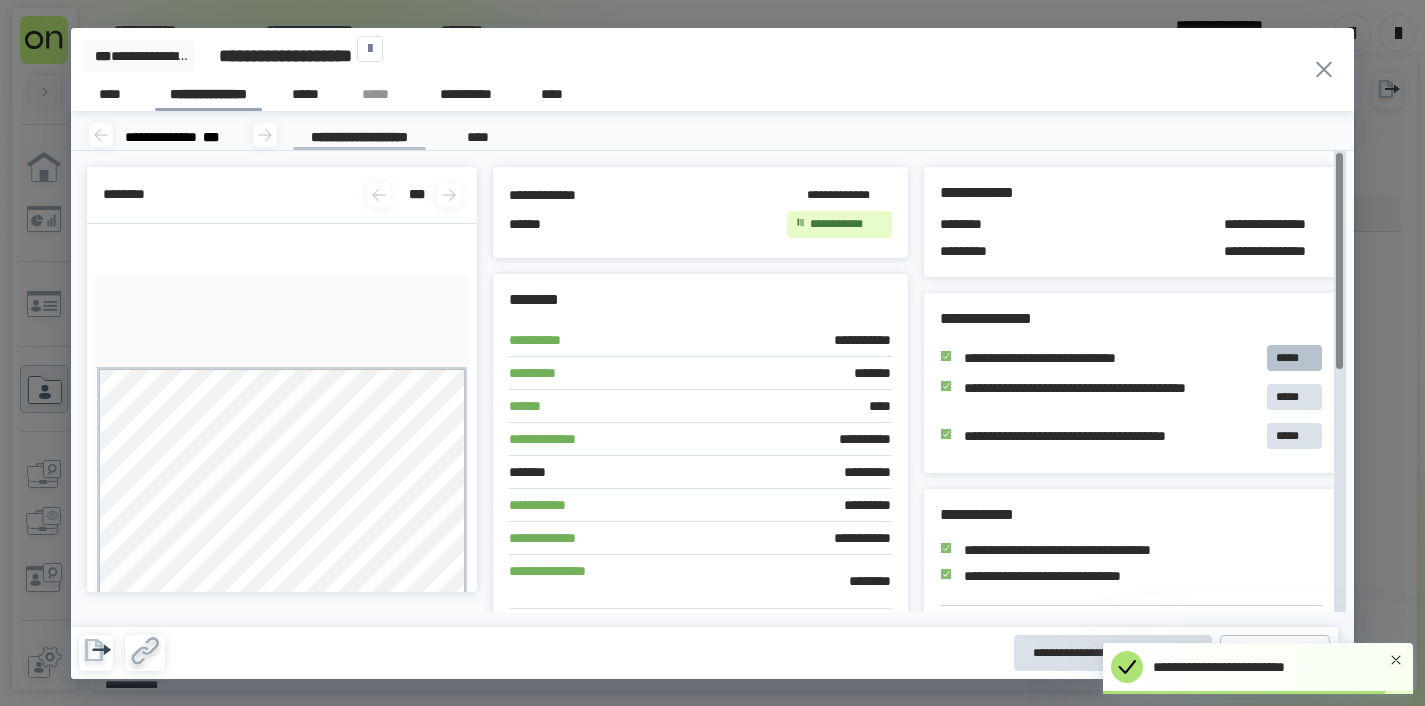 click on "*****" at bounding box center [1294, 358] 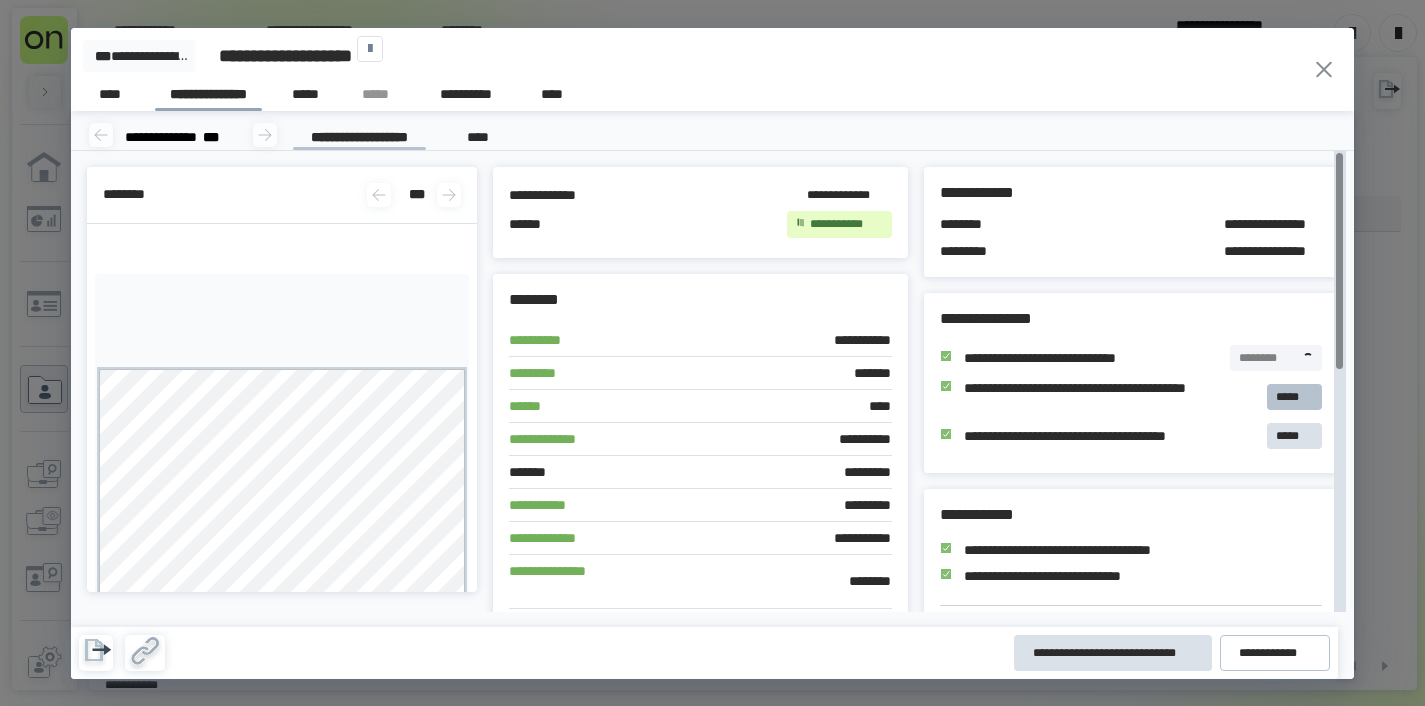 click on "*****" at bounding box center [1294, 397] 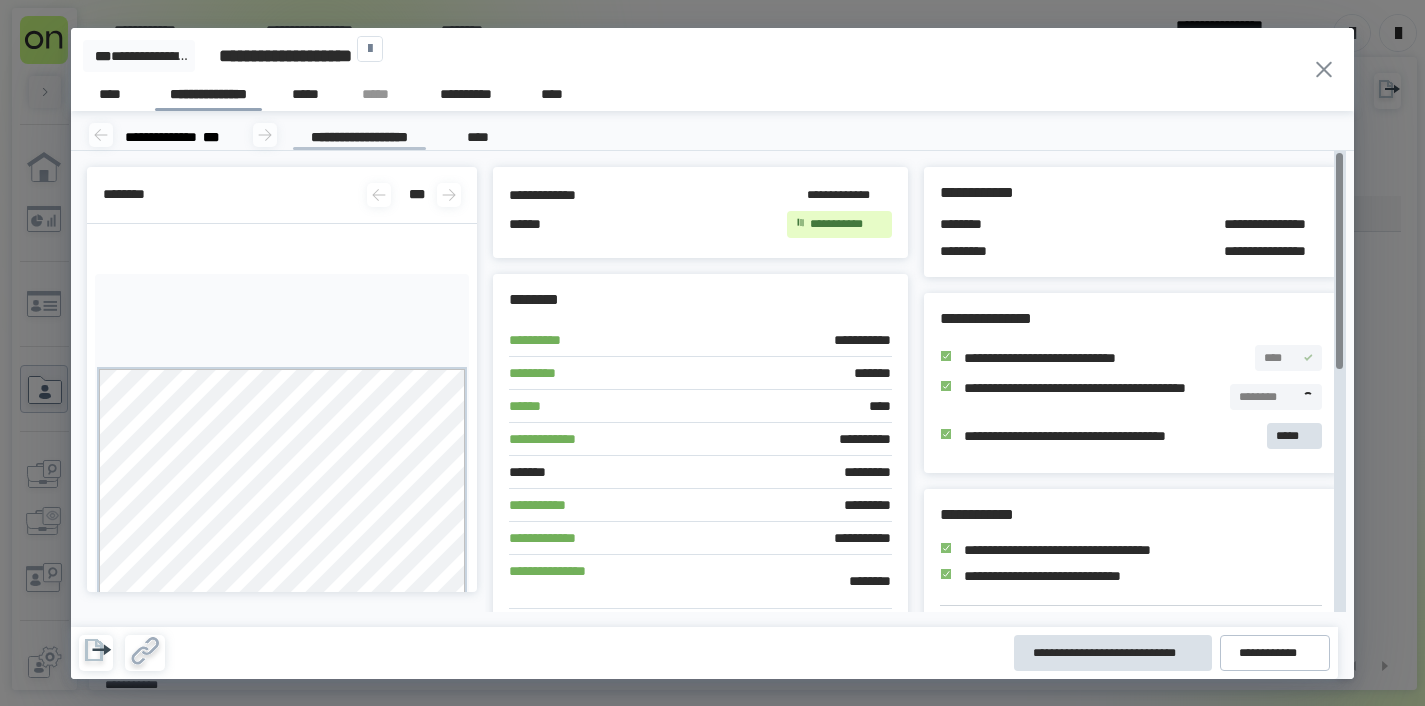 click on "**********" at bounding box center (1143, 401) 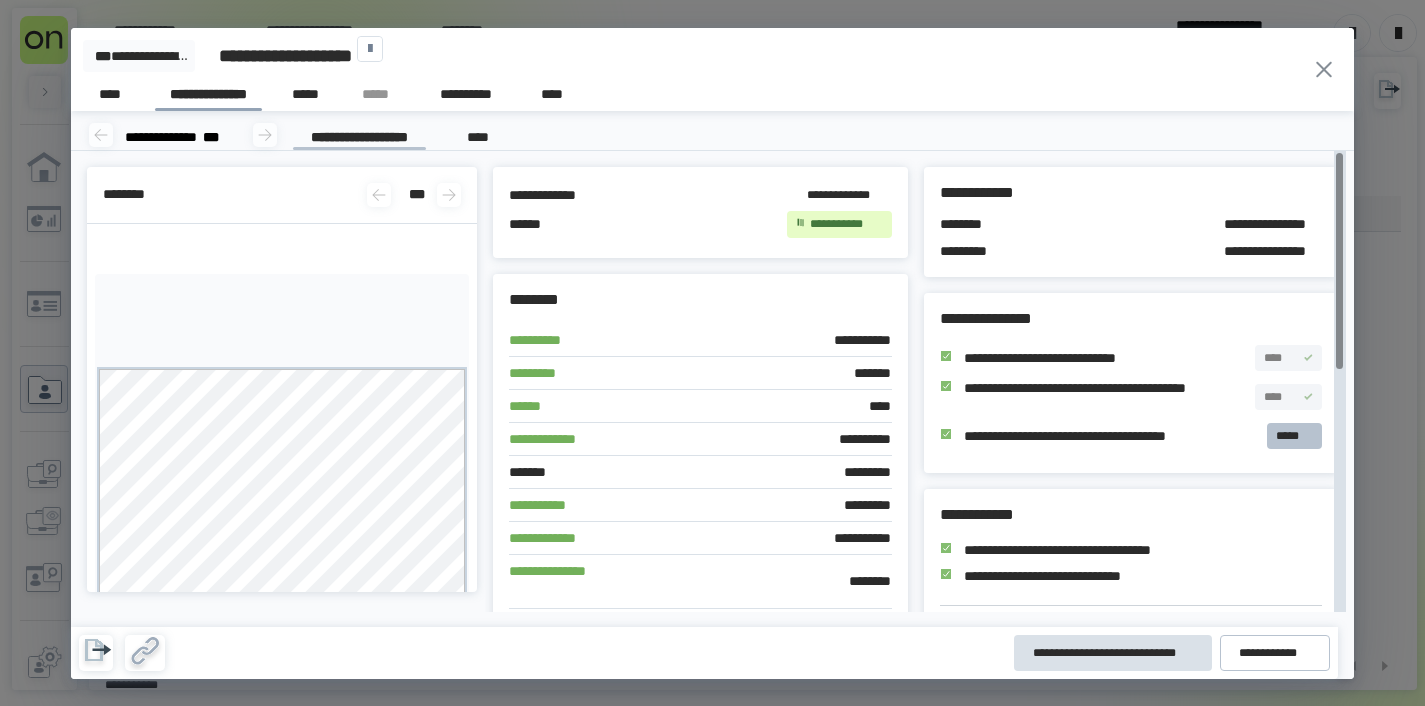 click on "*****" at bounding box center (1294, 436) 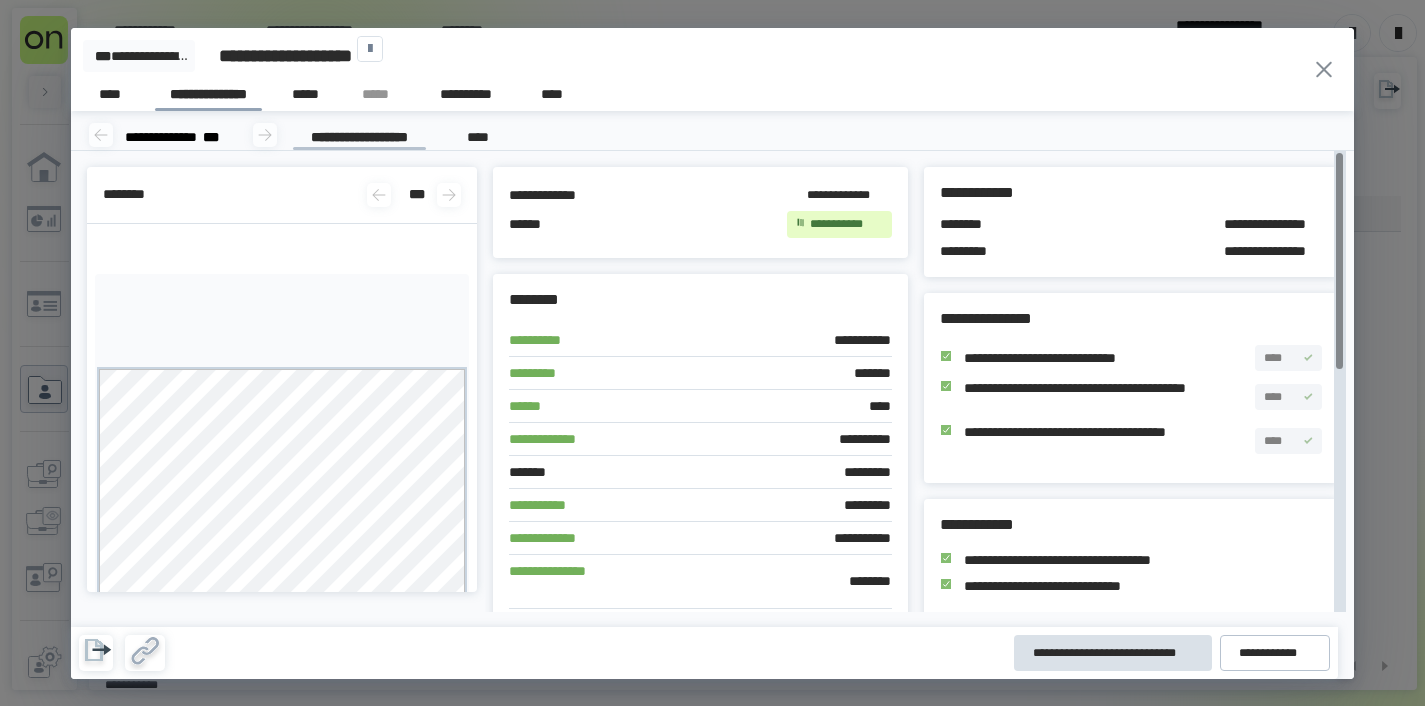 scroll, scrollTop: 0, scrollLeft: 0, axis: both 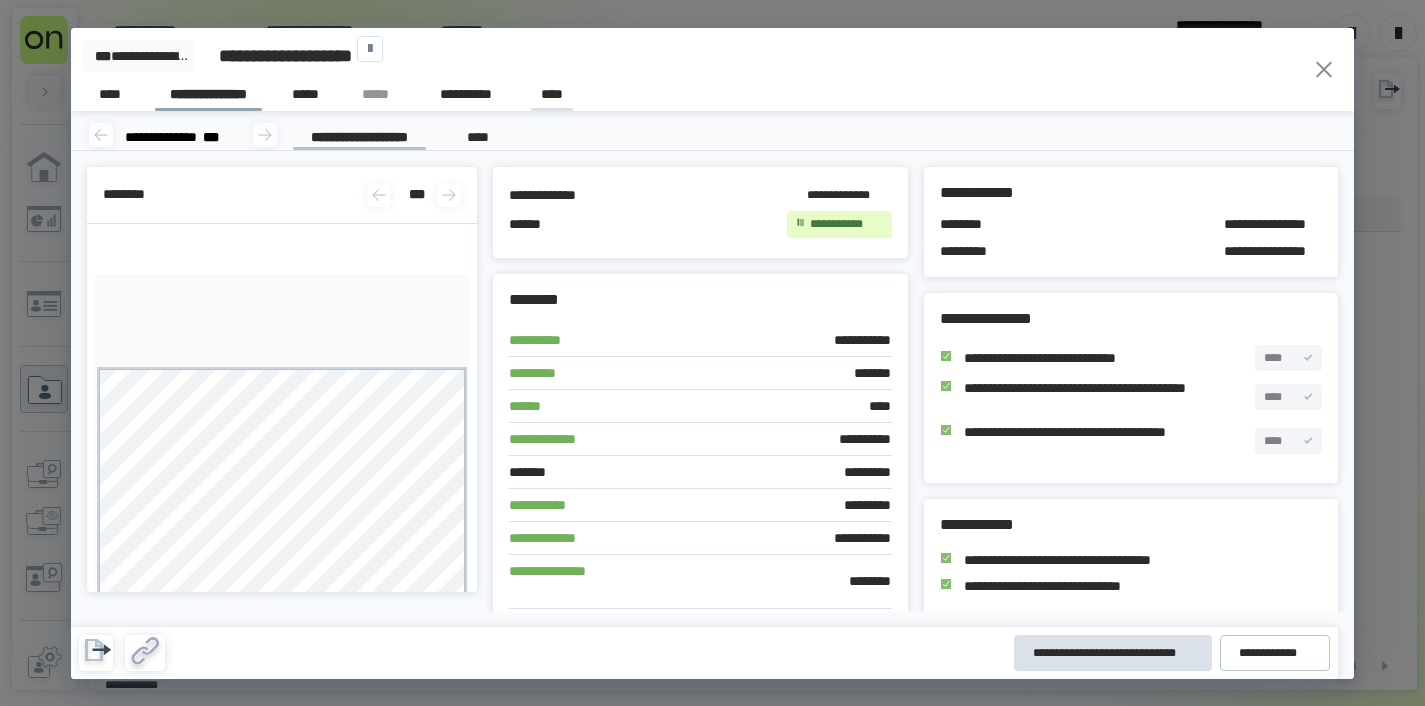 click on "****" at bounding box center [551, 97] 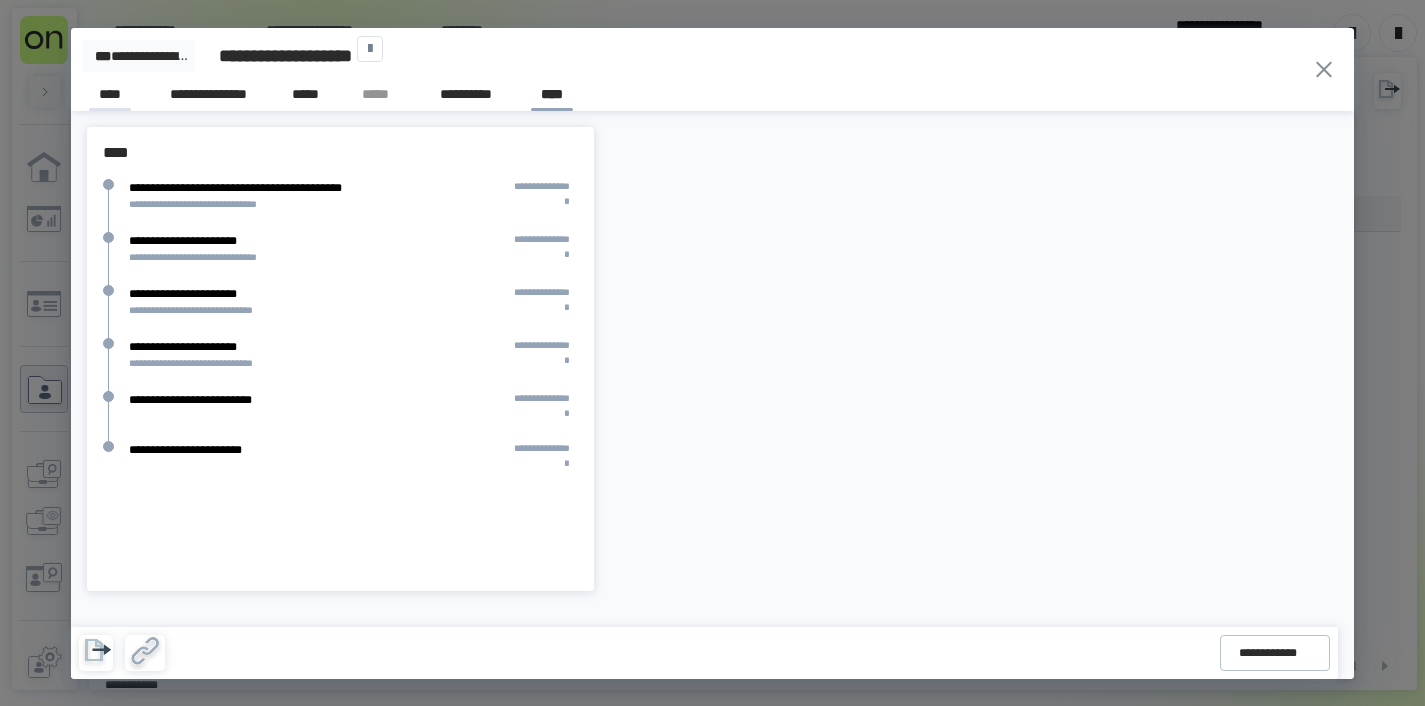 click on "****" at bounding box center (110, 97) 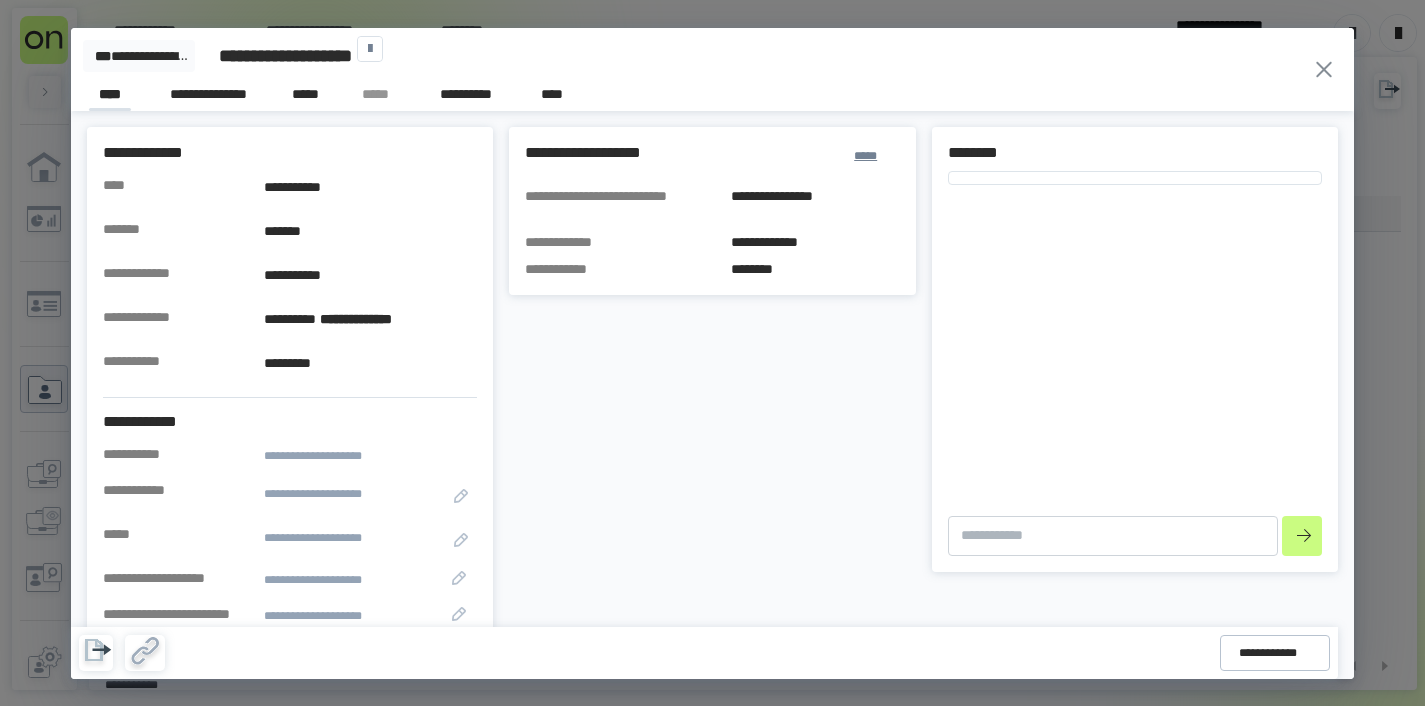 type on "*" 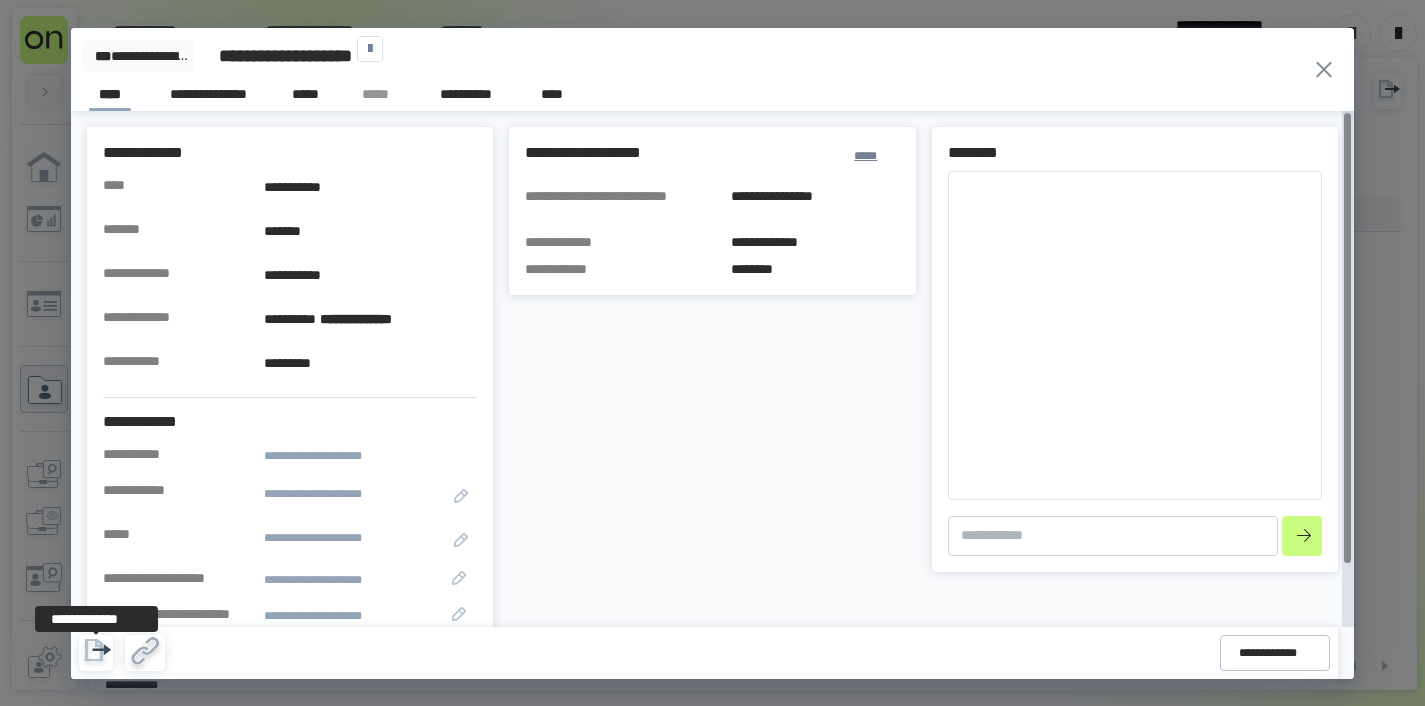 click 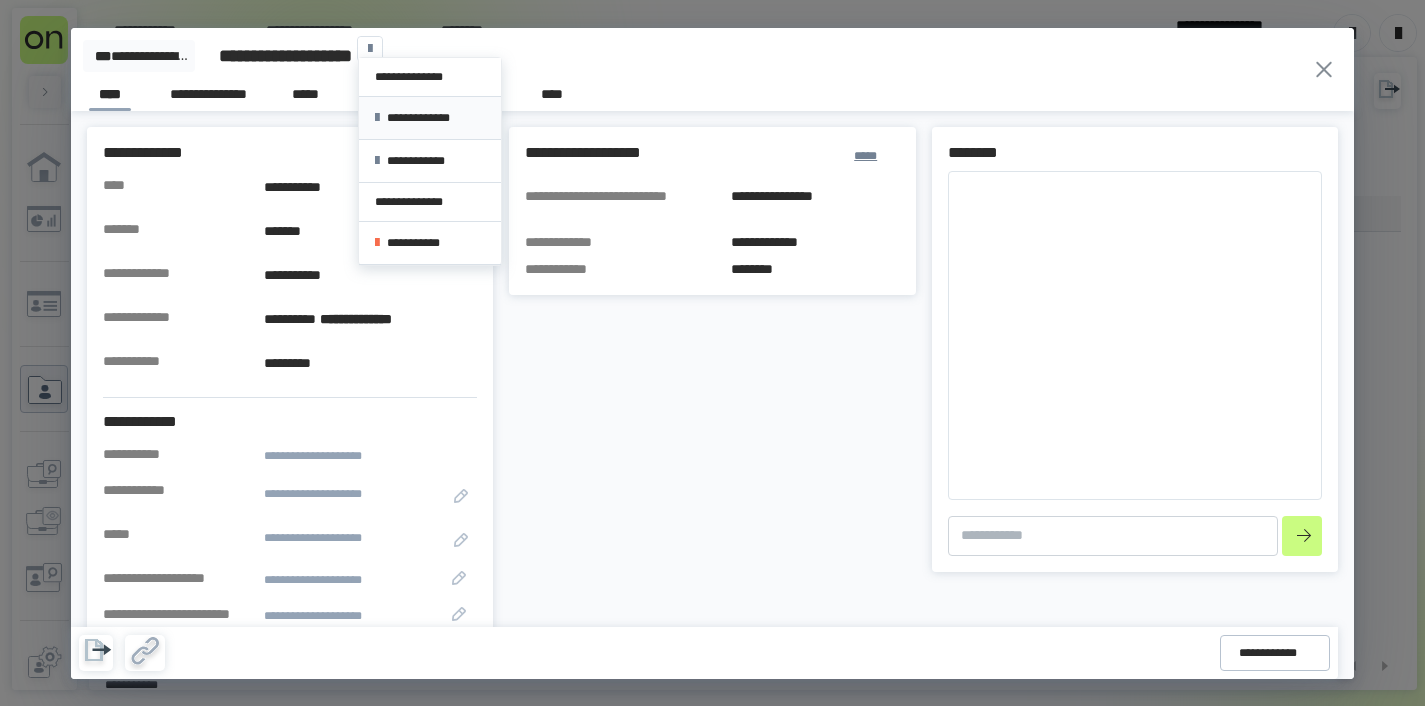 click on "**********" at bounding box center (430, 118) 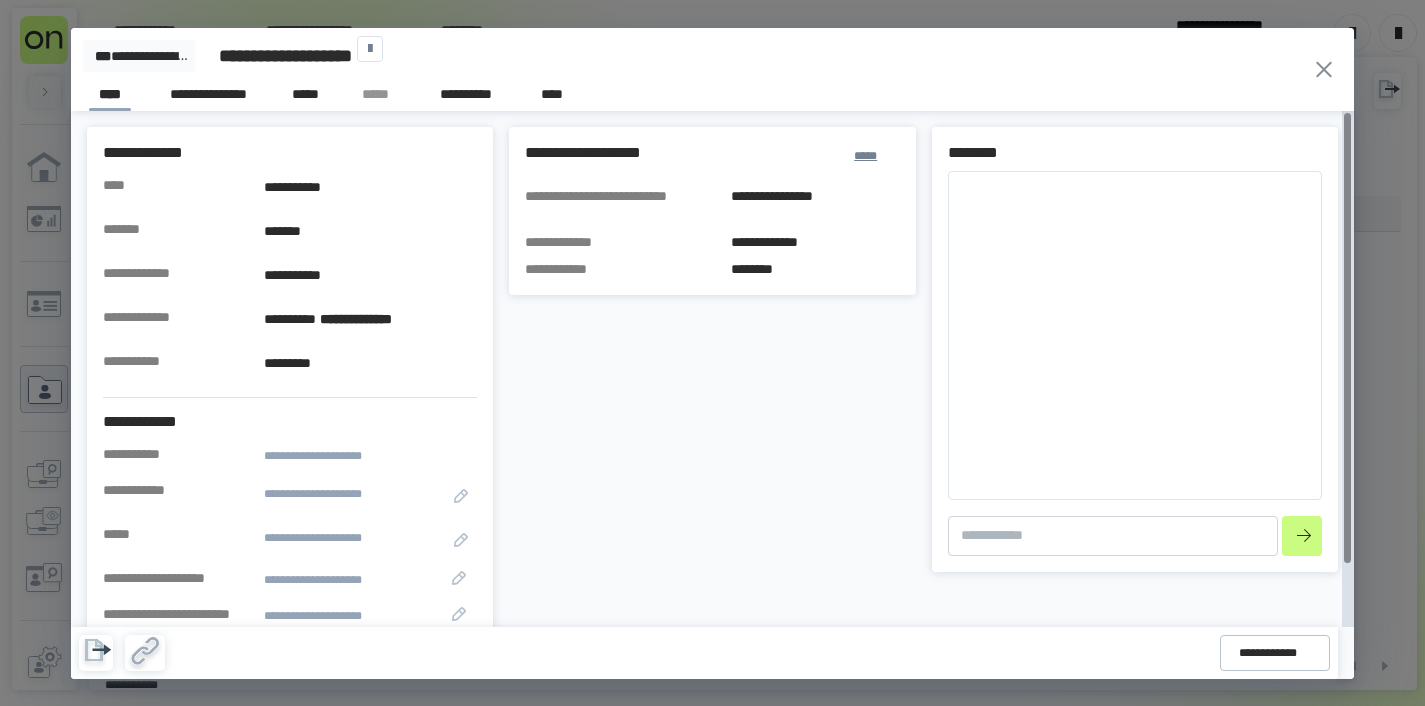 click 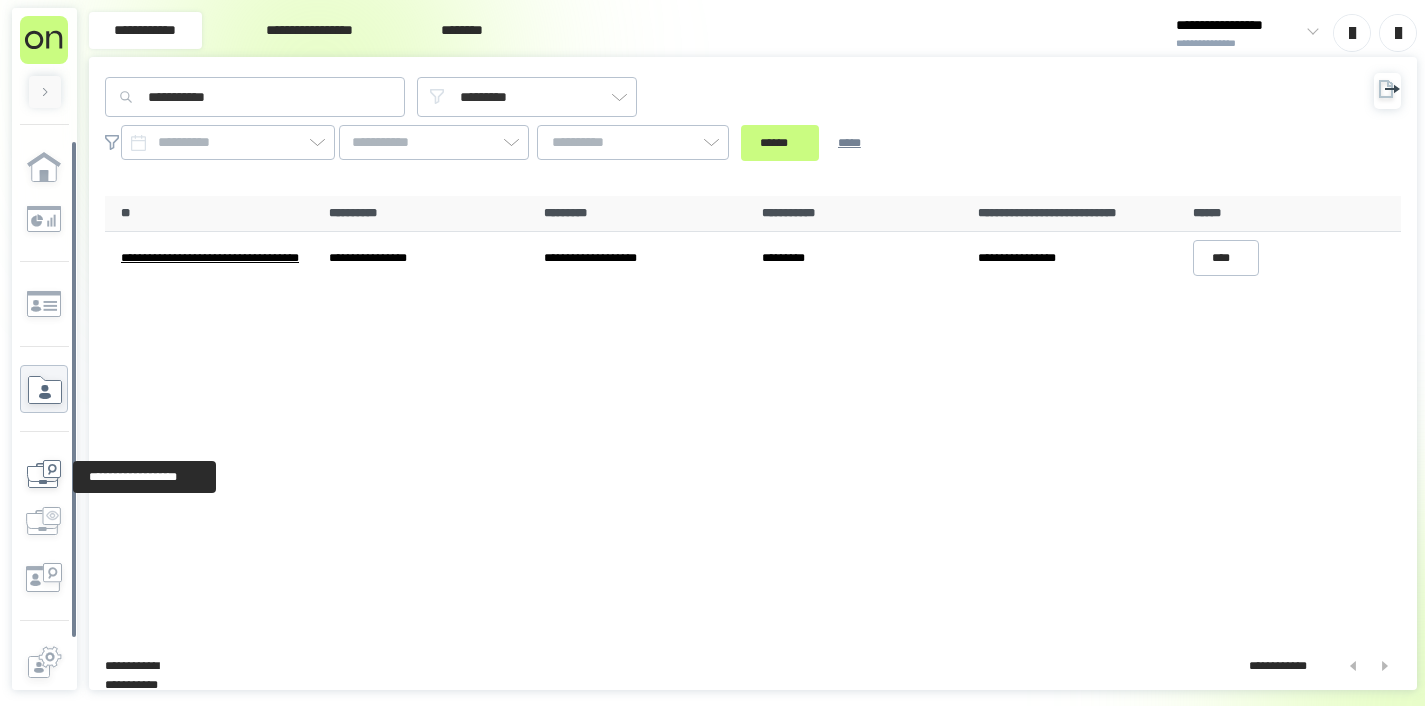 click 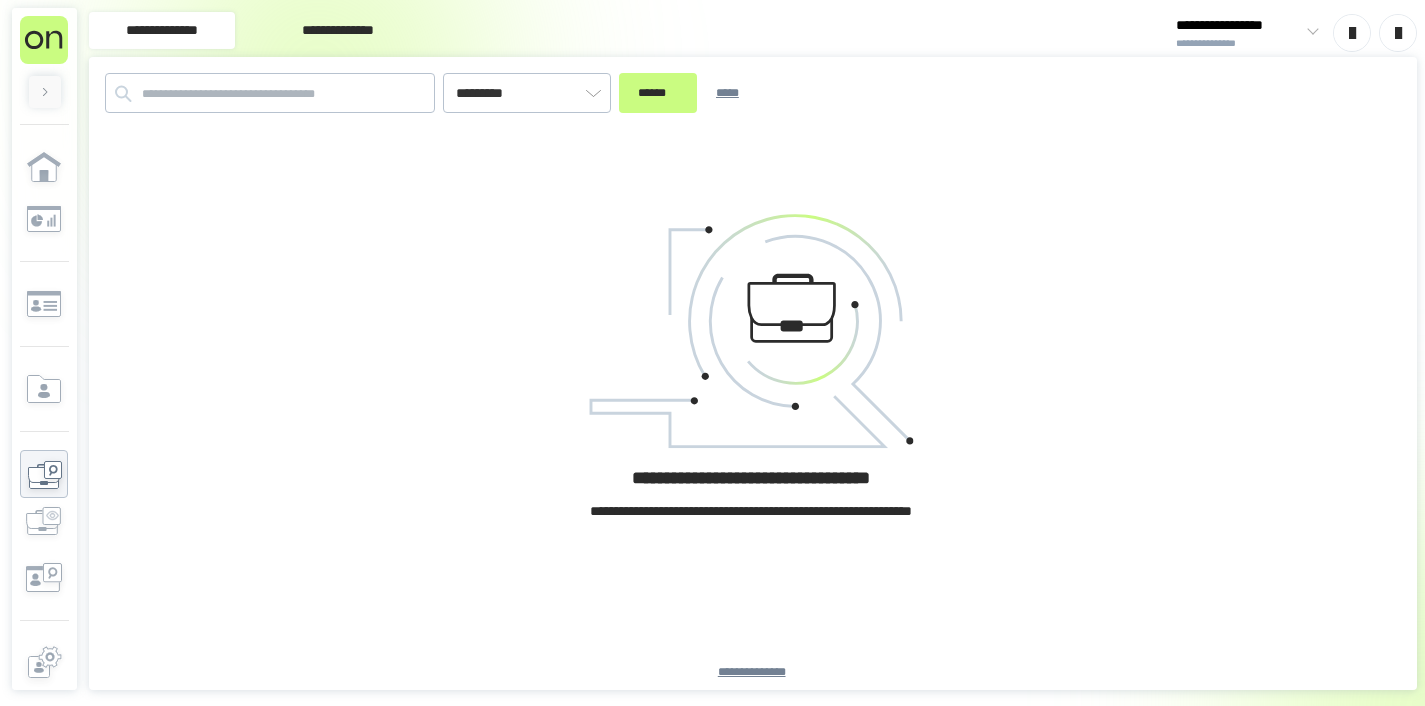 type on "*********" 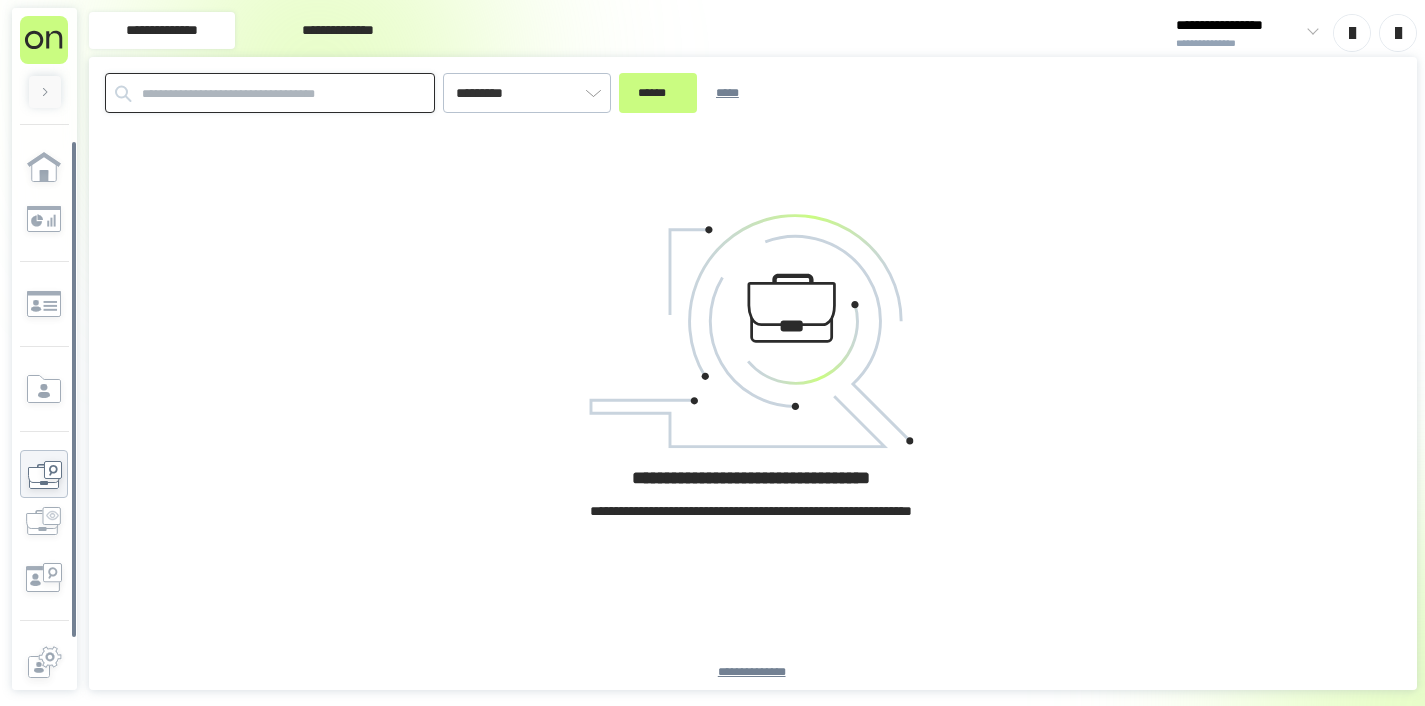 click at bounding box center [270, 93] 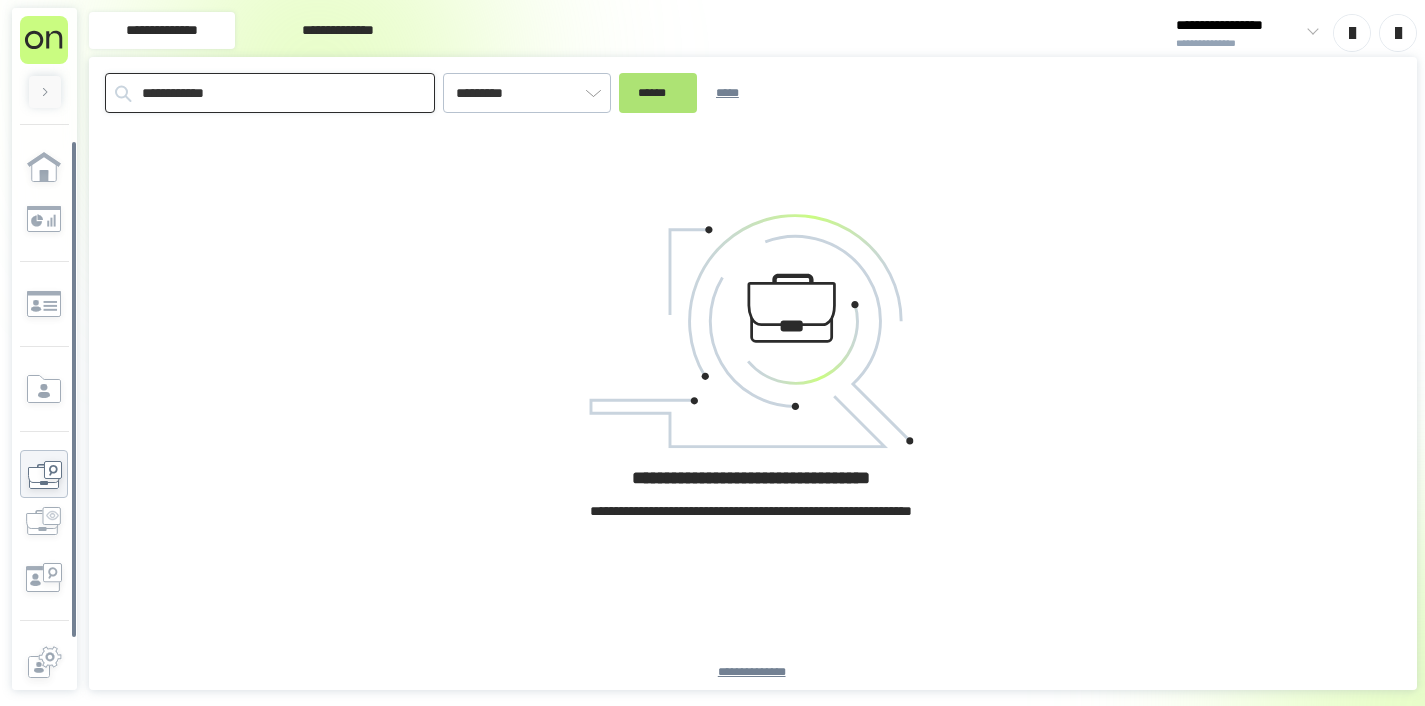 type on "**********" 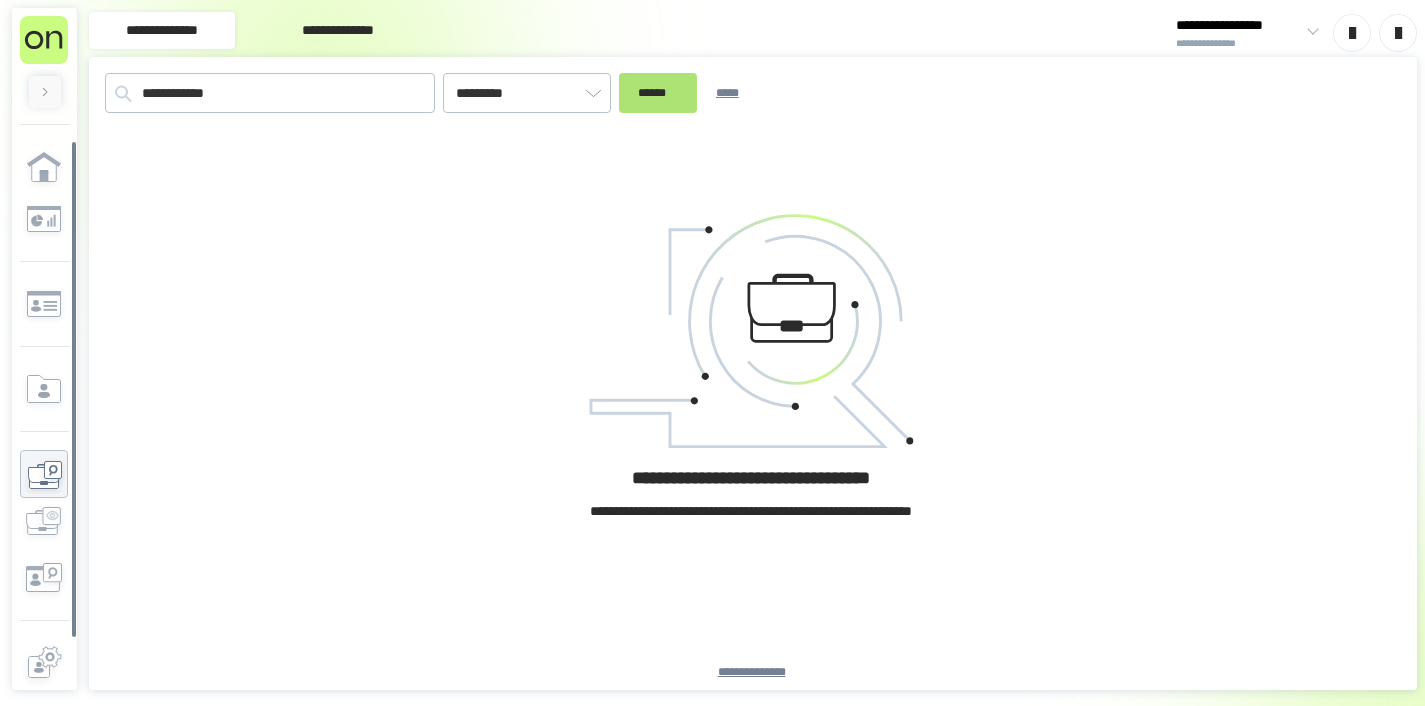 click on "******" at bounding box center [658, 93] 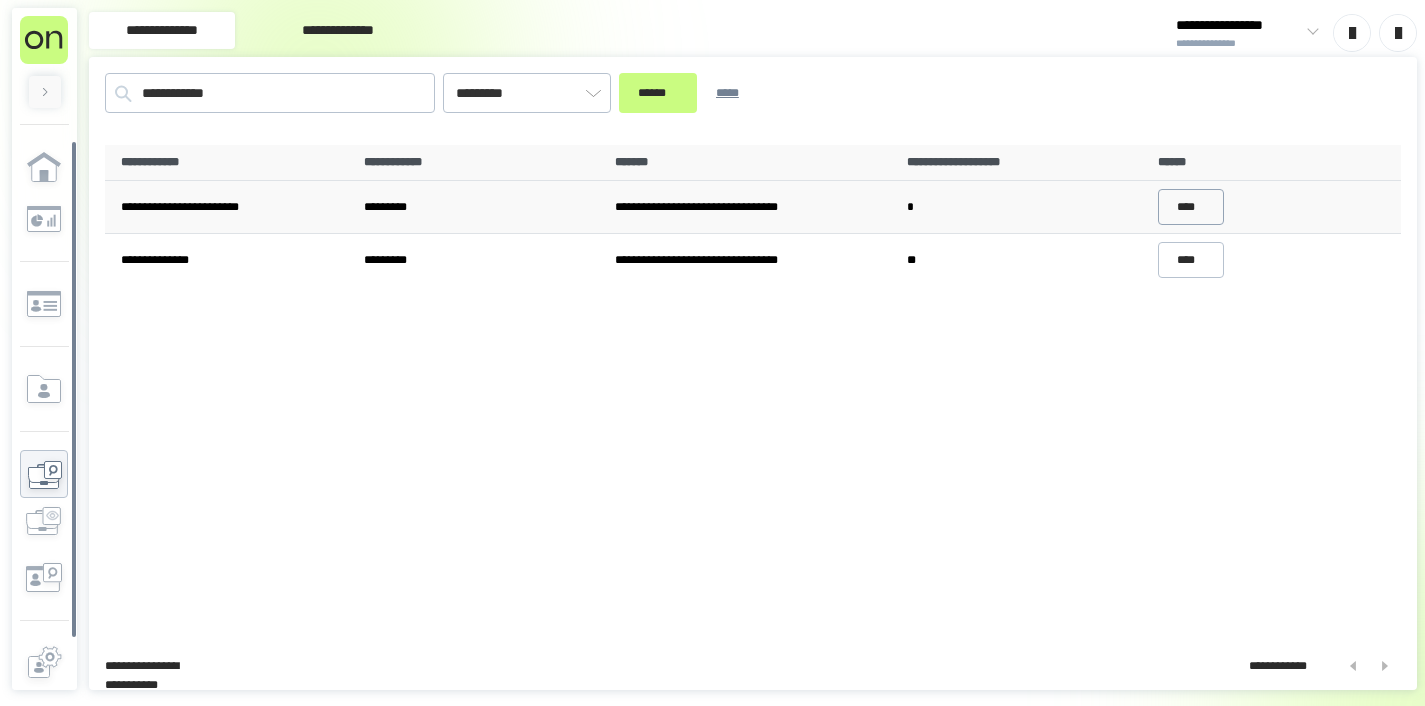click on "****" at bounding box center (1191, 207) 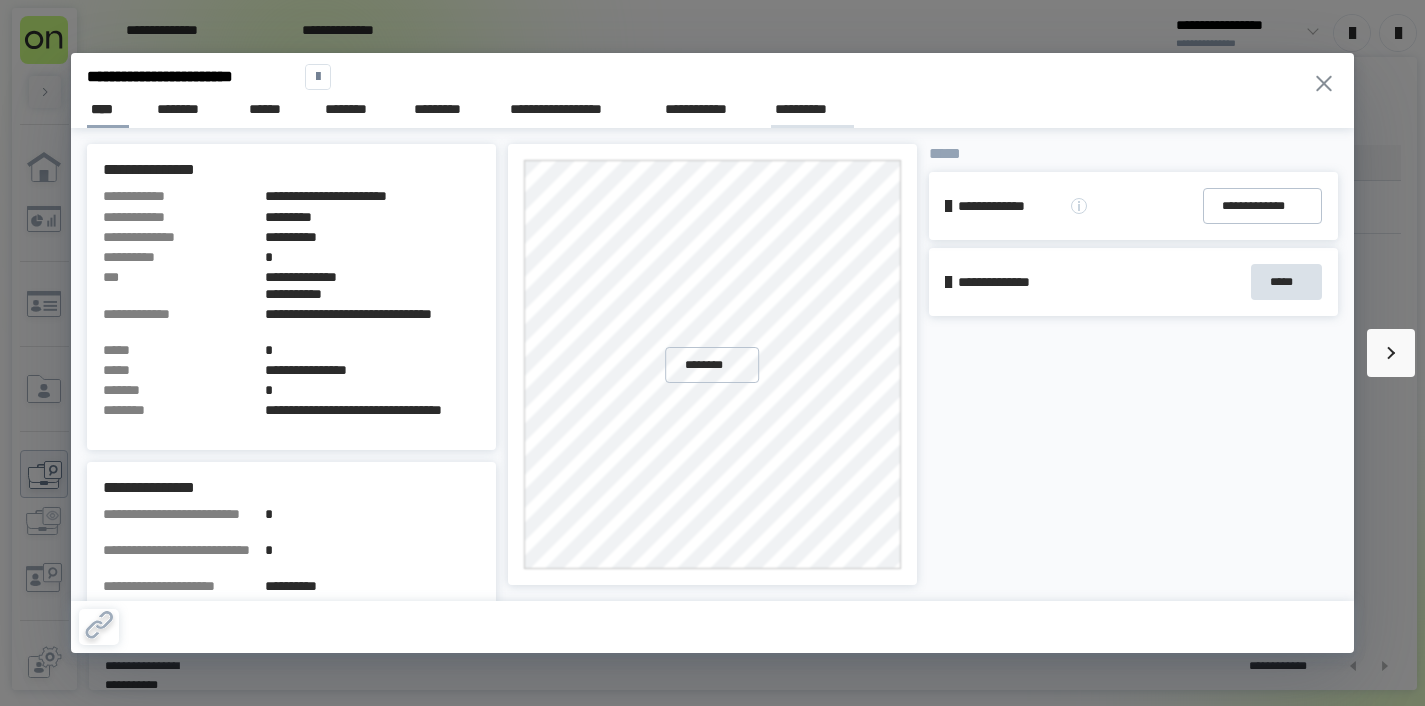 click on "**********" at bounding box center (812, 109) 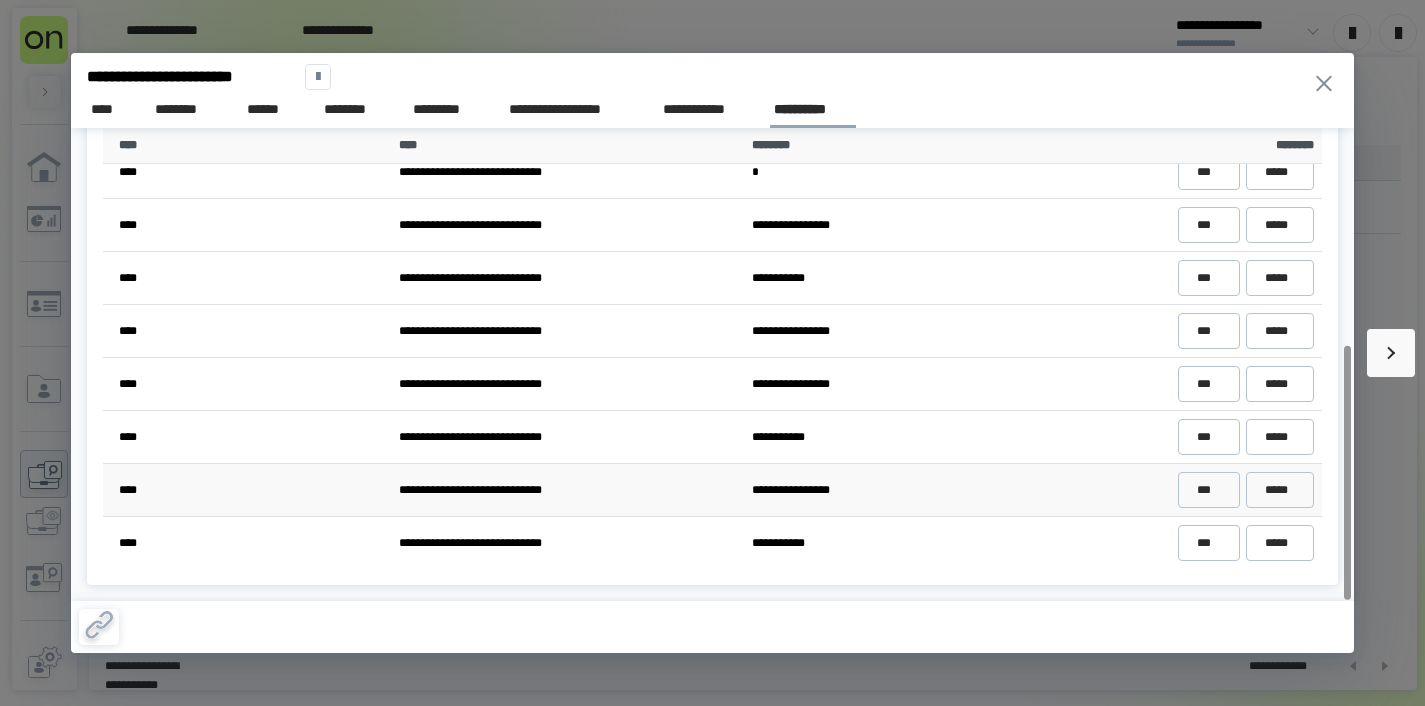 scroll, scrollTop: 403, scrollLeft: 0, axis: vertical 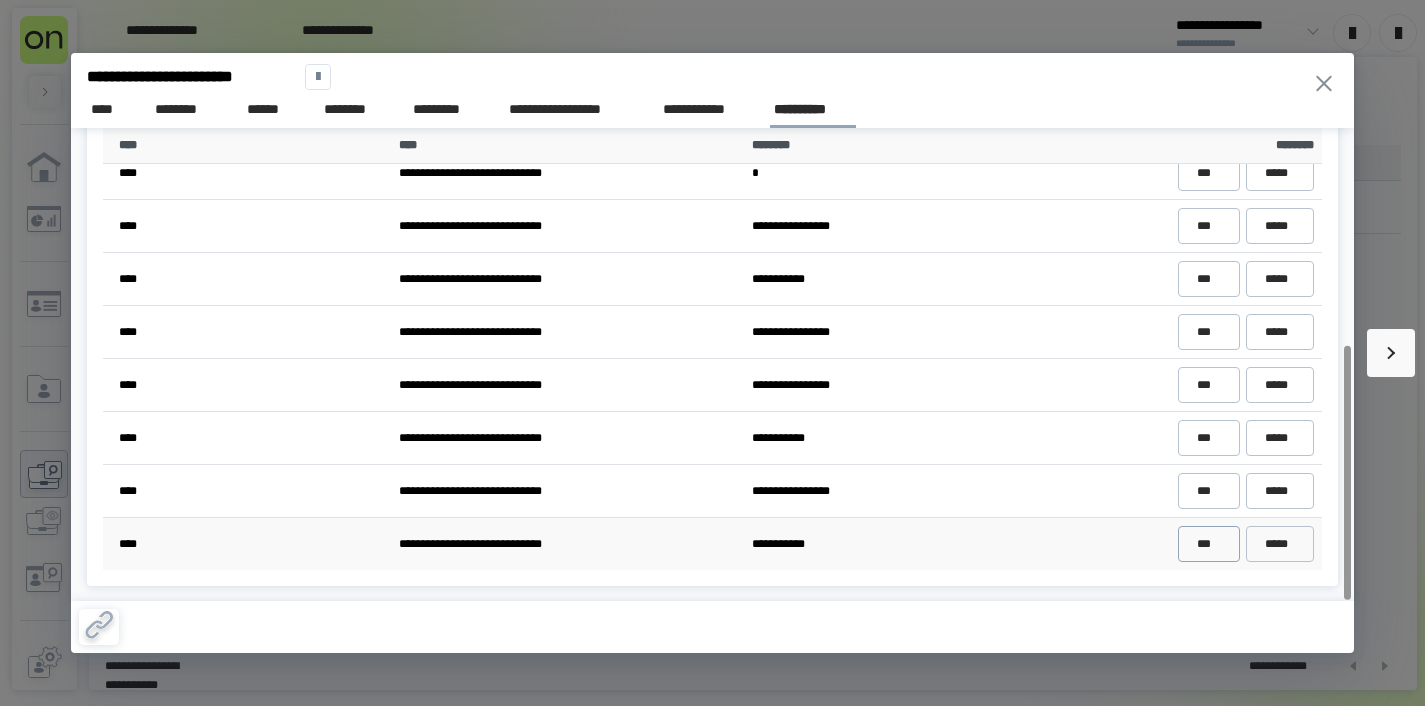 click on "***" at bounding box center (1208, 544) 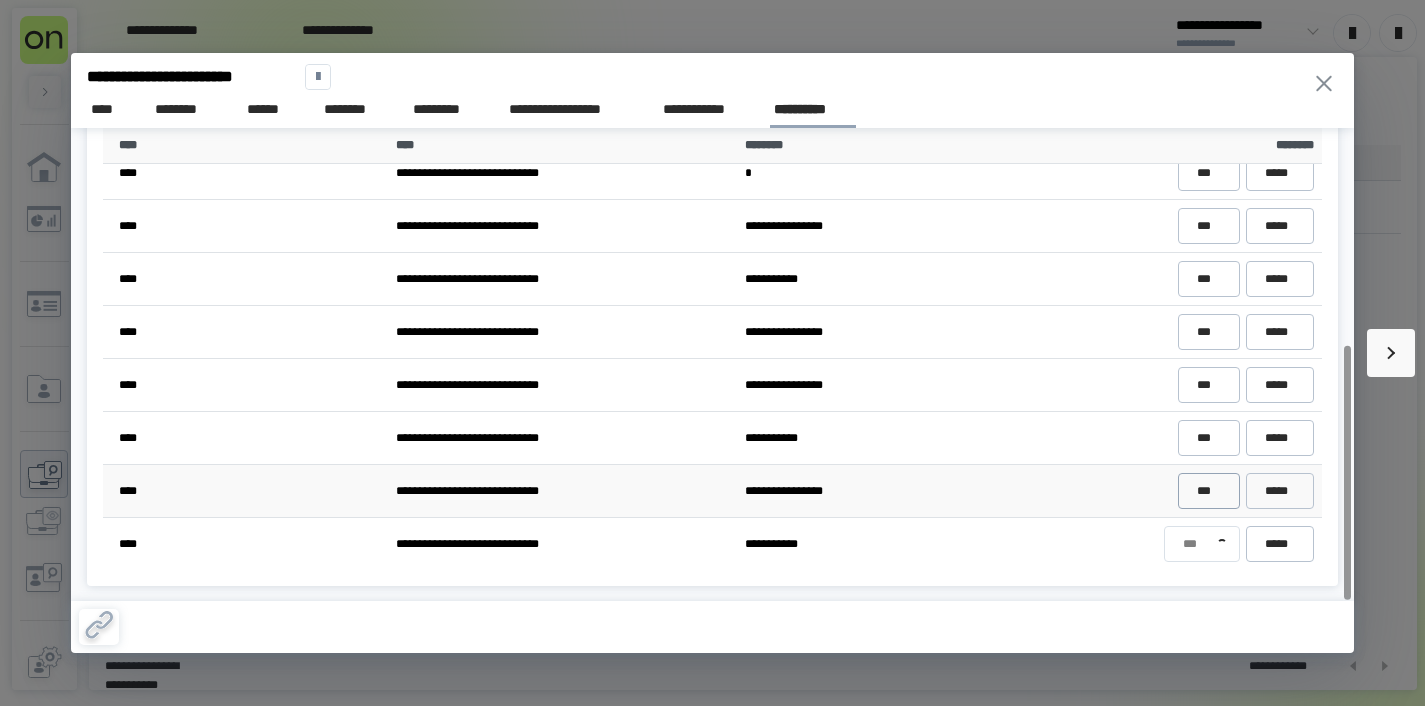 click on "***" at bounding box center (1208, 491) 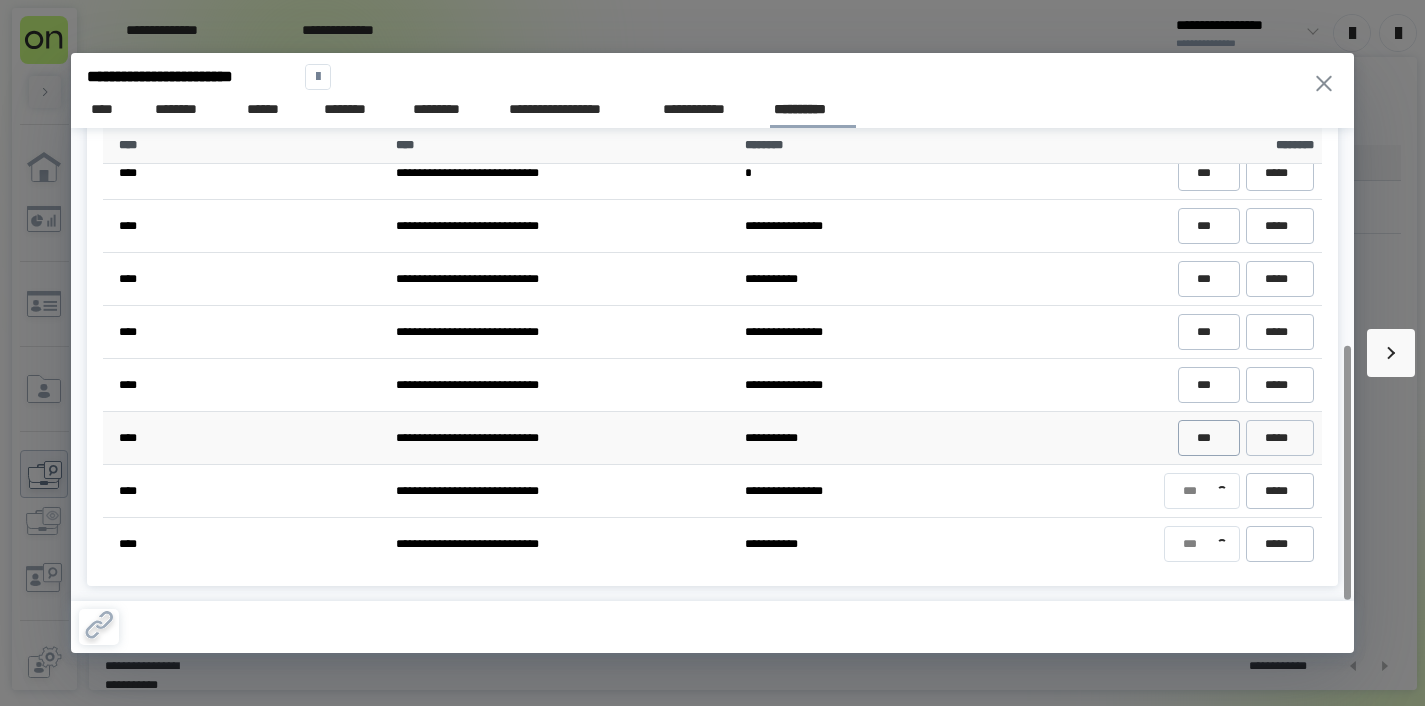 click on "***" at bounding box center (1208, 438) 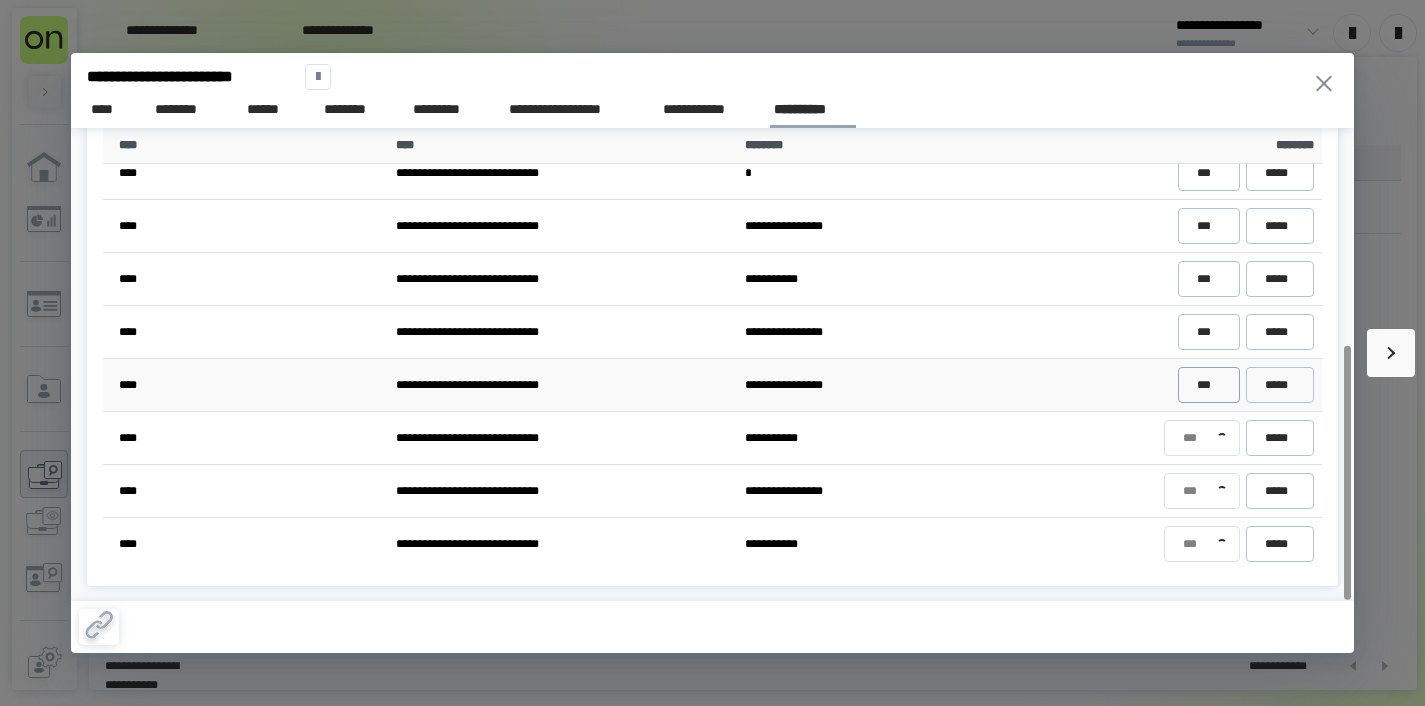 click on "***" at bounding box center (1208, 385) 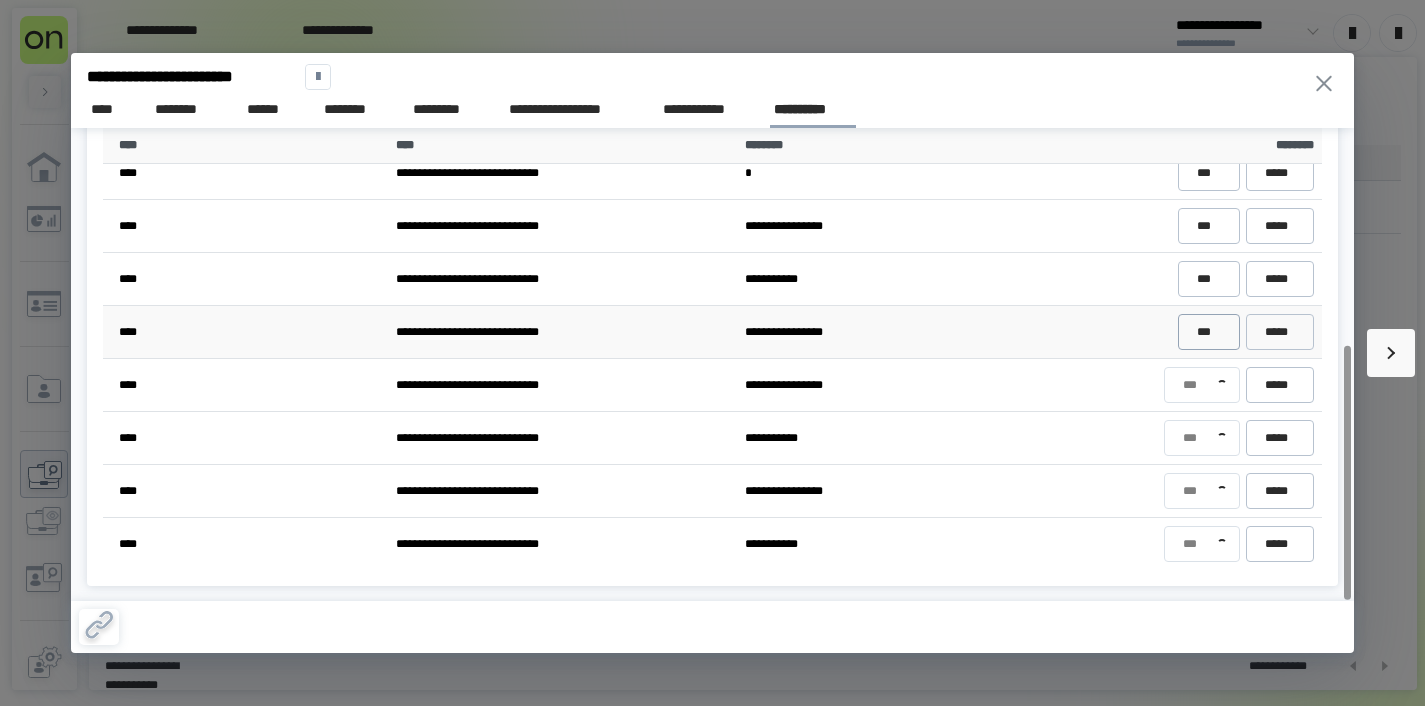 click on "***" at bounding box center [1208, 332] 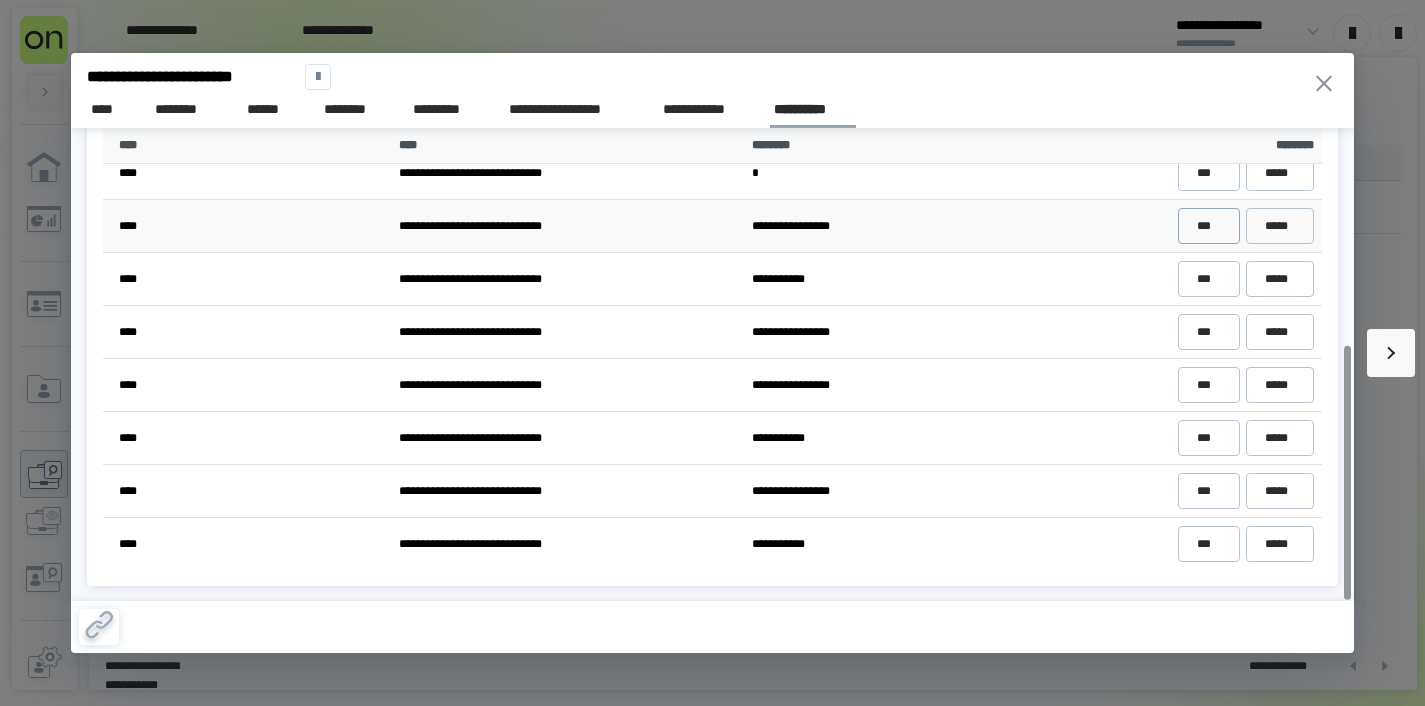 click on "***" at bounding box center [1208, 226] 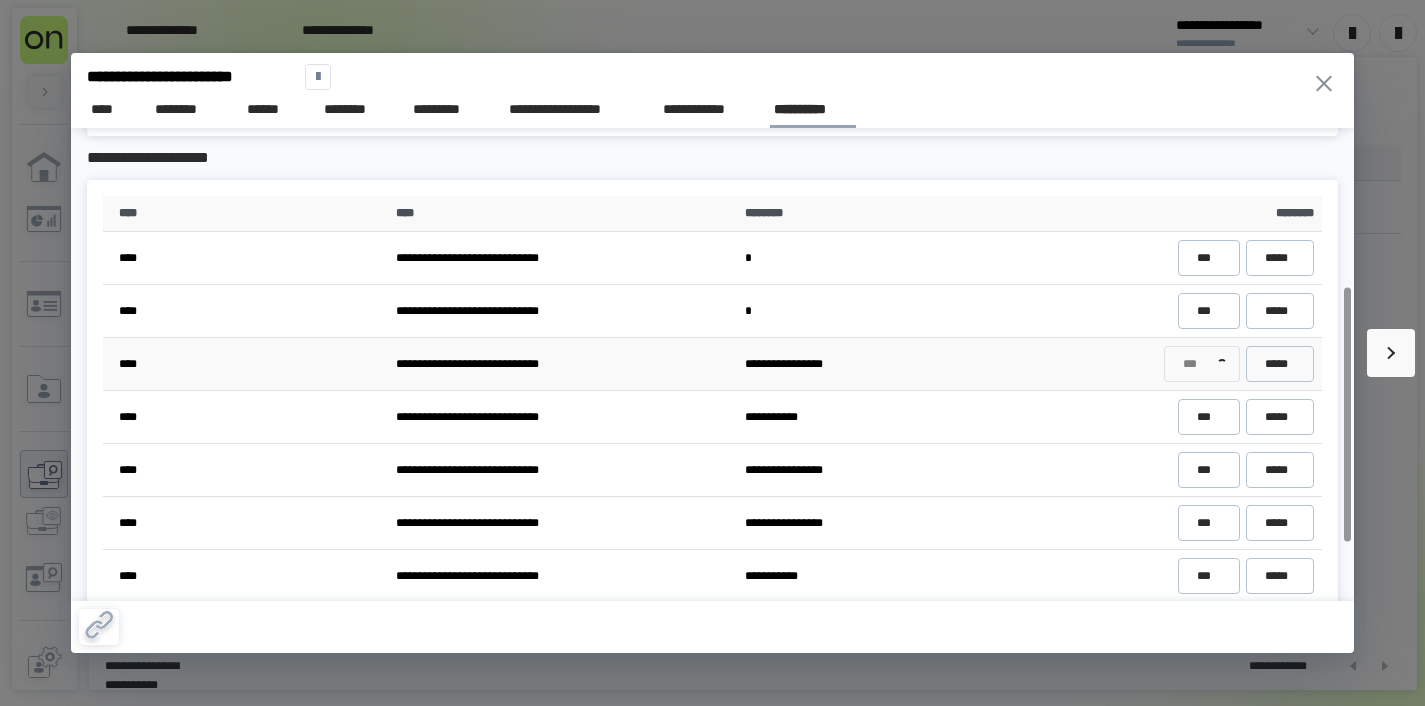 scroll, scrollTop: 309, scrollLeft: 0, axis: vertical 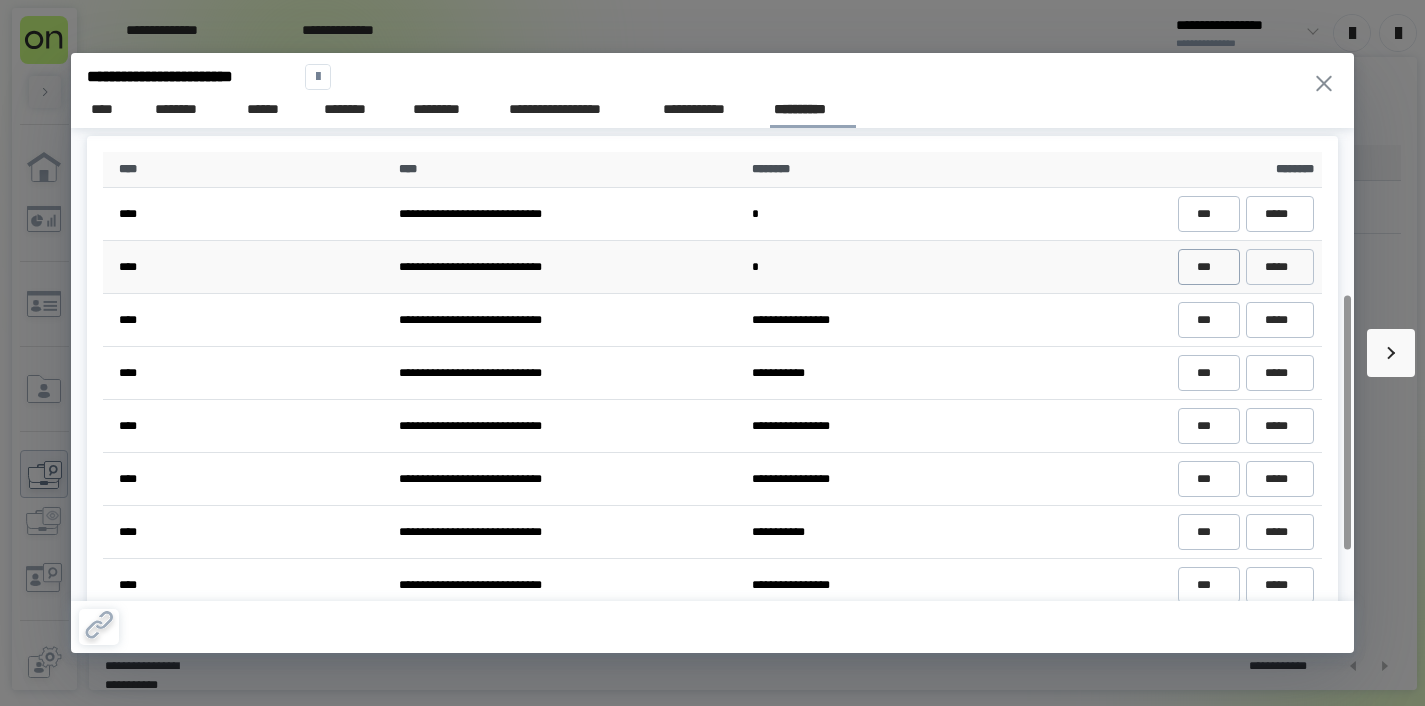 click on "***" at bounding box center [1208, 267] 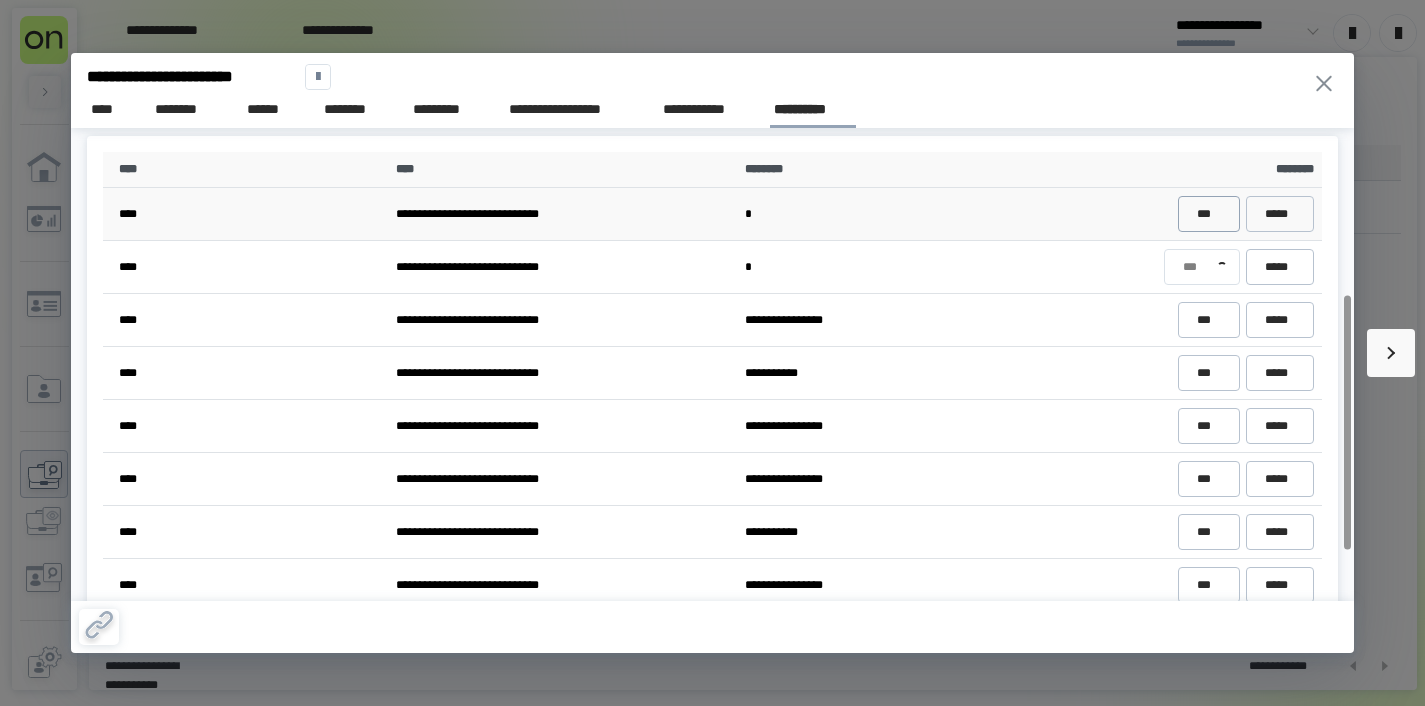 click on "***" at bounding box center (1208, 214) 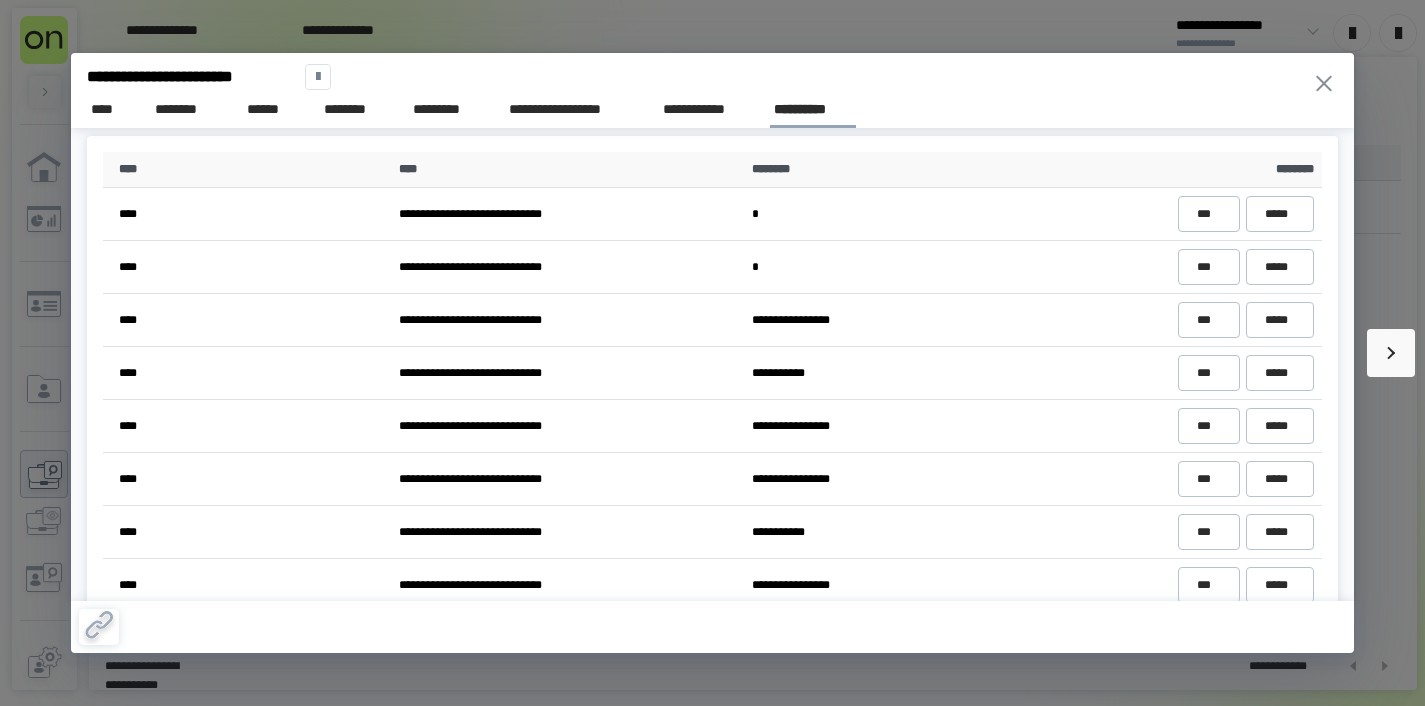 click 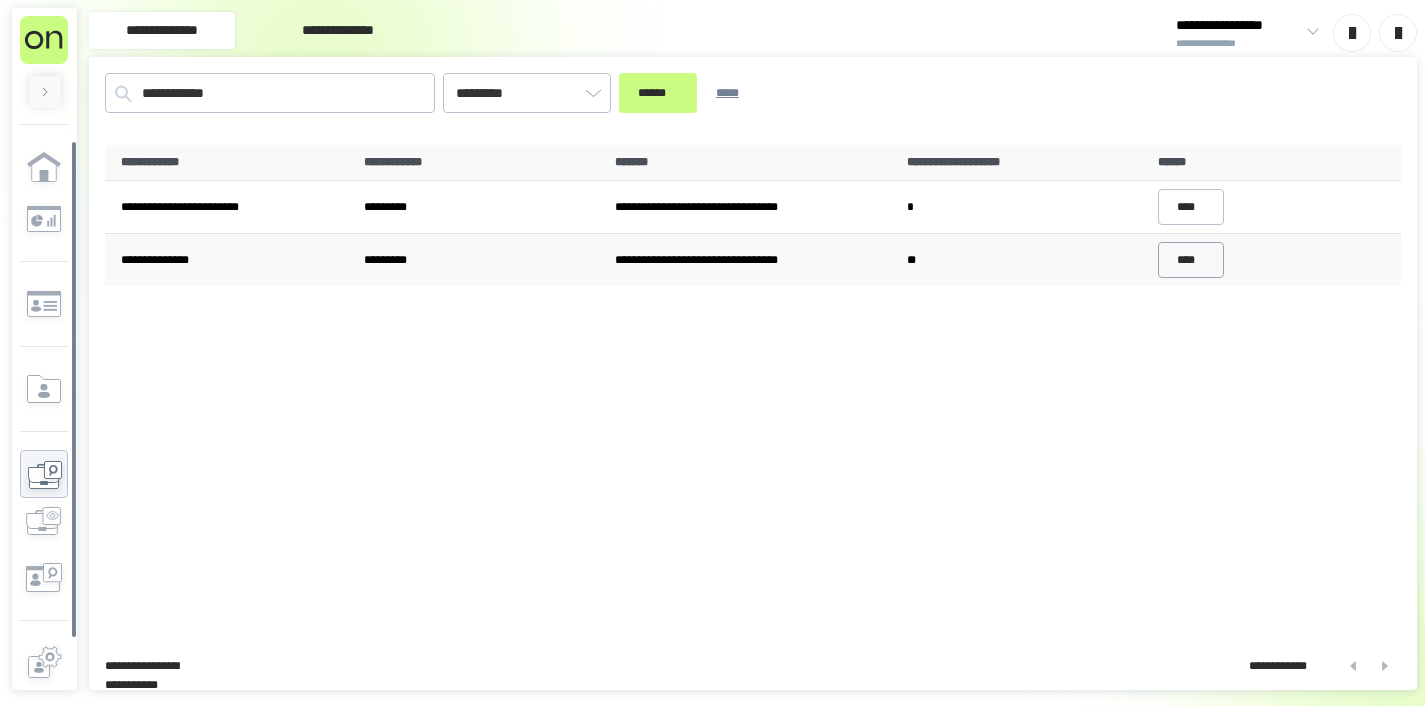 click on "****" at bounding box center (1191, 260) 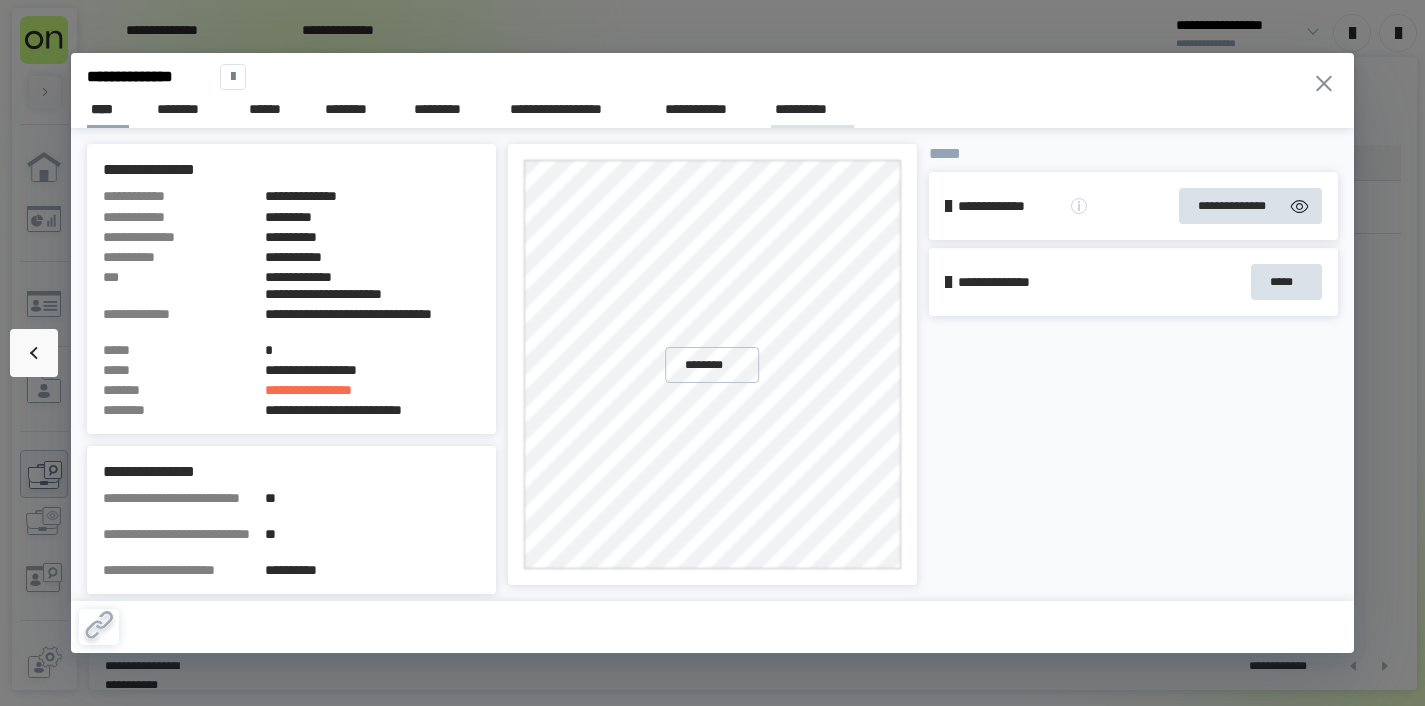 click on "**********" at bounding box center [812, 109] 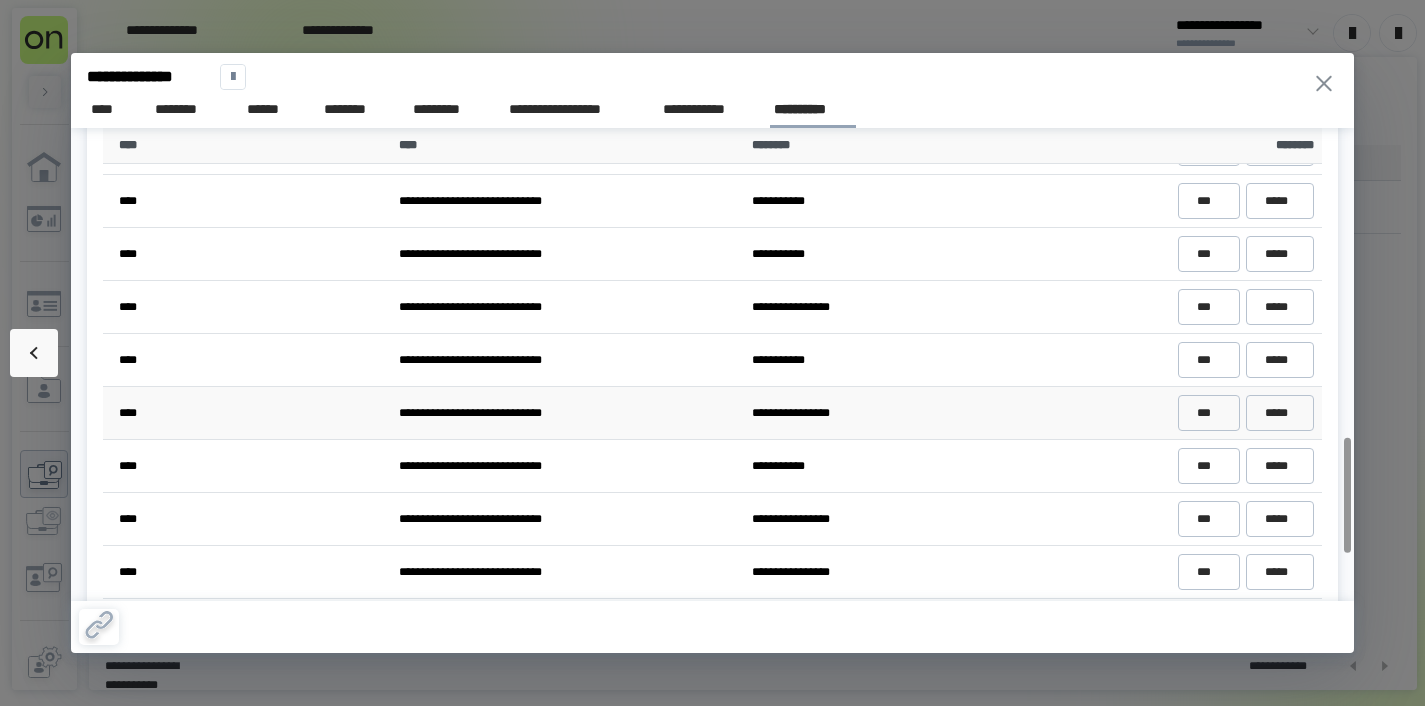 scroll, scrollTop: 1266, scrollLeft: 0, axis: vertical 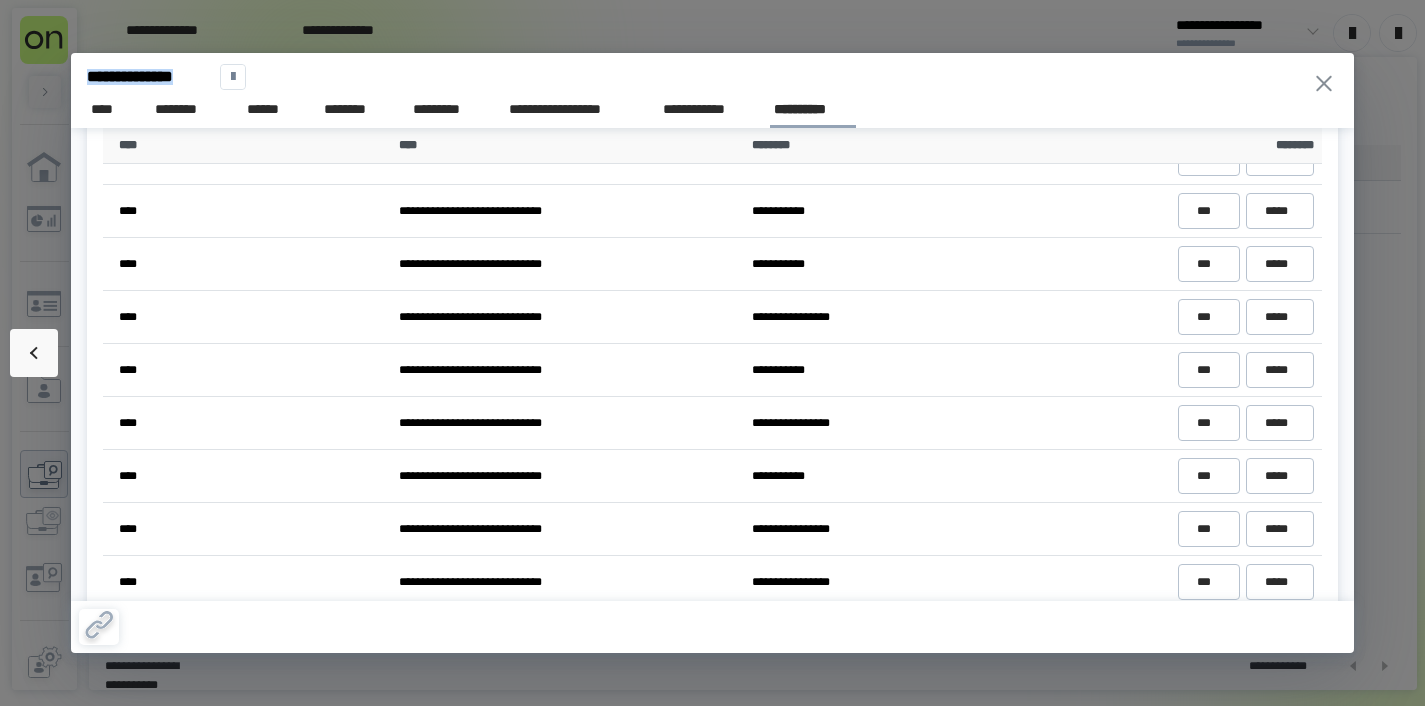 drag, startPoint x: 90, startPoint y: 74, endPoint x: 204, endPoint y: 78, distance: 114.07015 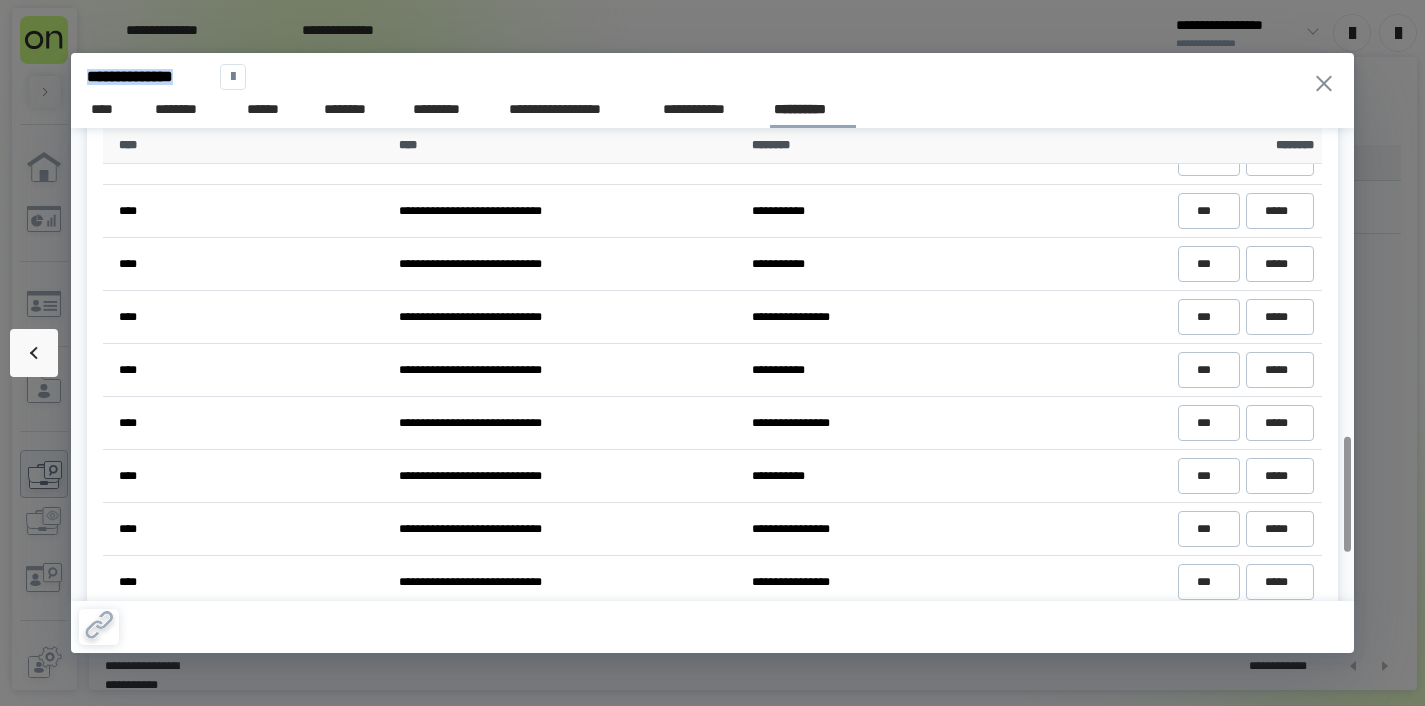 click 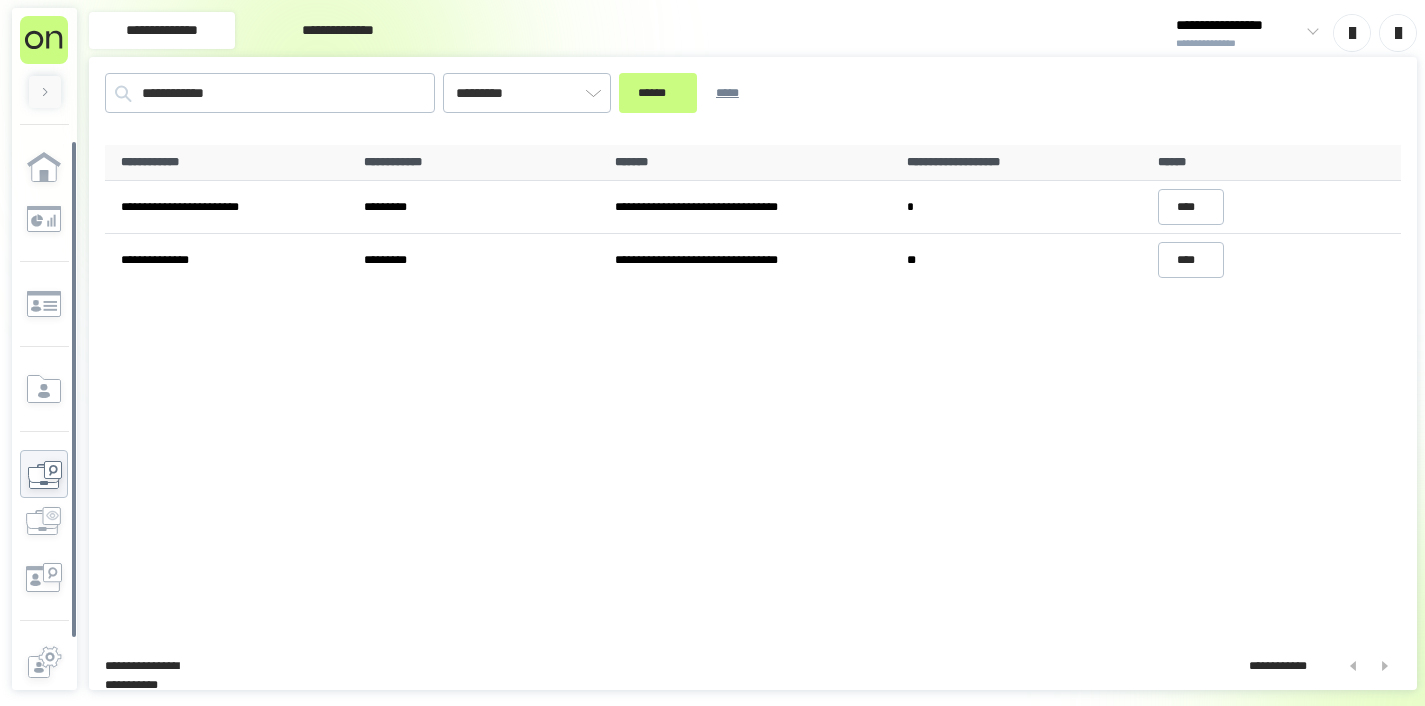 click on "**********" at bounding box center (338, 30) 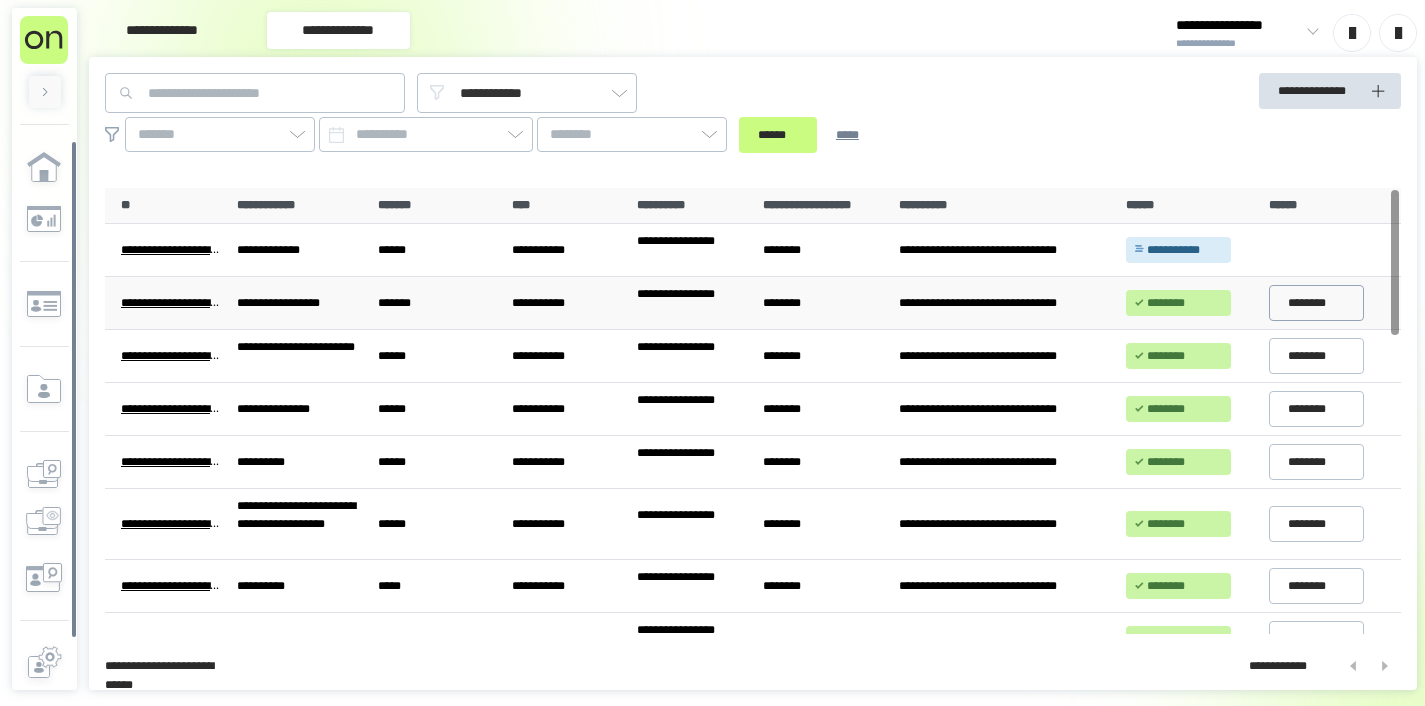 click on "********" at bounding box center (1316, 303) 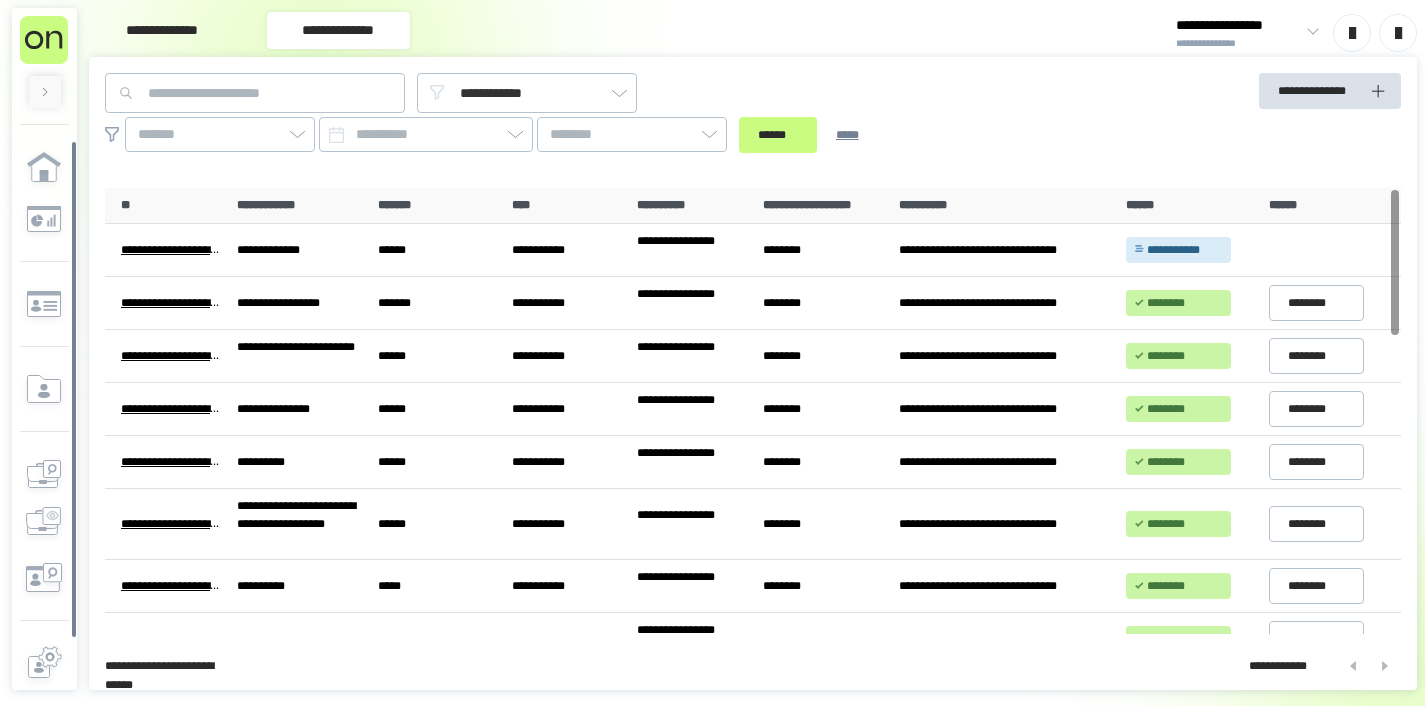 click on "**********" at bounding box center (162, 30) 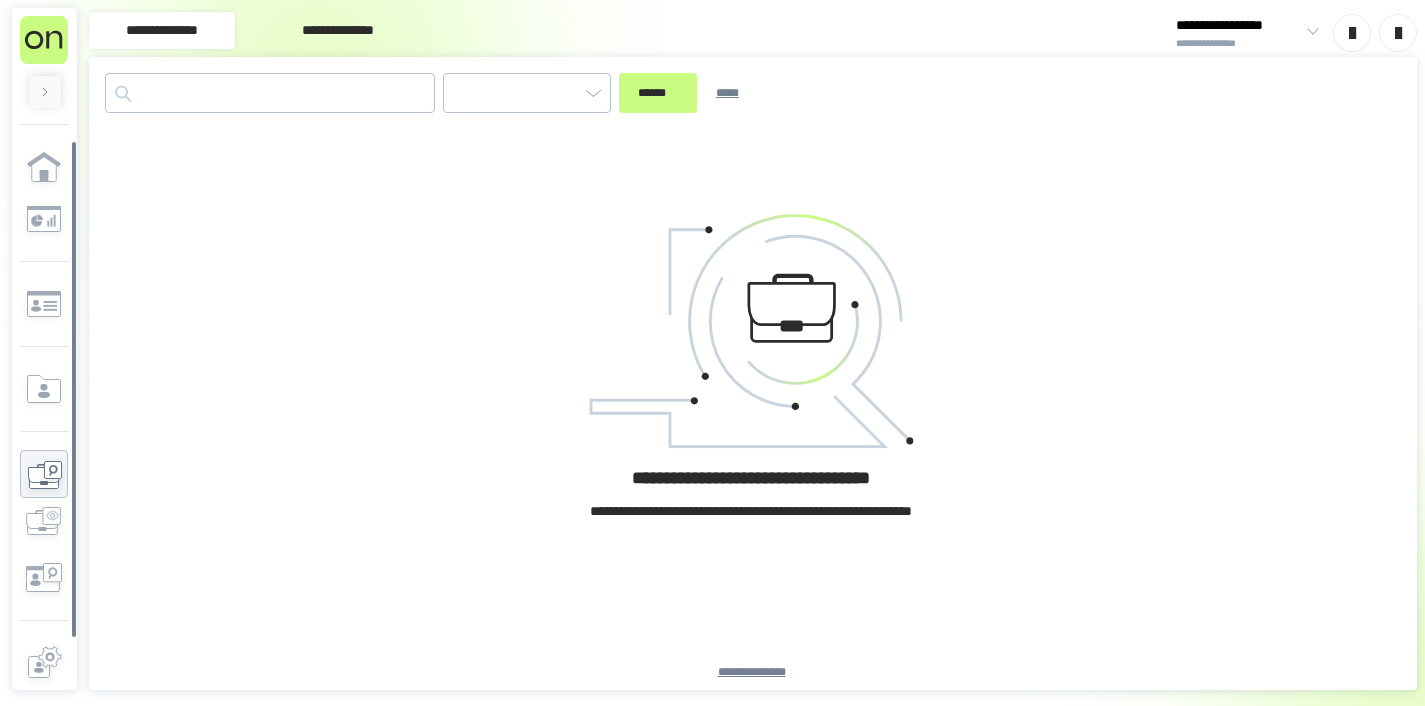 type on "*********" 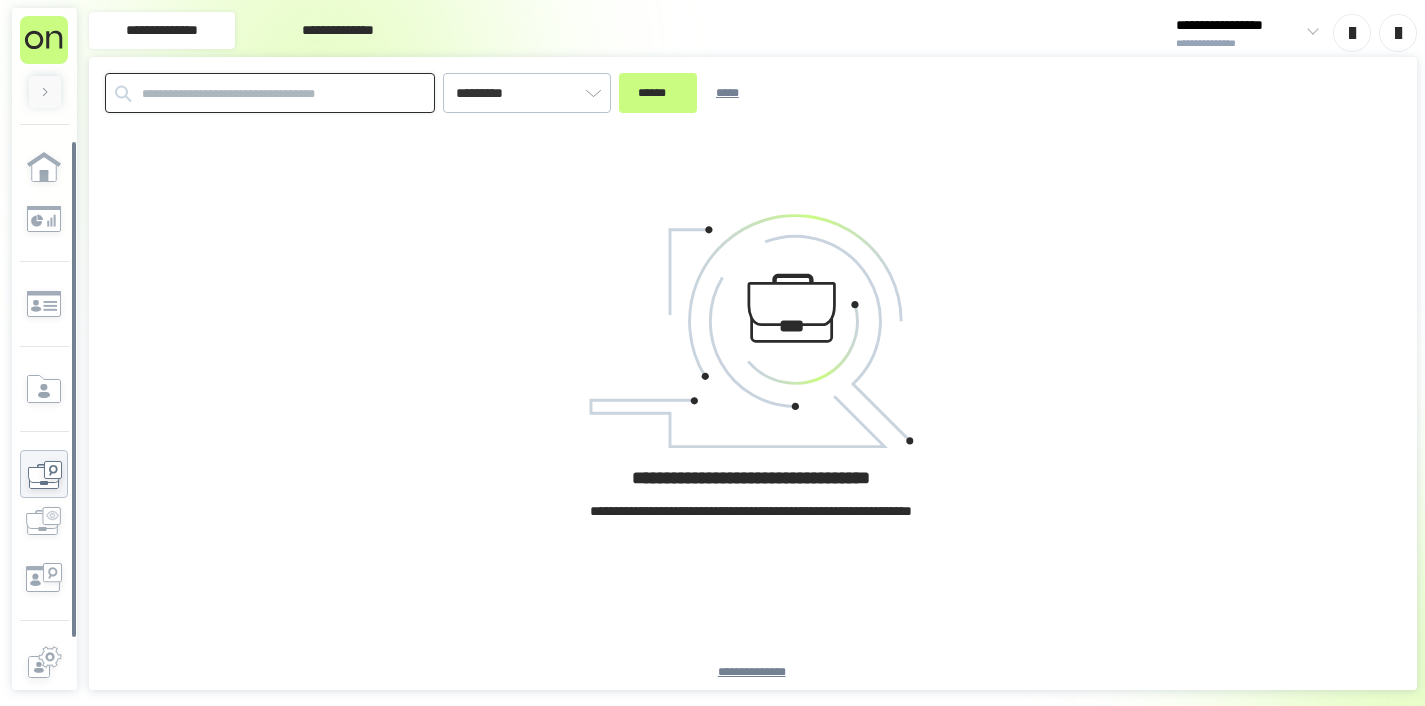 click at bounding box center [270, 93] 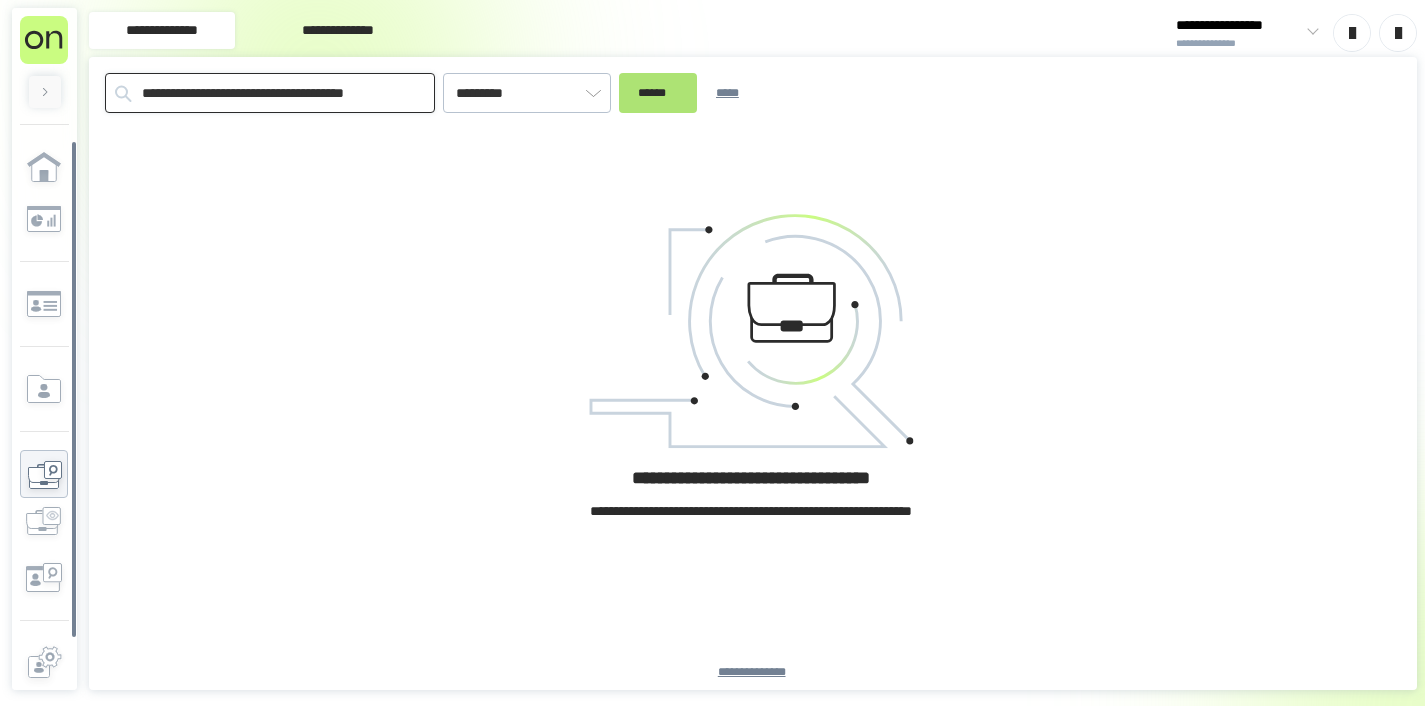 type on "**********" 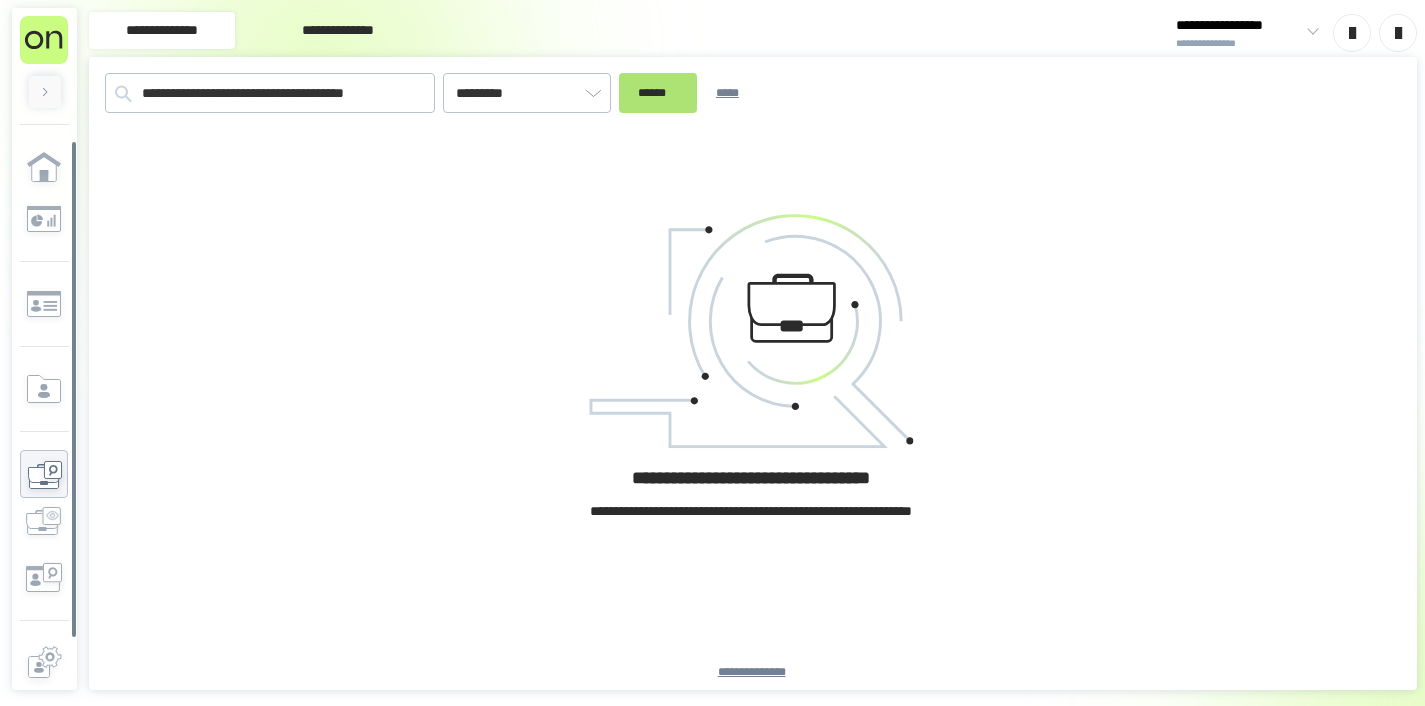 click on "******" at bounding box center [658, 93] 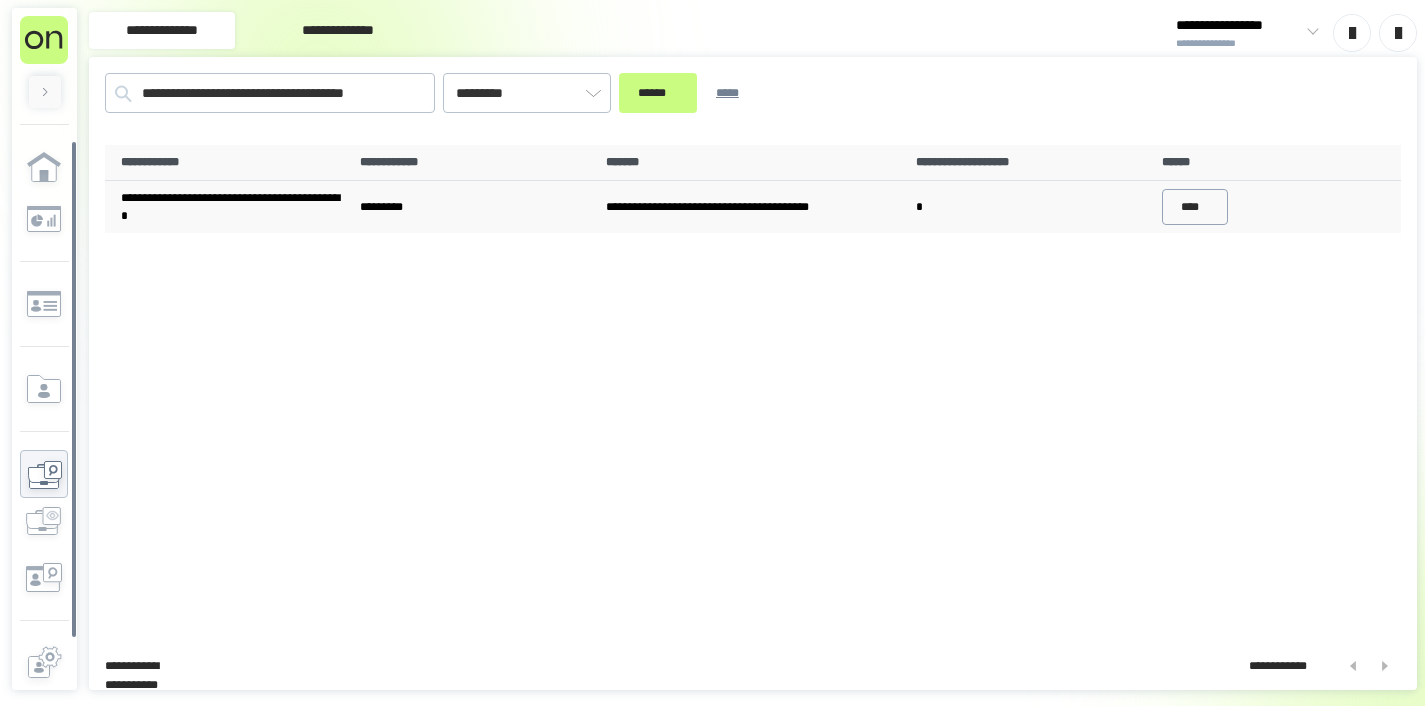 click on "****" at bounding box center [1195, 207] 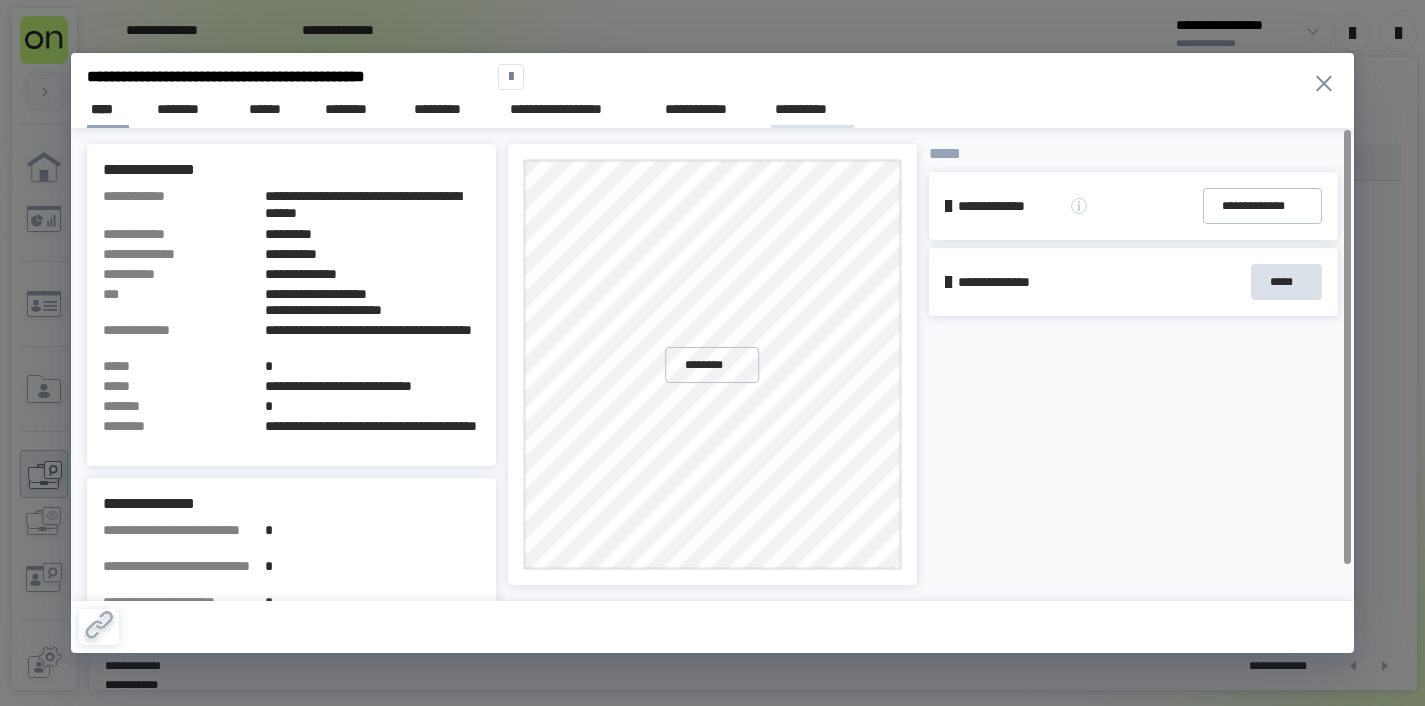 click on "**********" at bounding box center [812, 109] 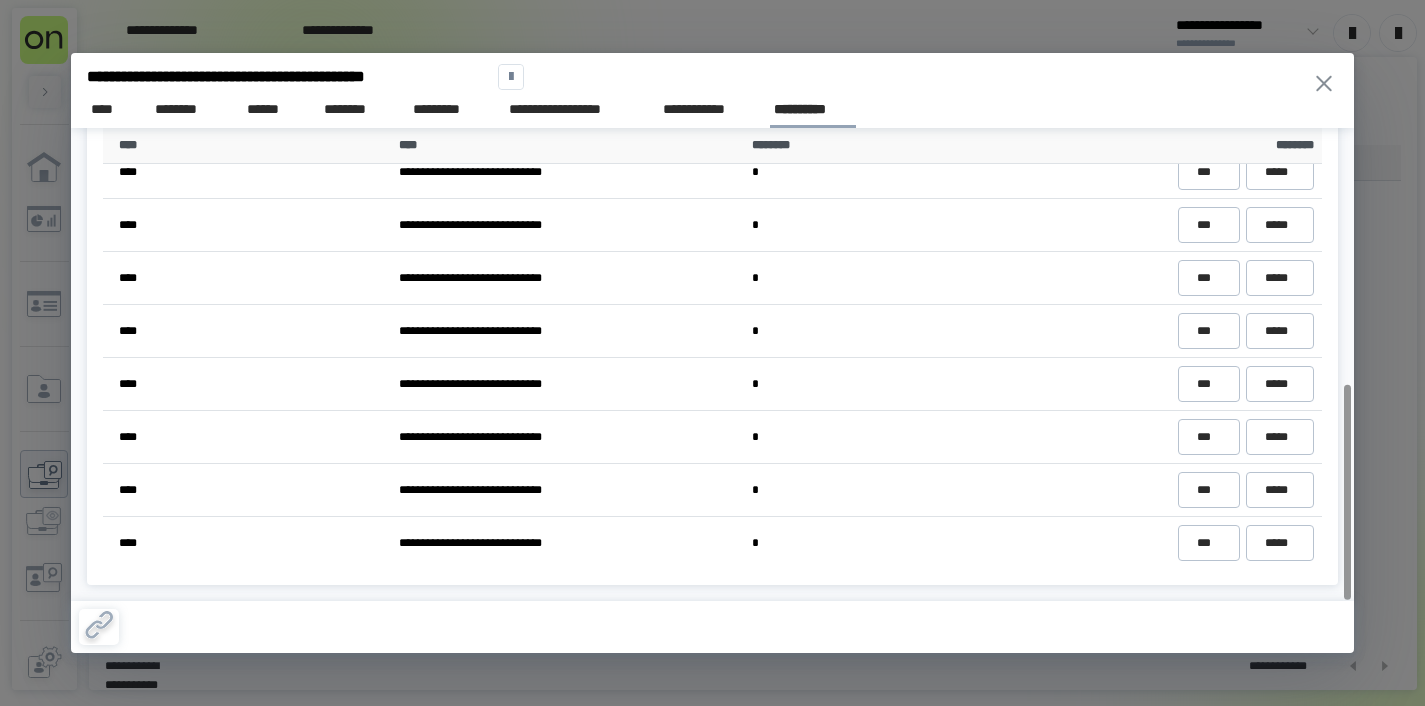 scroll, scrollTop: 562, scrollLeft: 0, axis: vertical 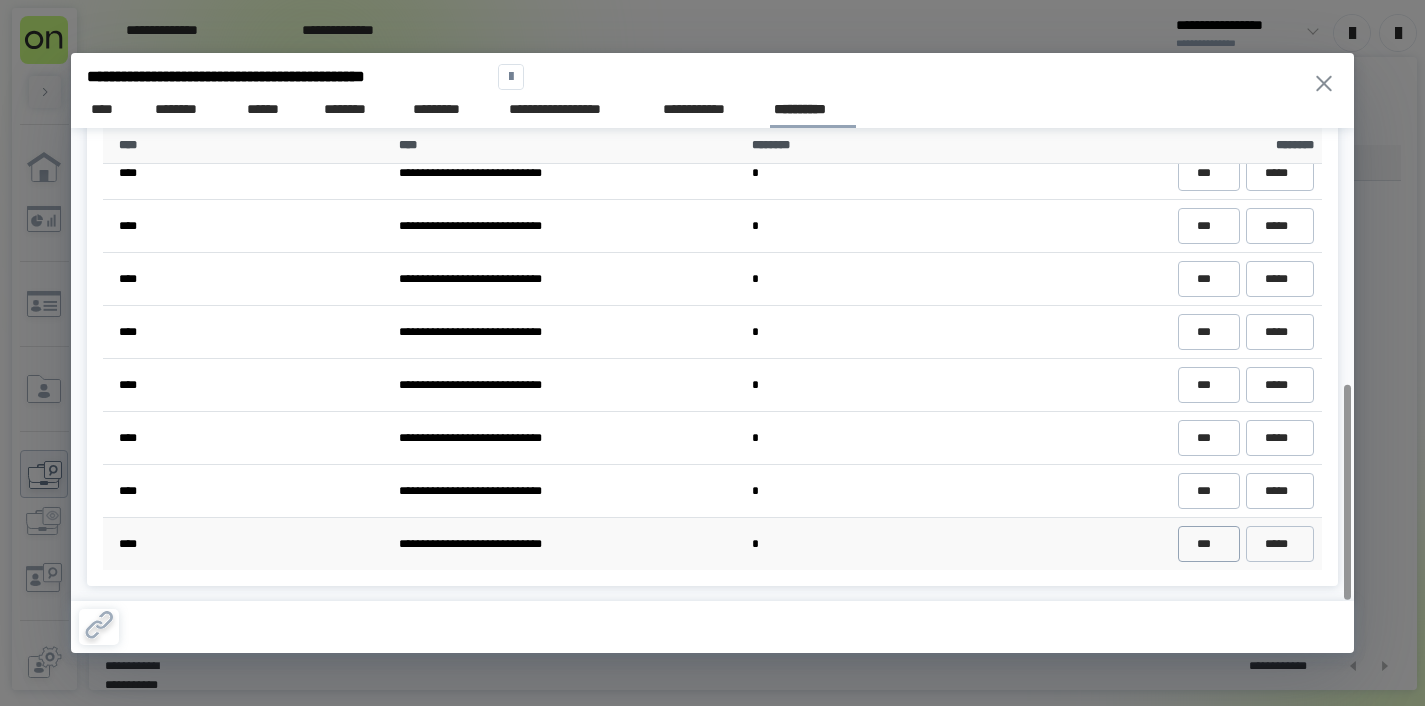 click on "***" at bounding box center (1208, 544) 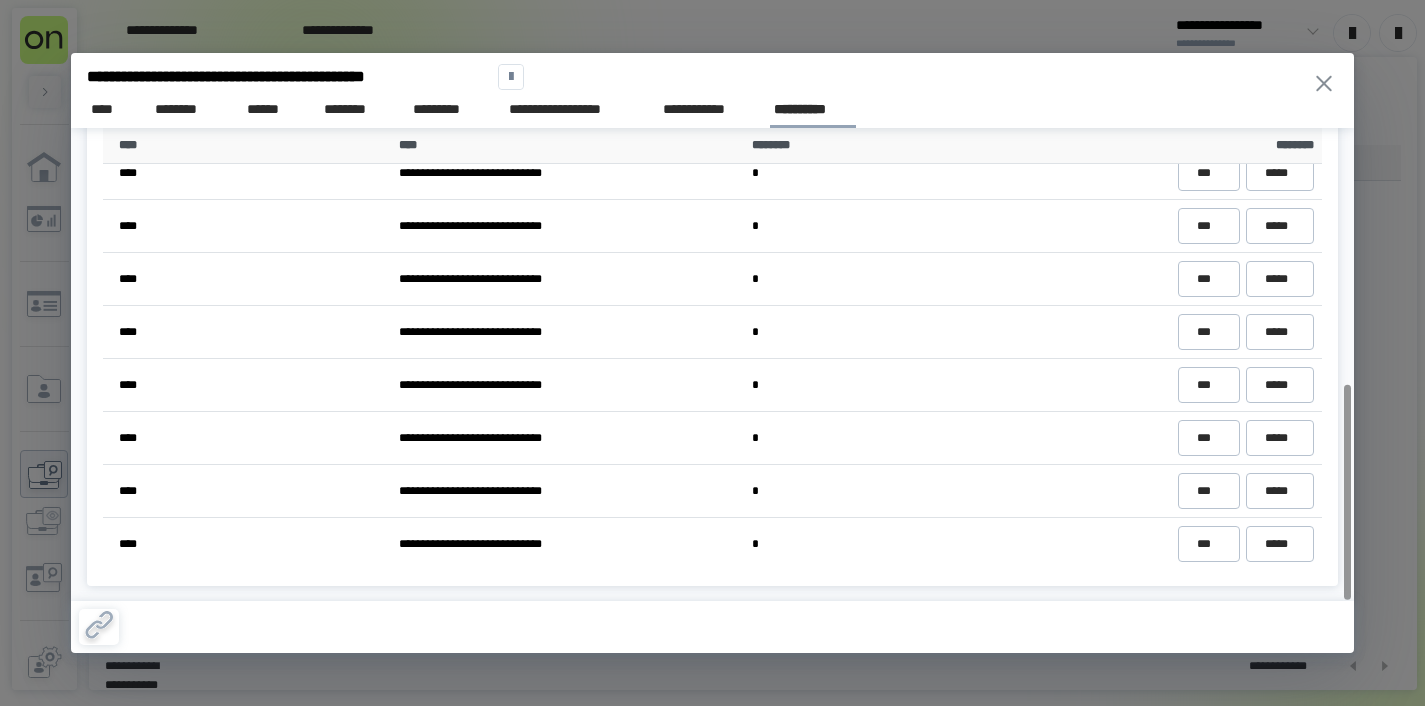 click 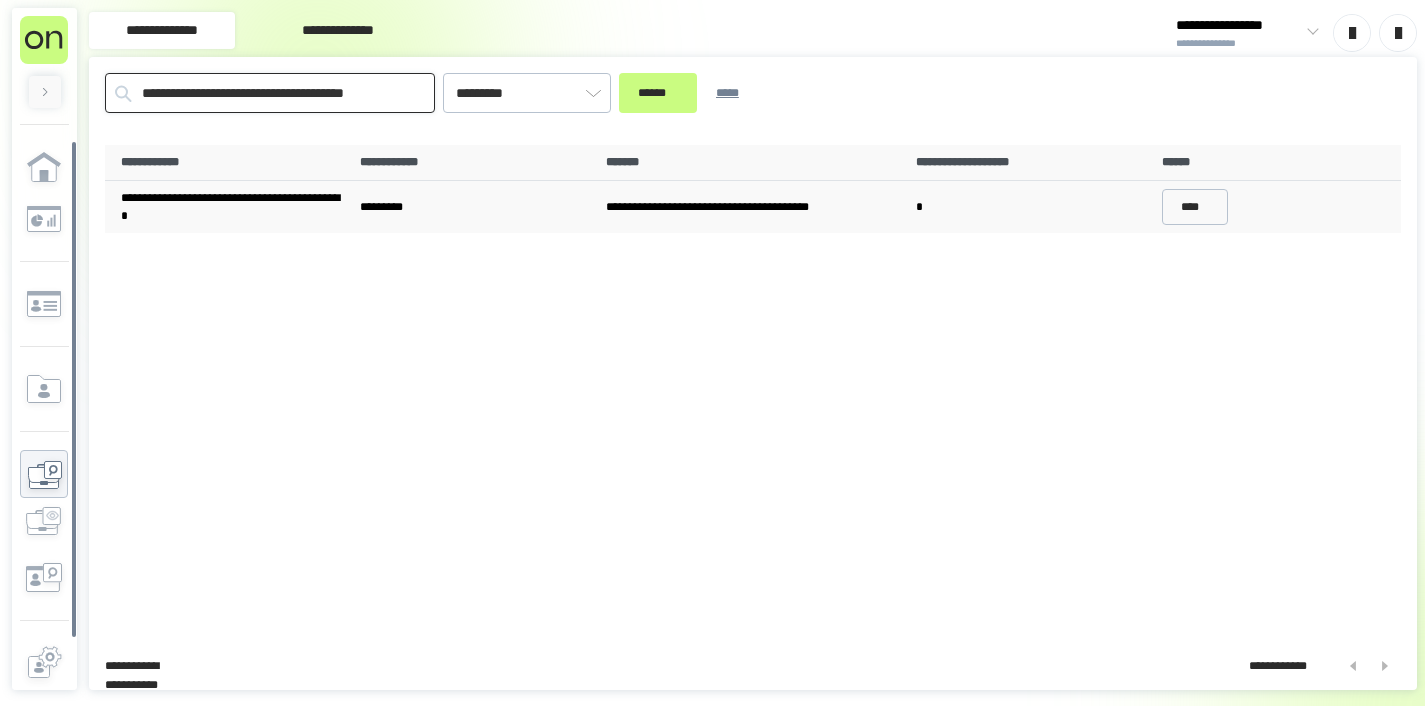 drag, startPoint x: 141, startPoint y: 98, endPoint x: 873, endPoint y: 182, distance: 736.8039 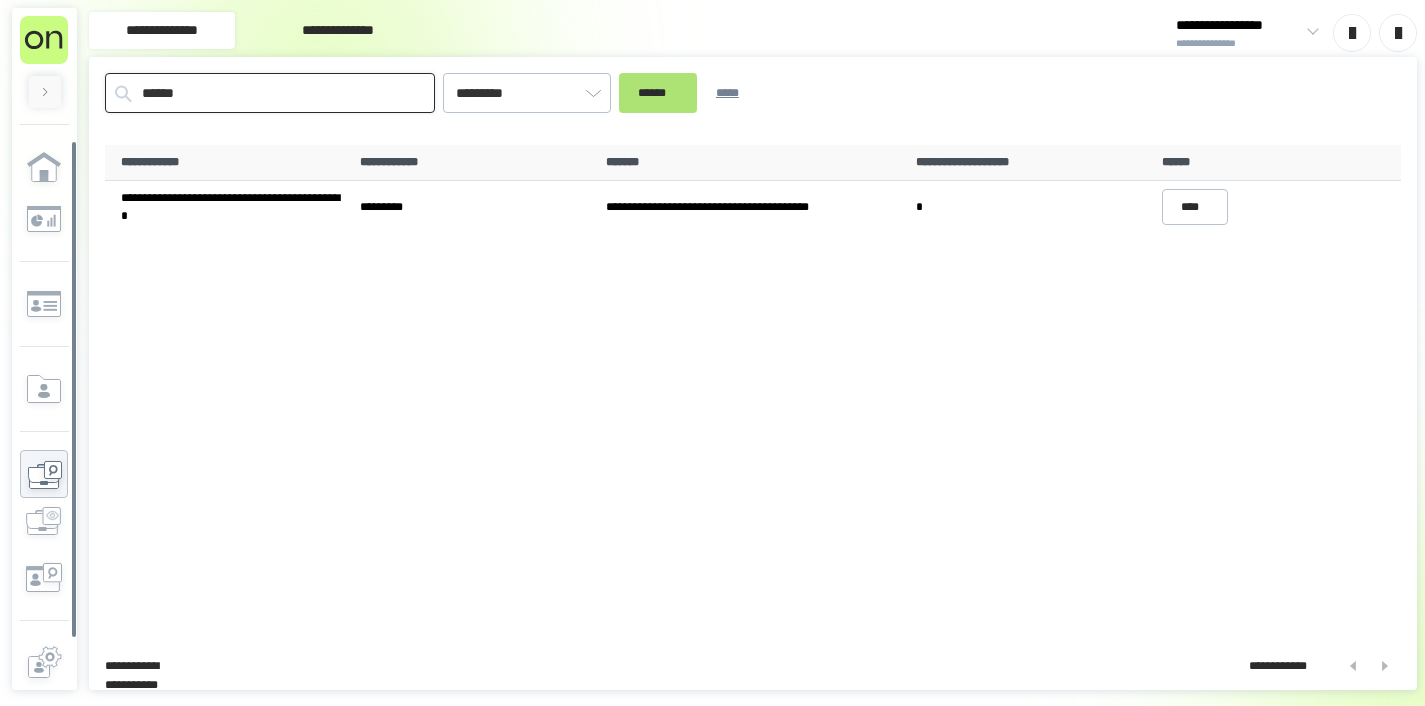 type on "******" 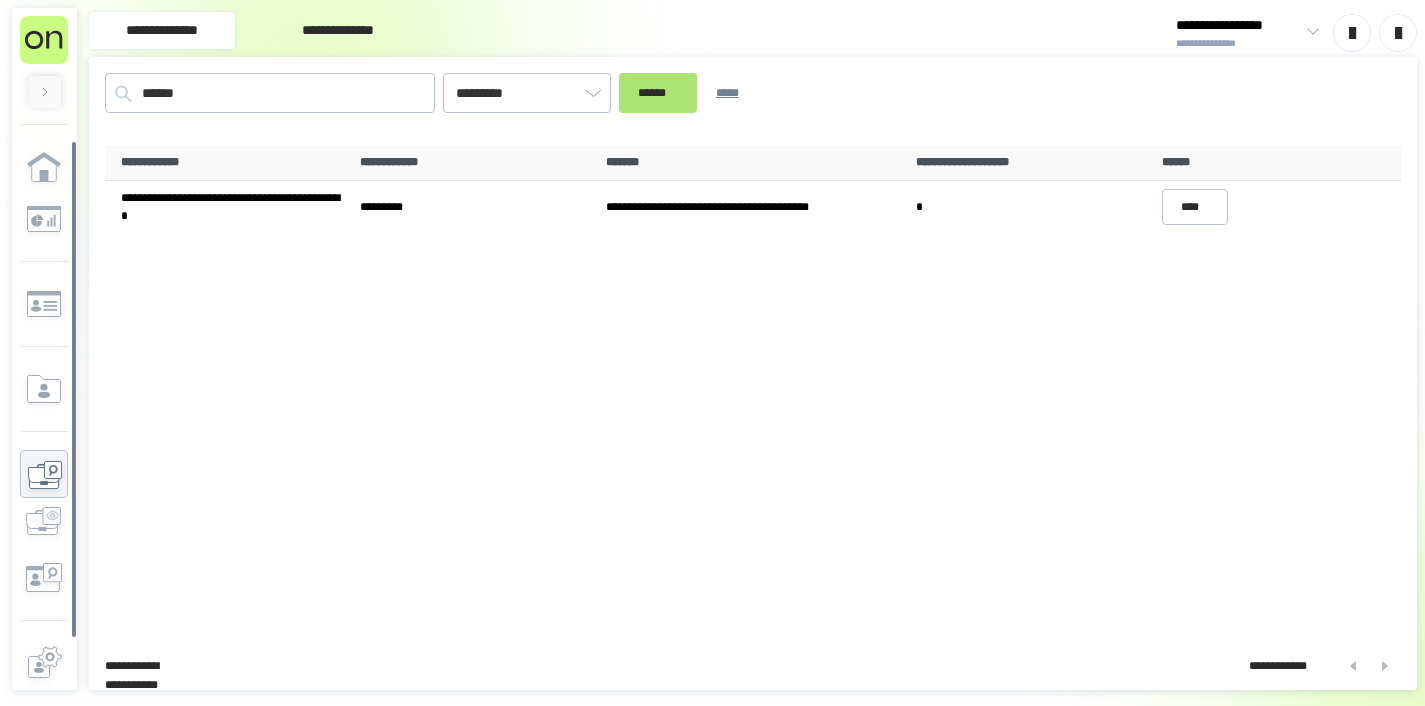 click on "******" at bounding box center (658, 93) 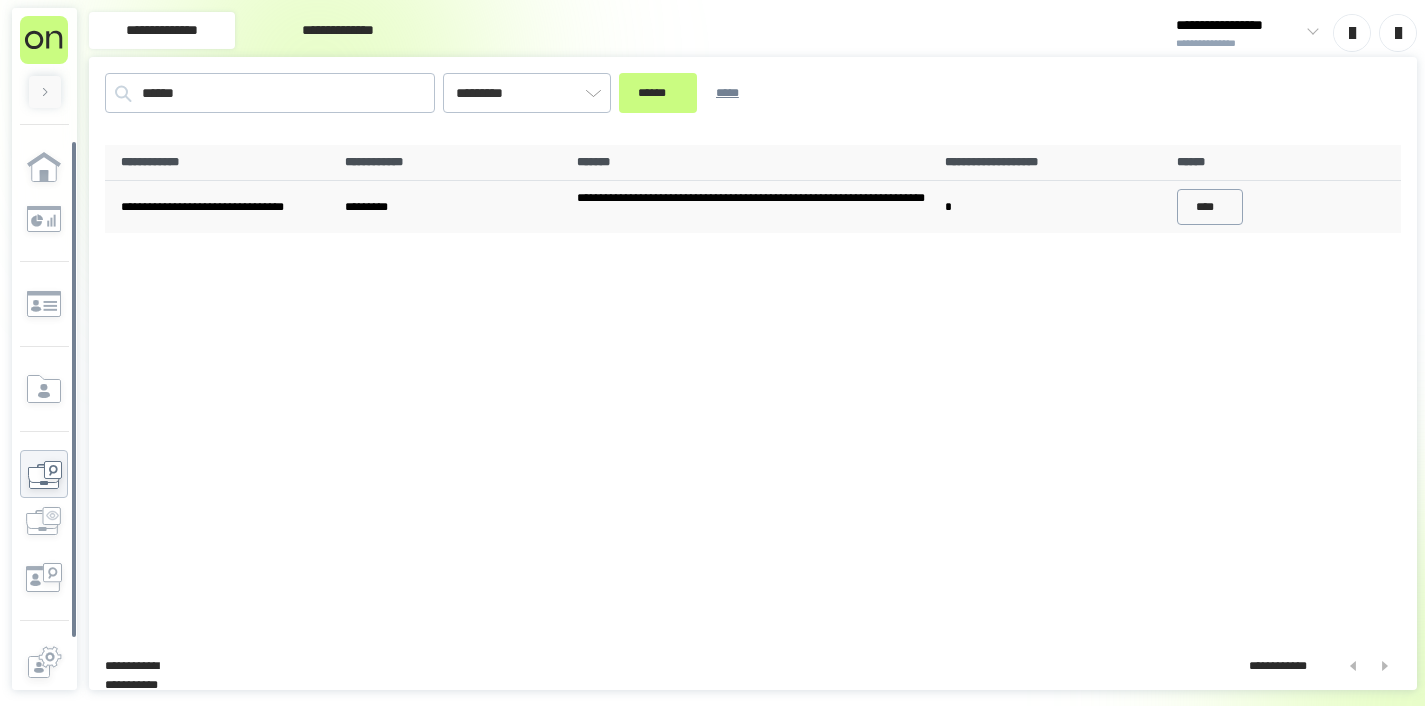 click on "****" at bounding box center [1210, 207] 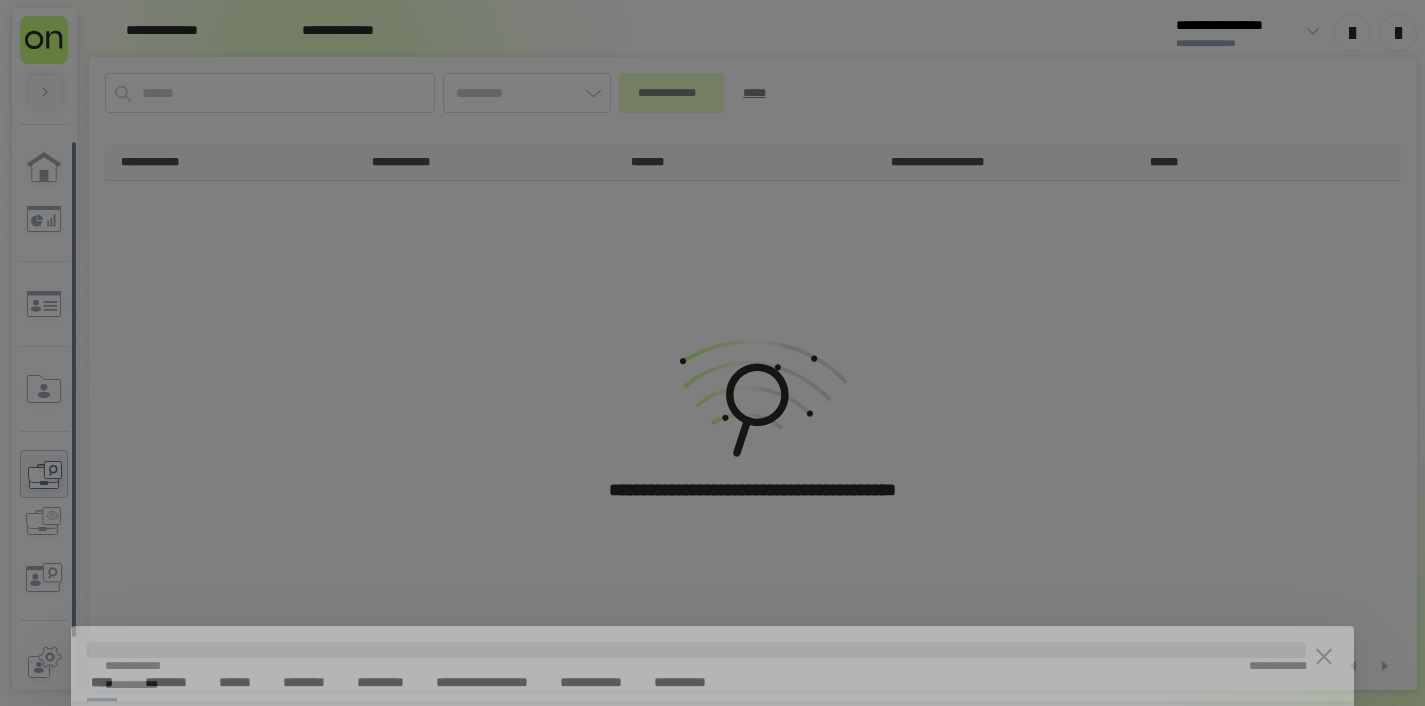 type on "*********" 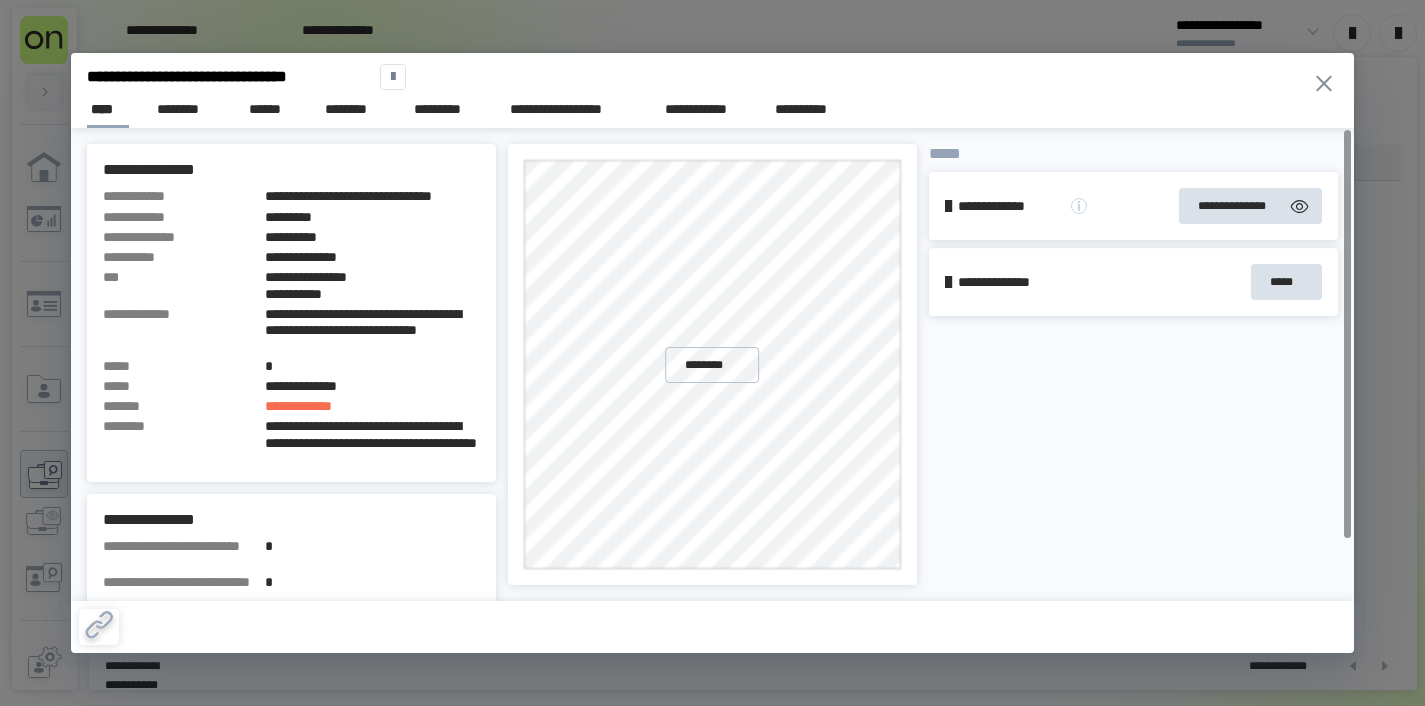 click on "**********" at bounding box center (187, 76) 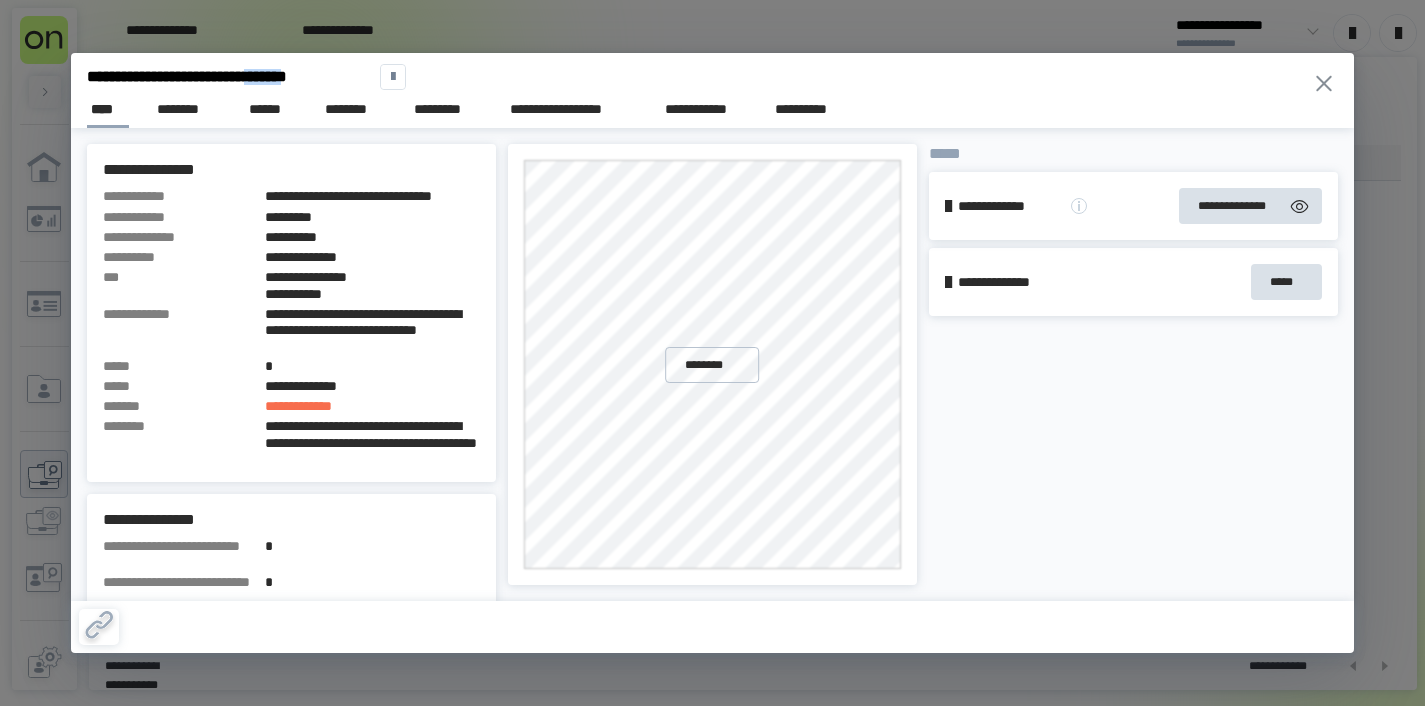 drag, startPoint x: 298, startPoint y: 72, endPoint x: 357, endPoint y: 74, distance: 59.03389 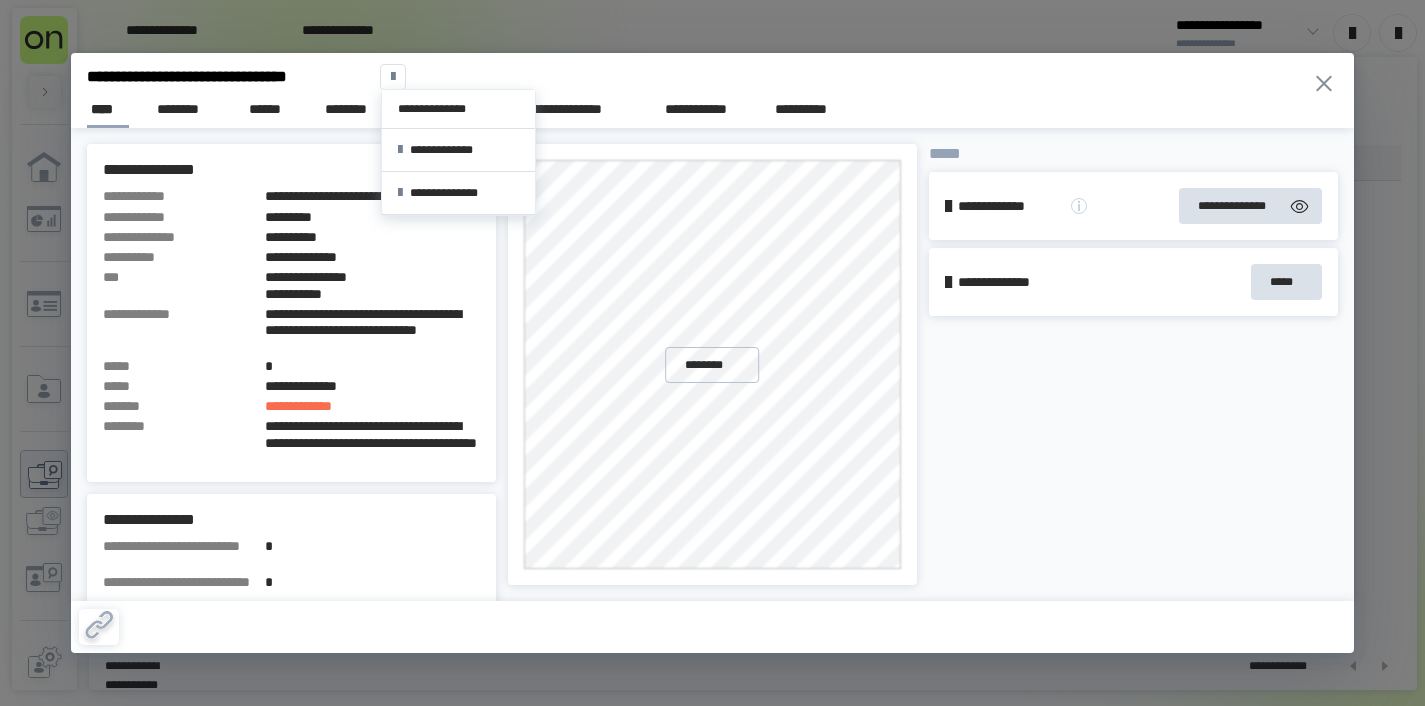 click at bounding box center (393, 77) 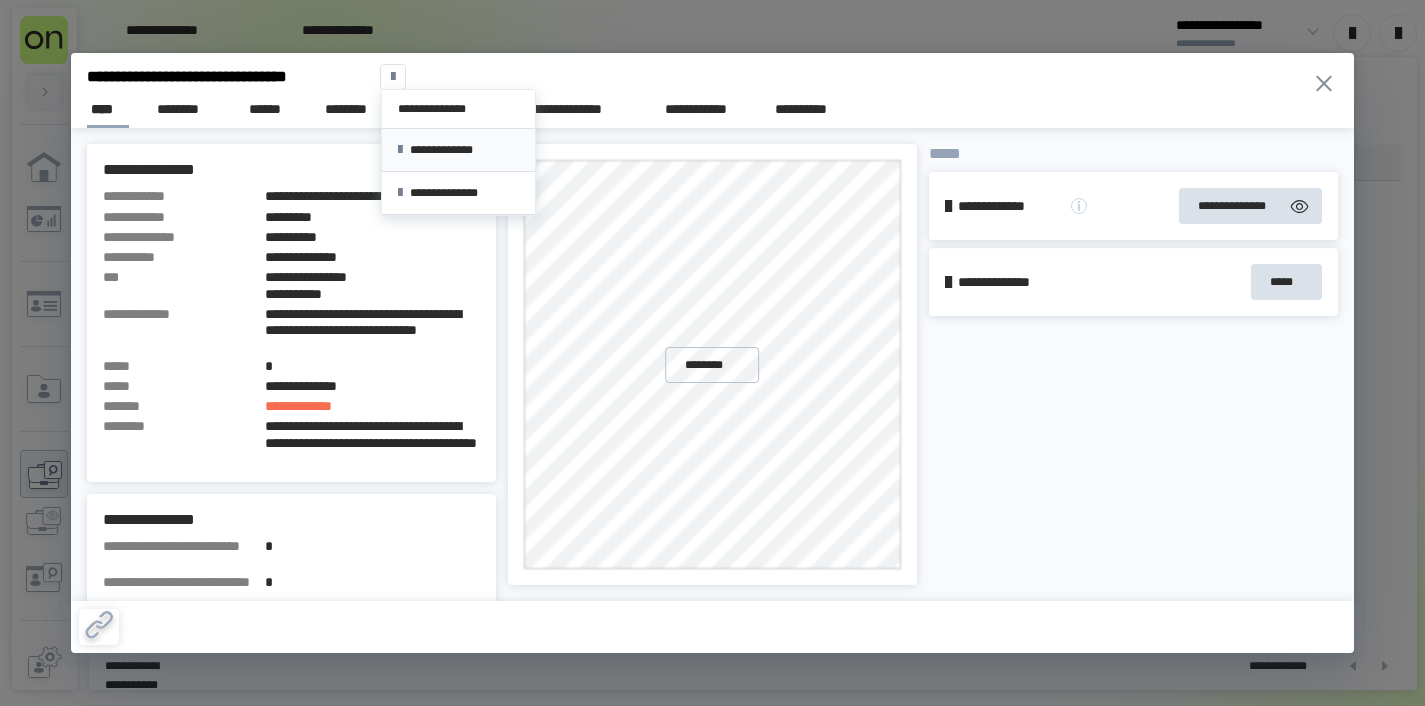 click on "**********" at bounding box center (458, 150) 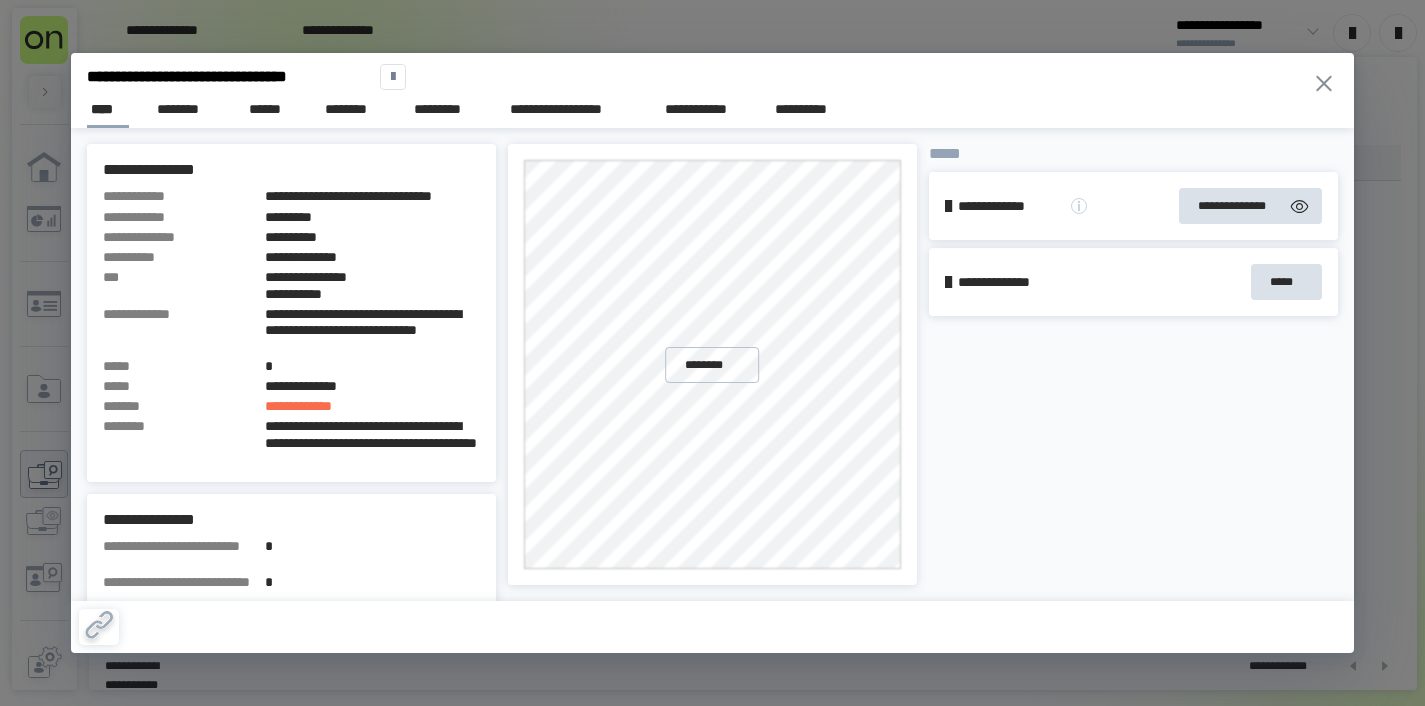 click 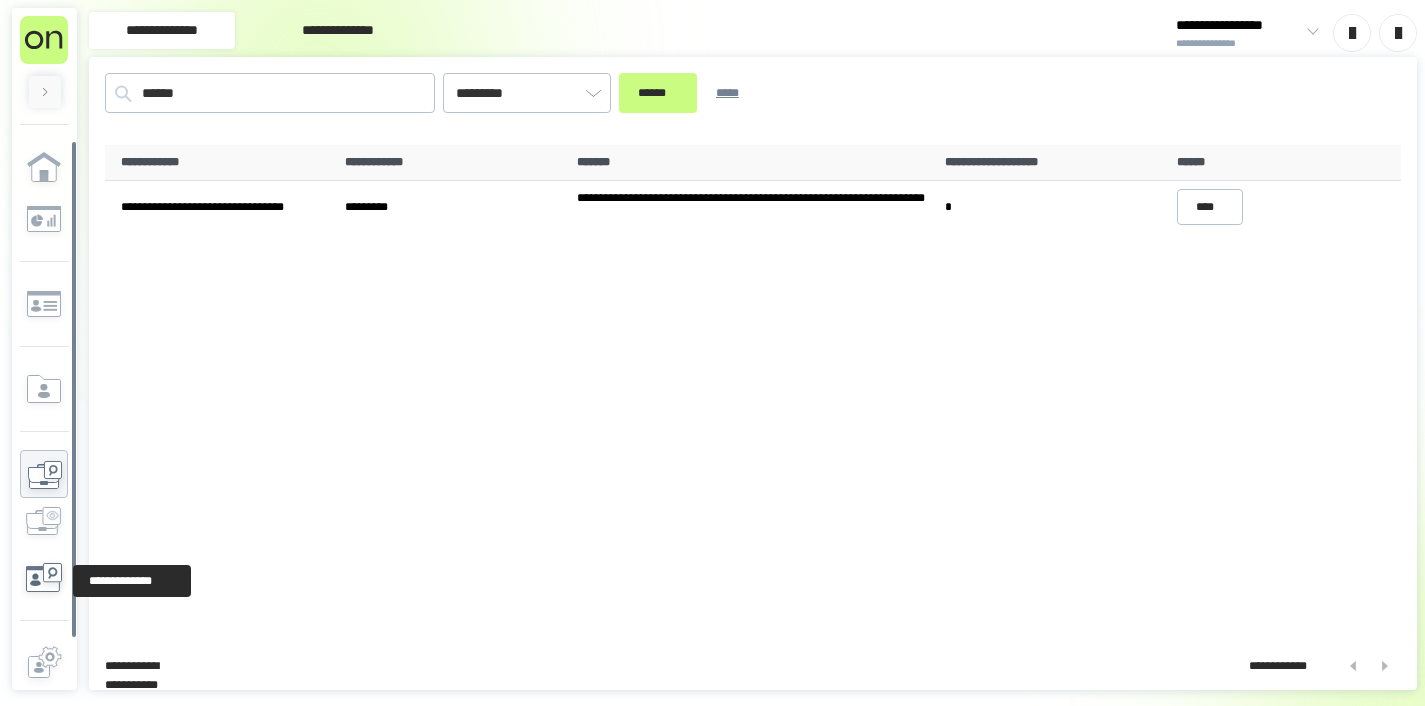 click 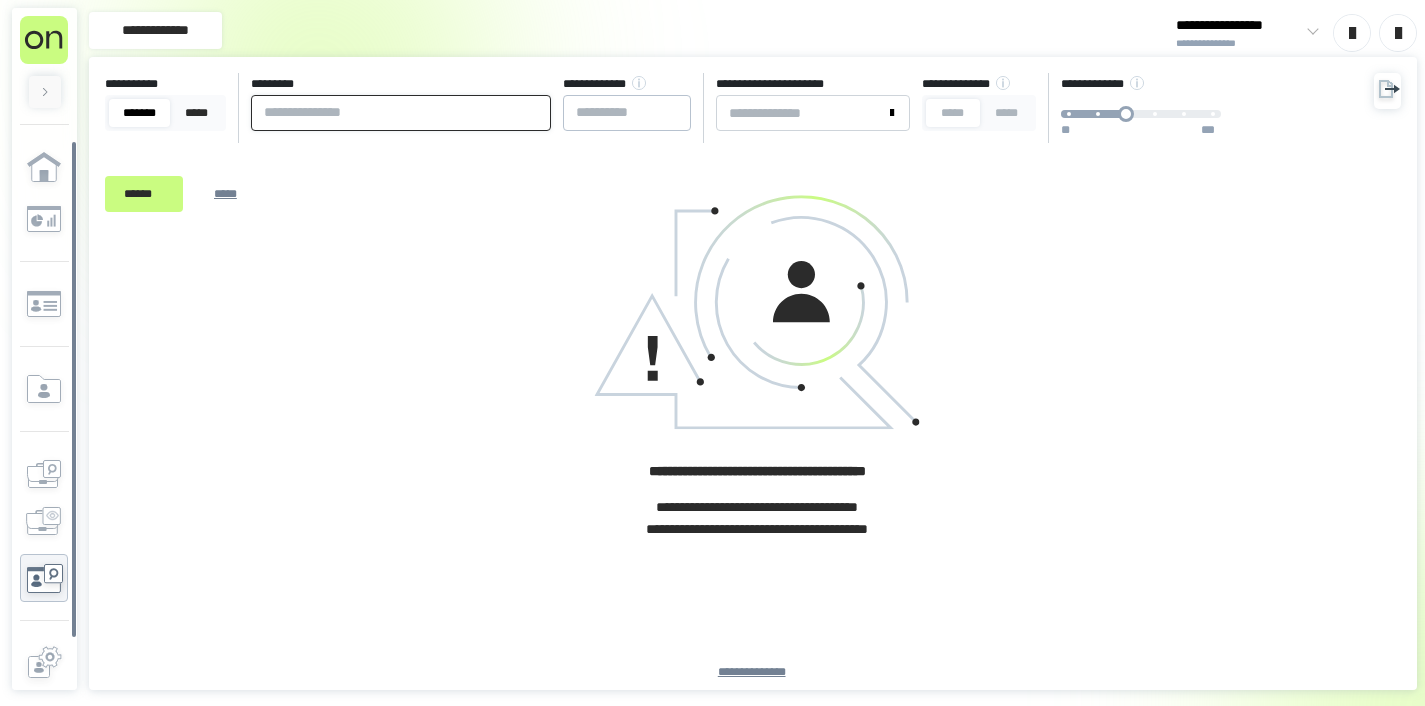 paste on "**********" 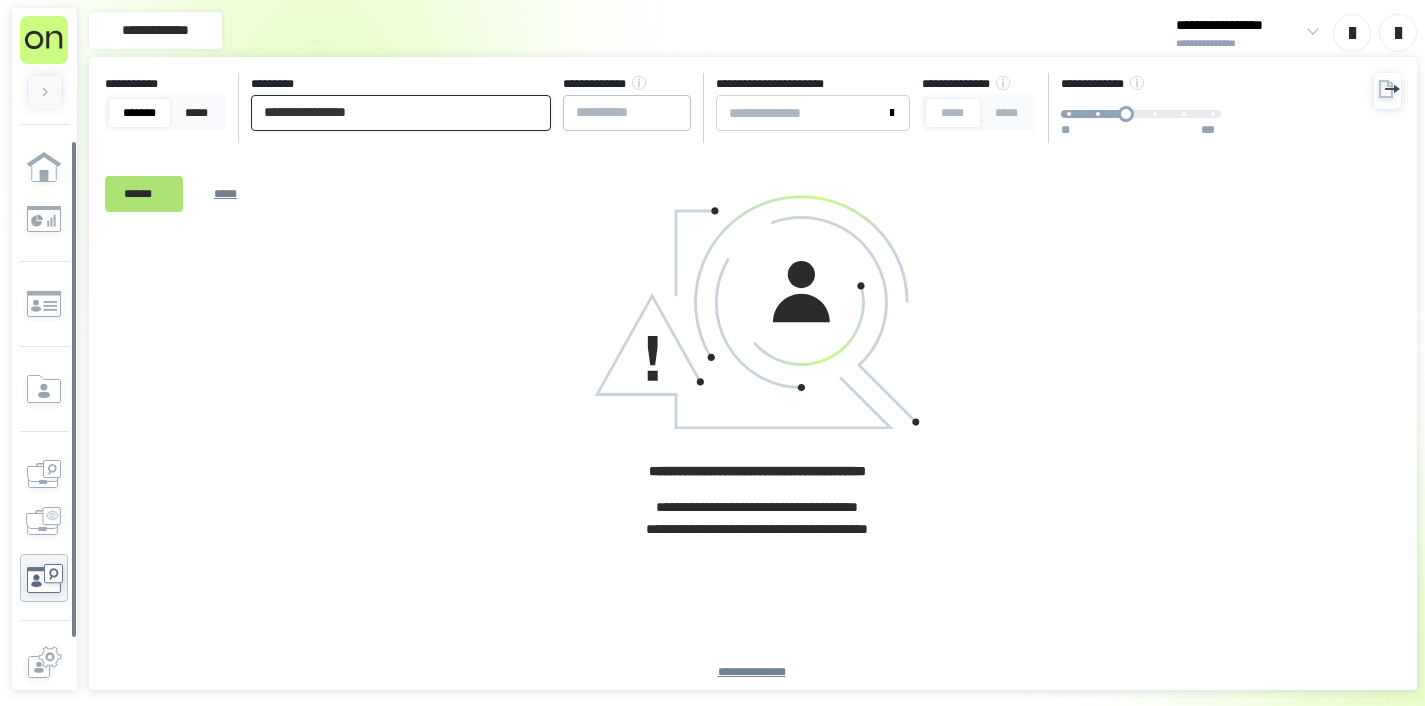 type on "**********" 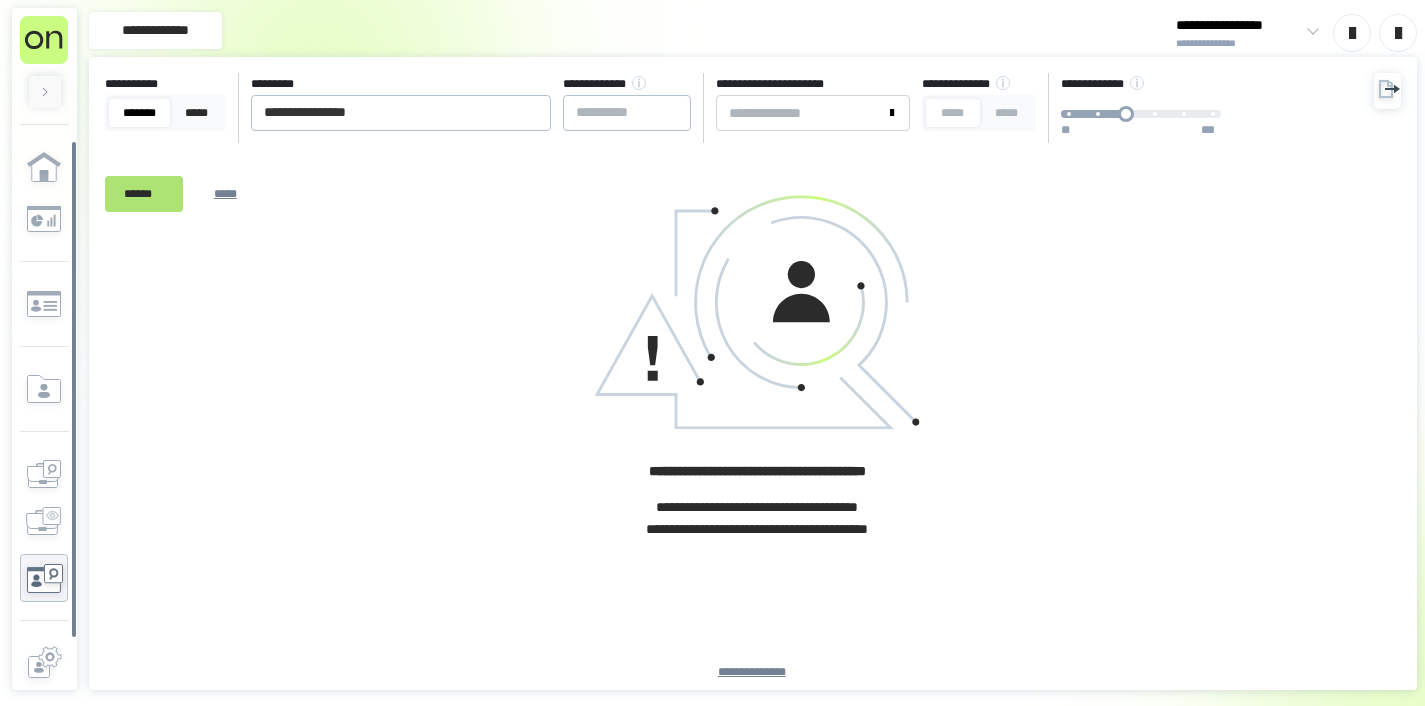 click on "******" at bounding box center [144, 194] 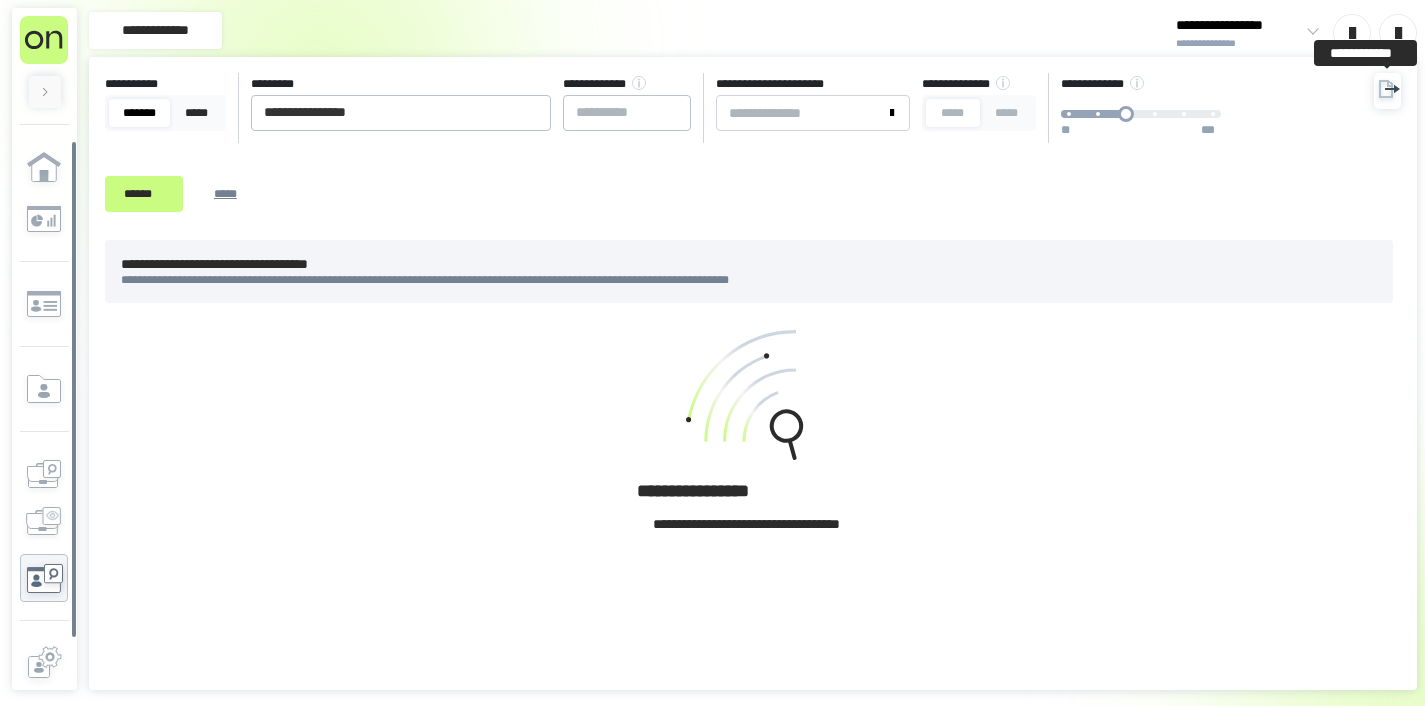 click 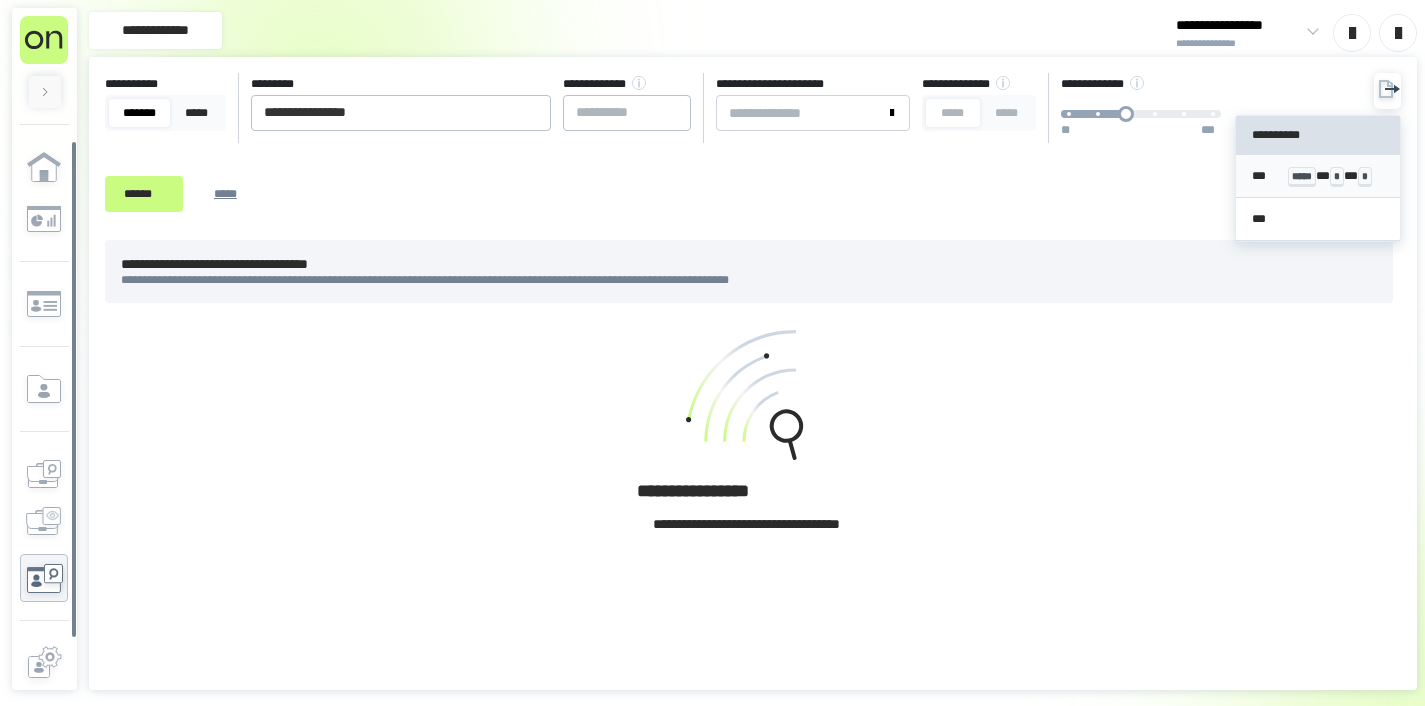 click on "*** ***** * * *   *" at bounding box center [1318, 176] 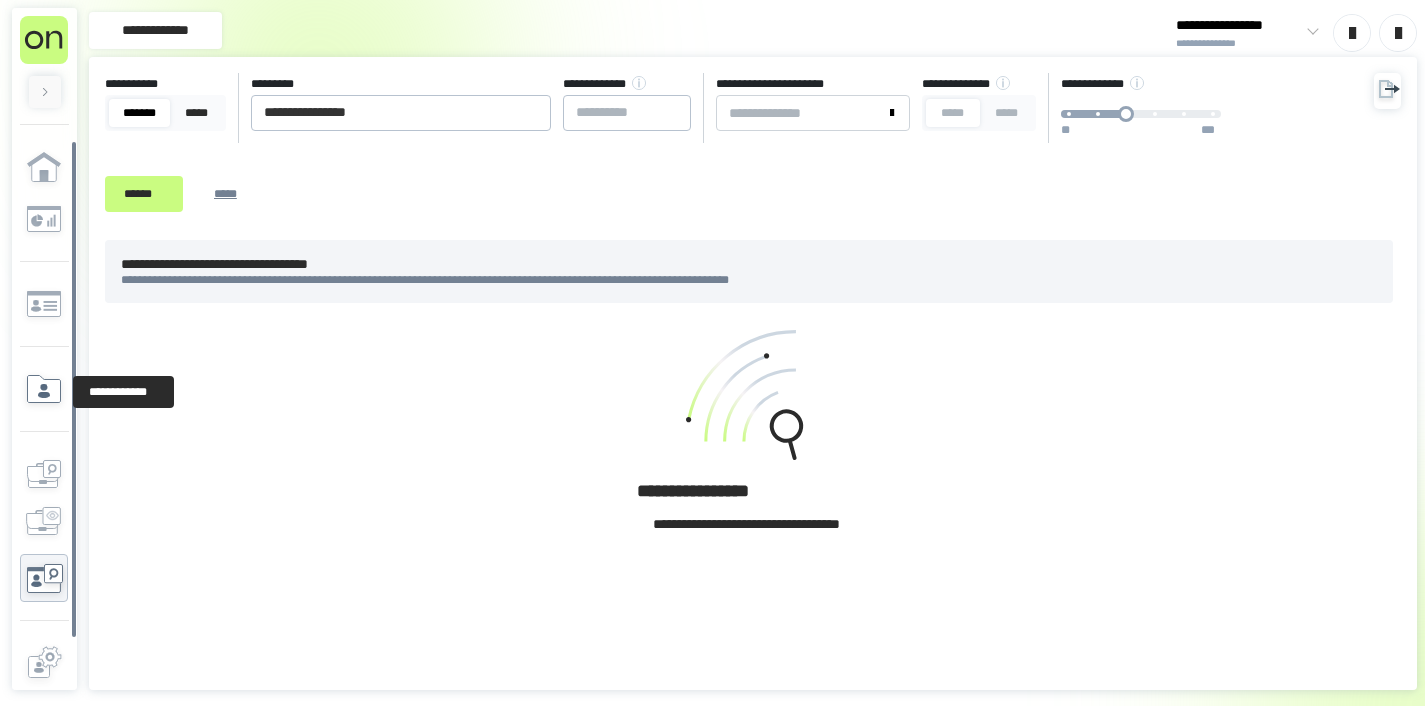 click 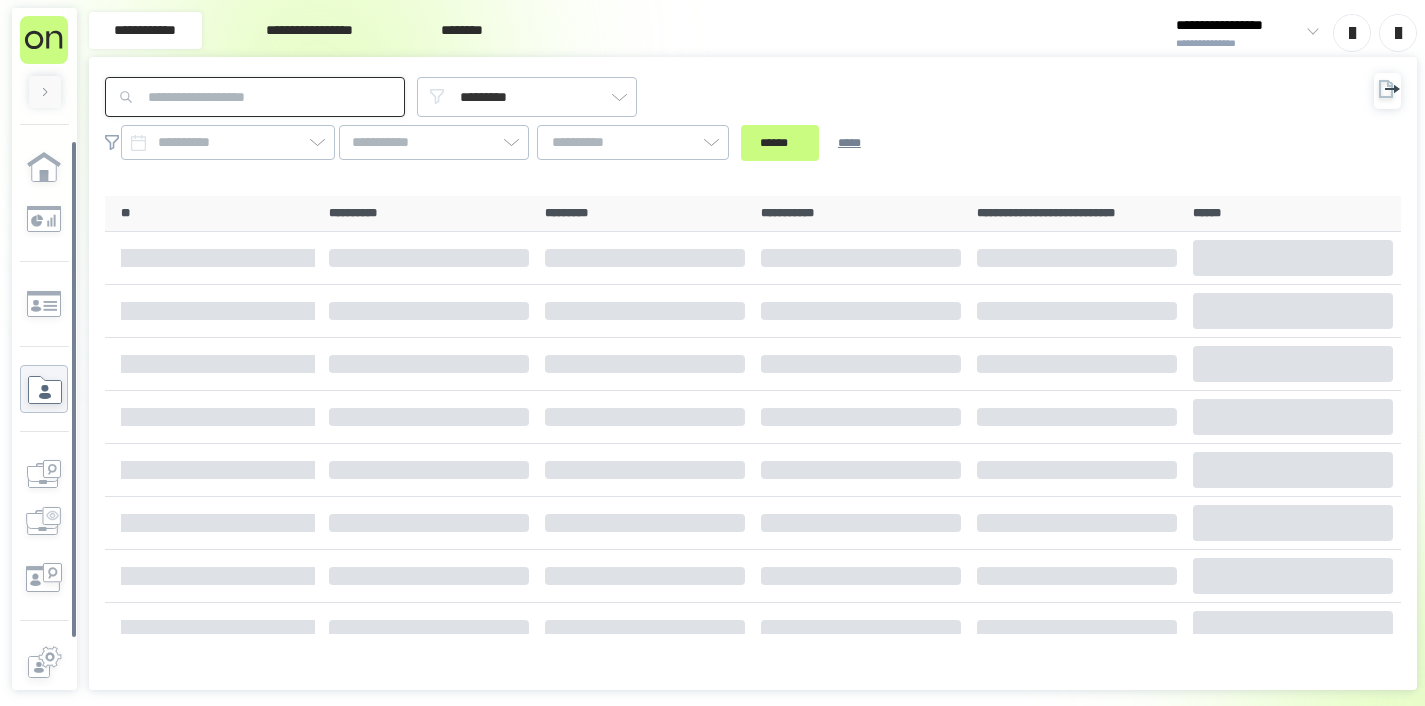 click at bounding box center (255, 97) 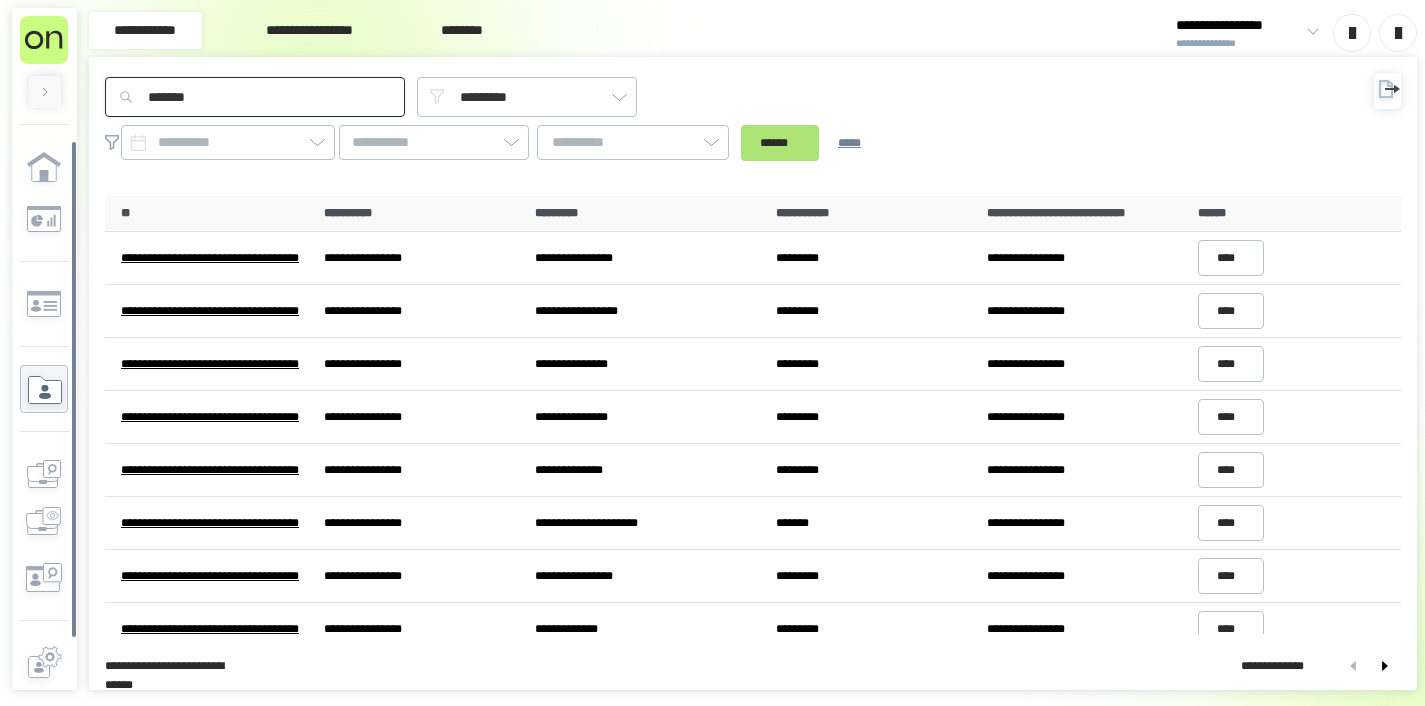 type on "*******" 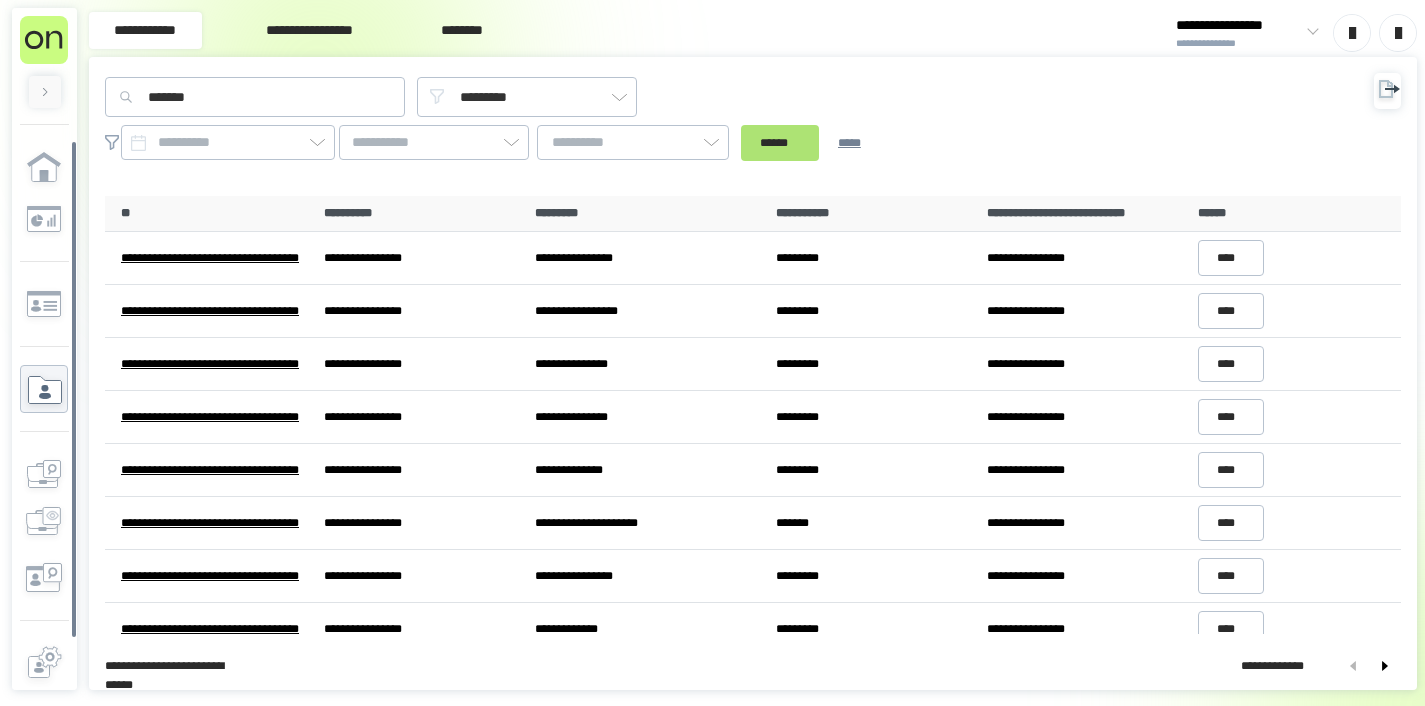 click on "******" at bounding box center (780, 143) 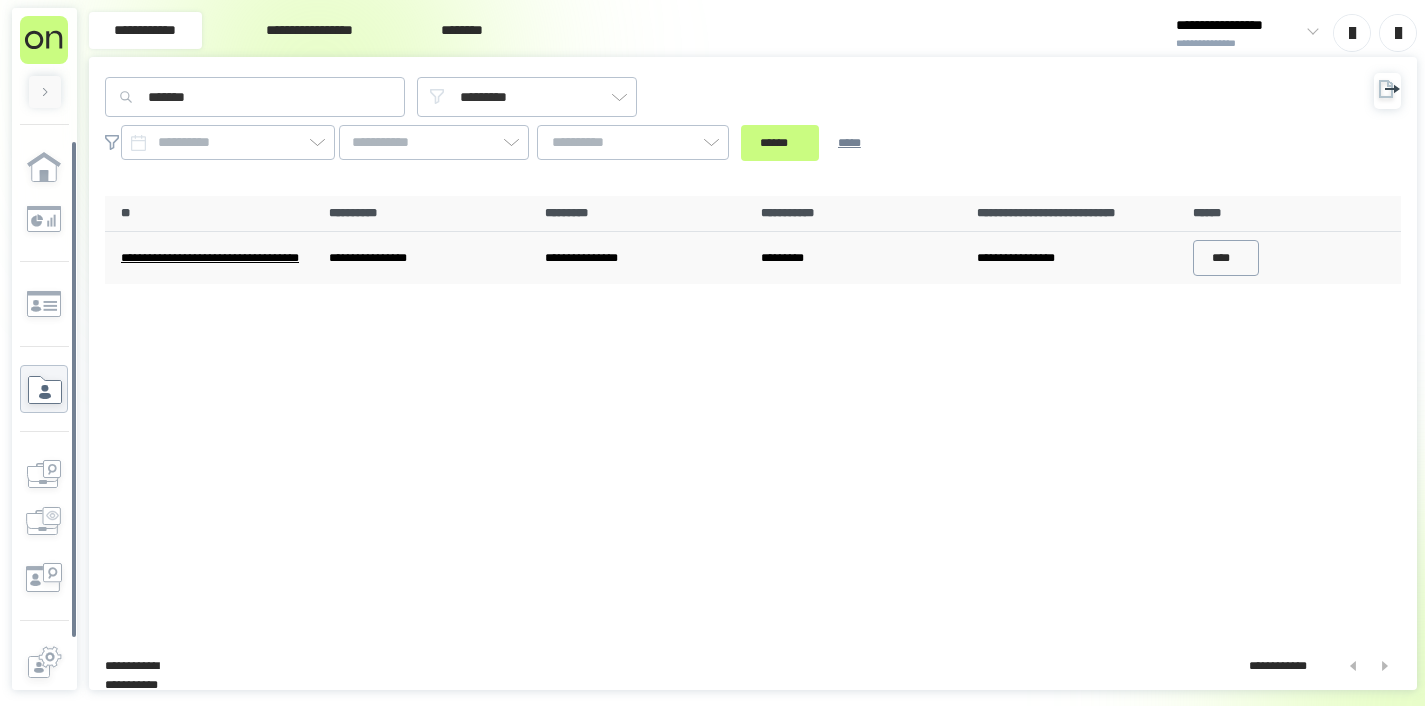 click on "****" at bounding box center [1226, 258] 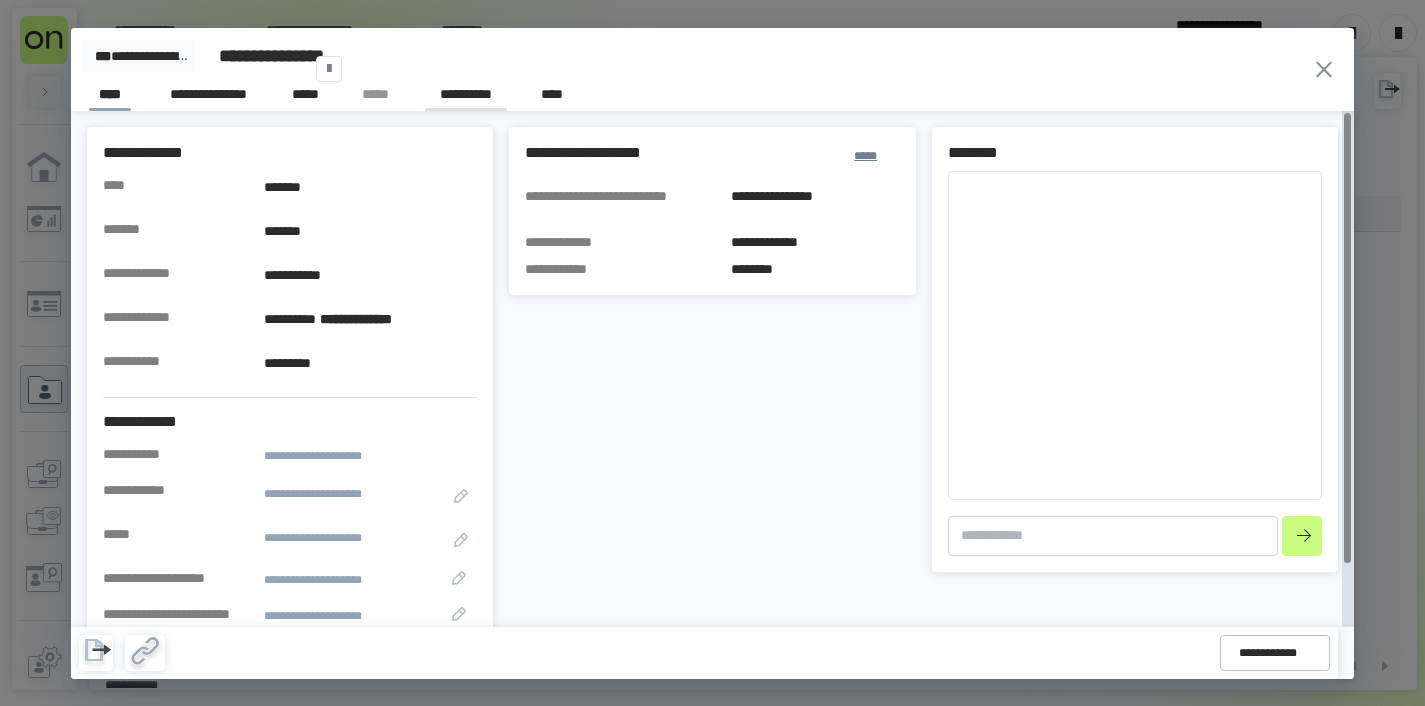 click on "**********" at bounding box center (466, 97) 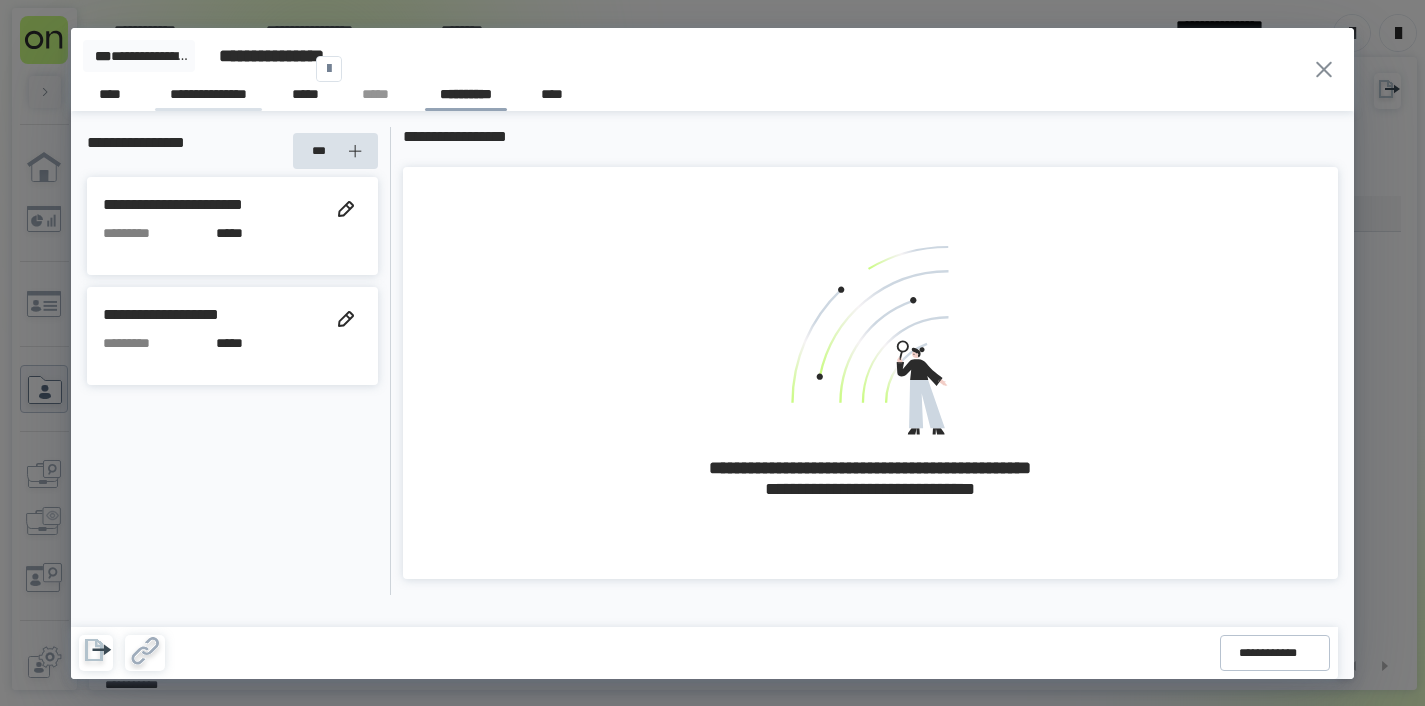 click on "**********" at bounding box center [208, 97] 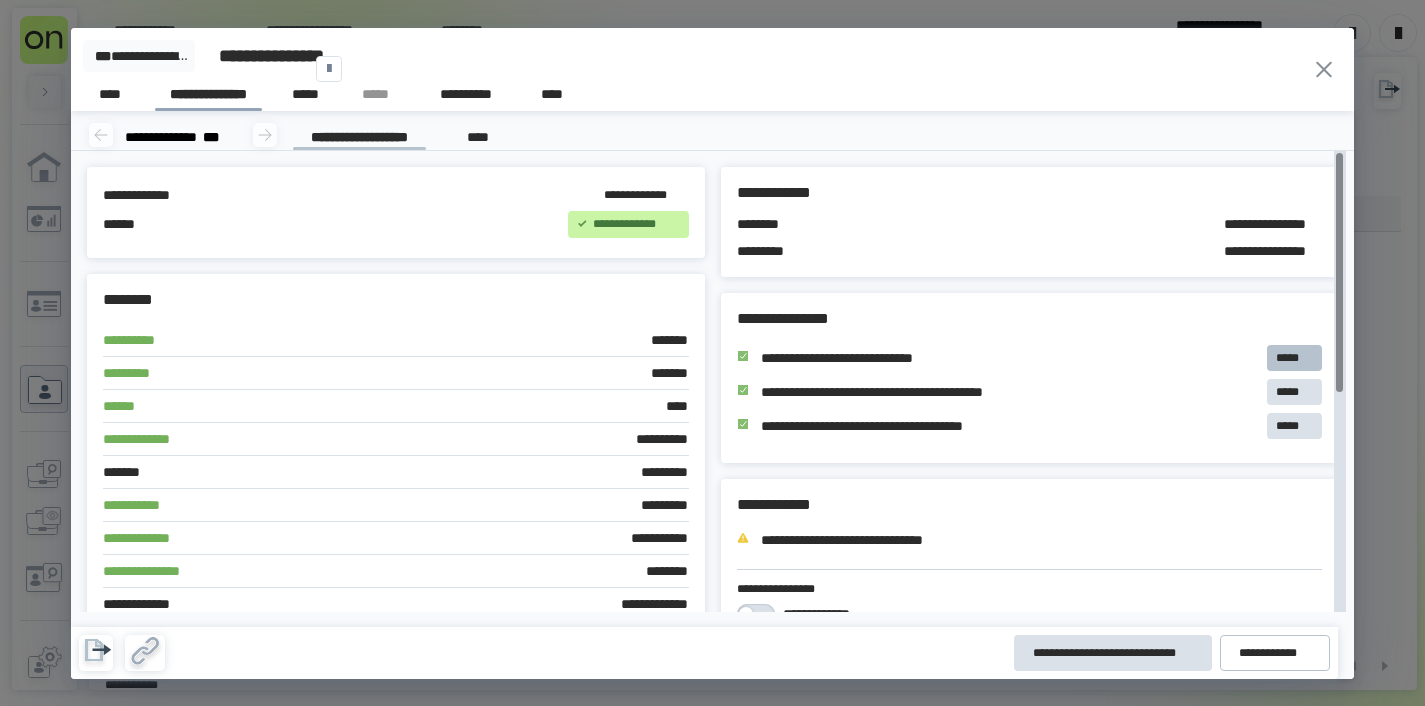 click on "*****" at bounding box center (1294, 358) 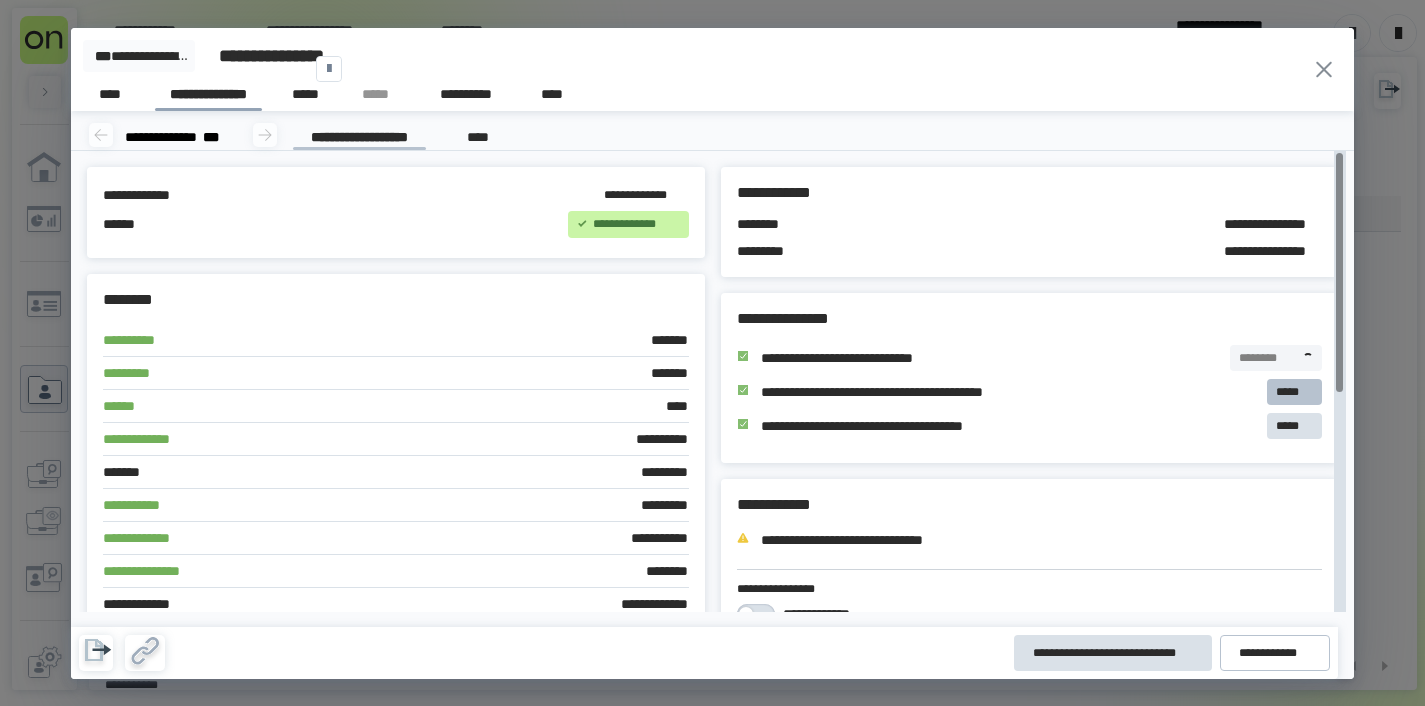 click on "*****" at bounding box center (1294, 392) 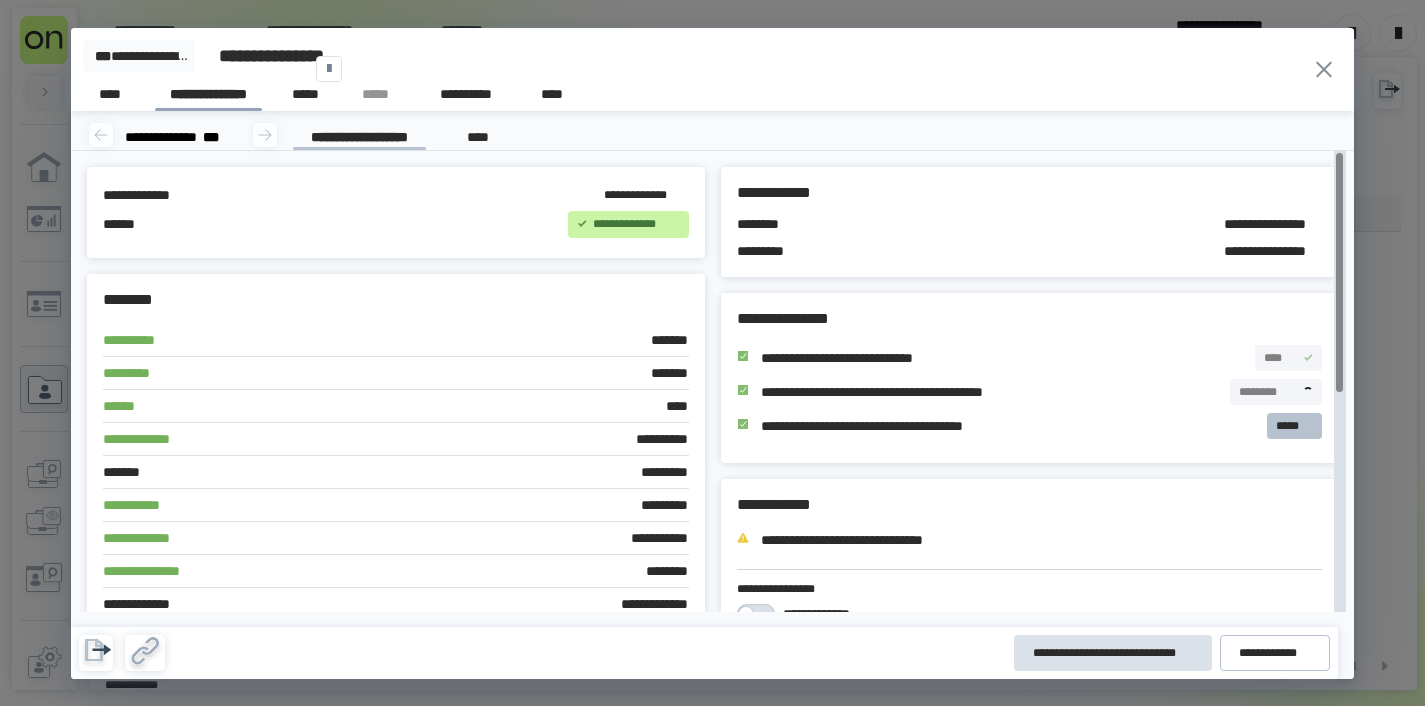 click on "*****" at bounding box center (1294, 426) 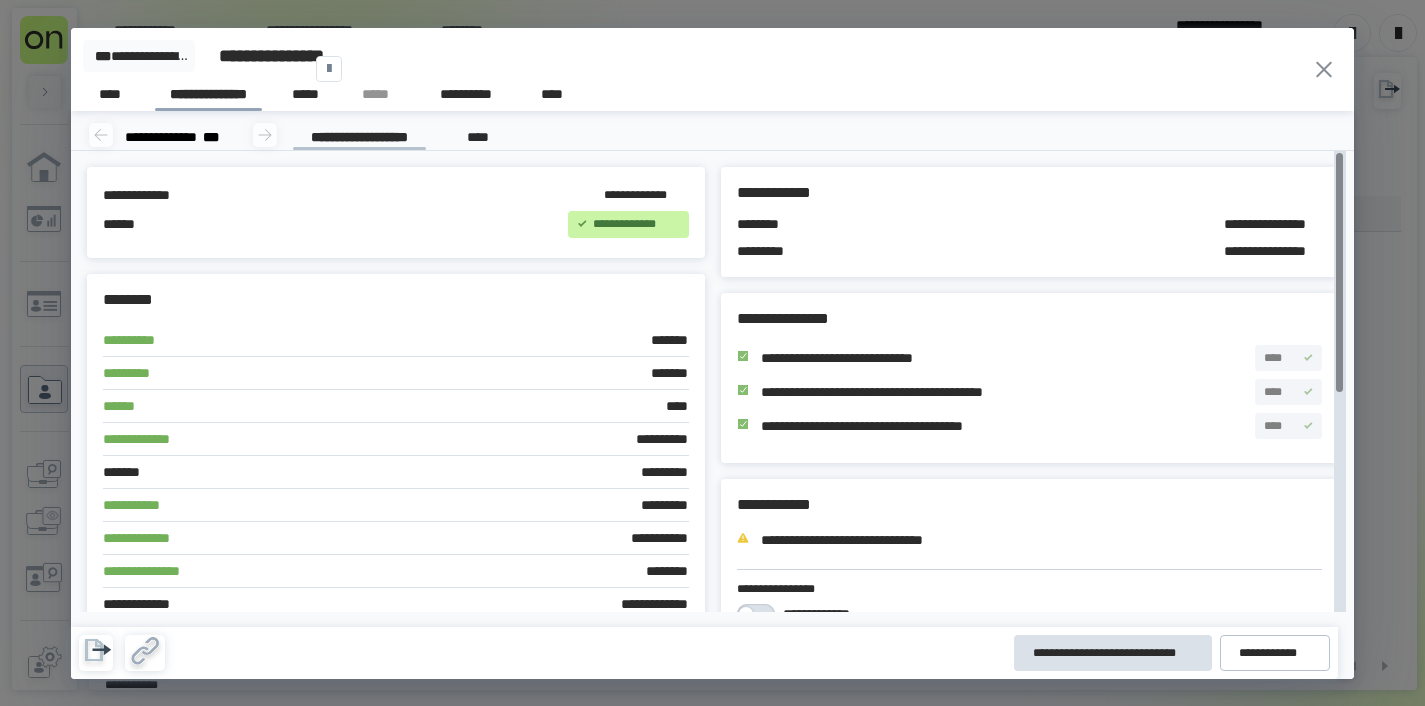 scroll, scrollTop: 0, scrollLeft: 0, axis: both 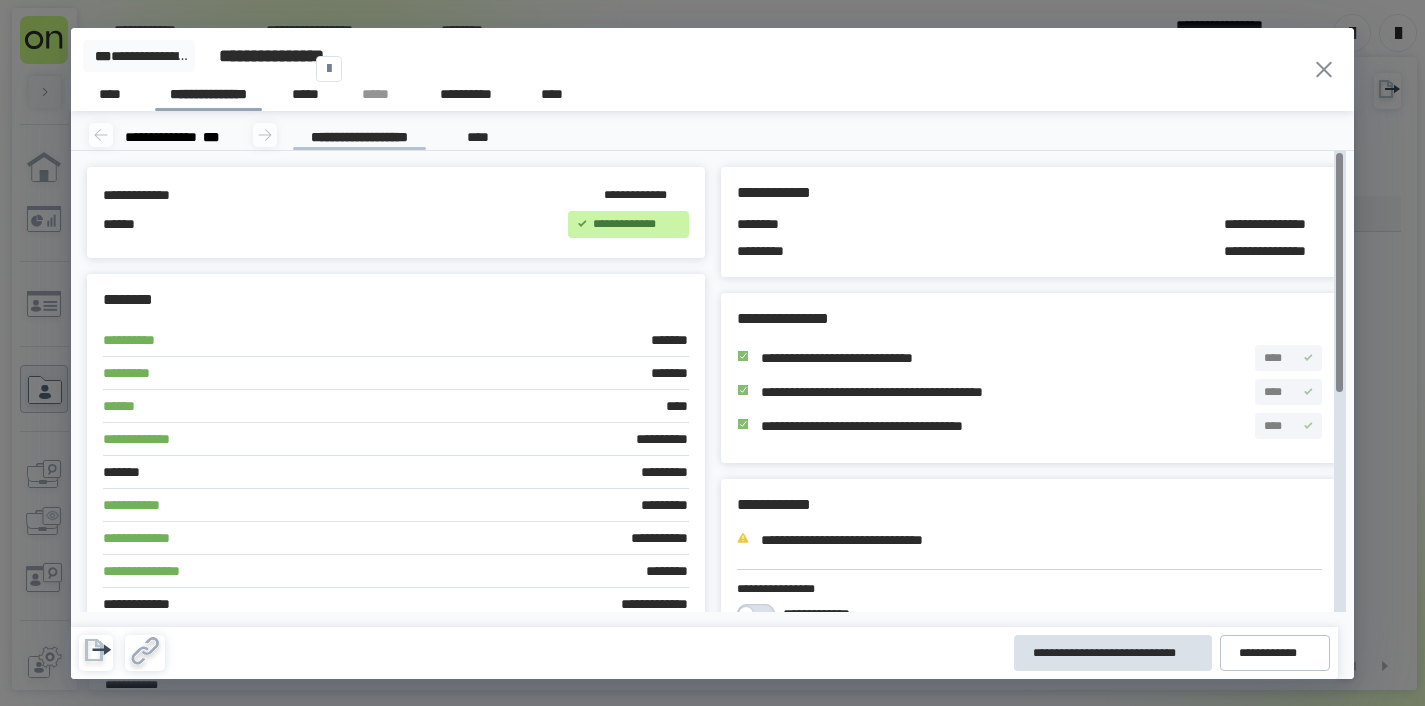 click on "**********" at bounding box center (182, 137) 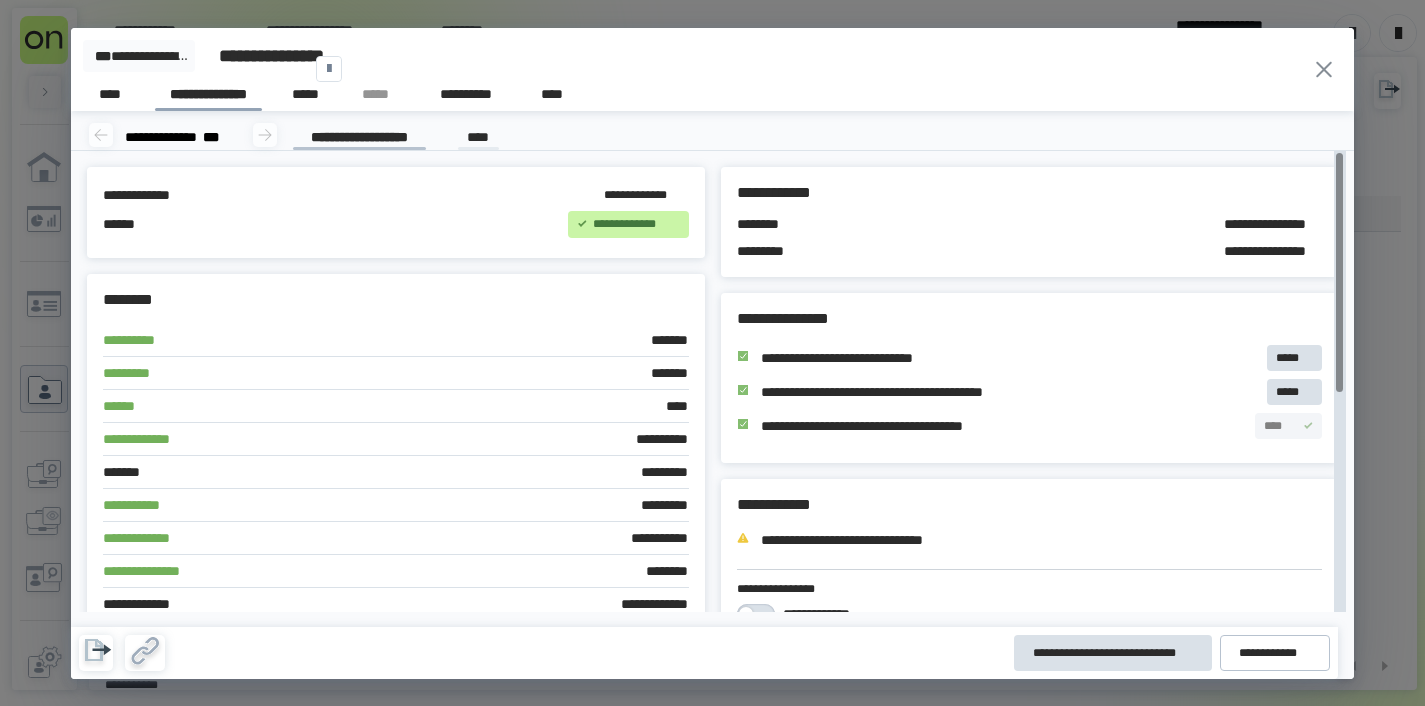 click on "****" at bounding box center [478, 136] 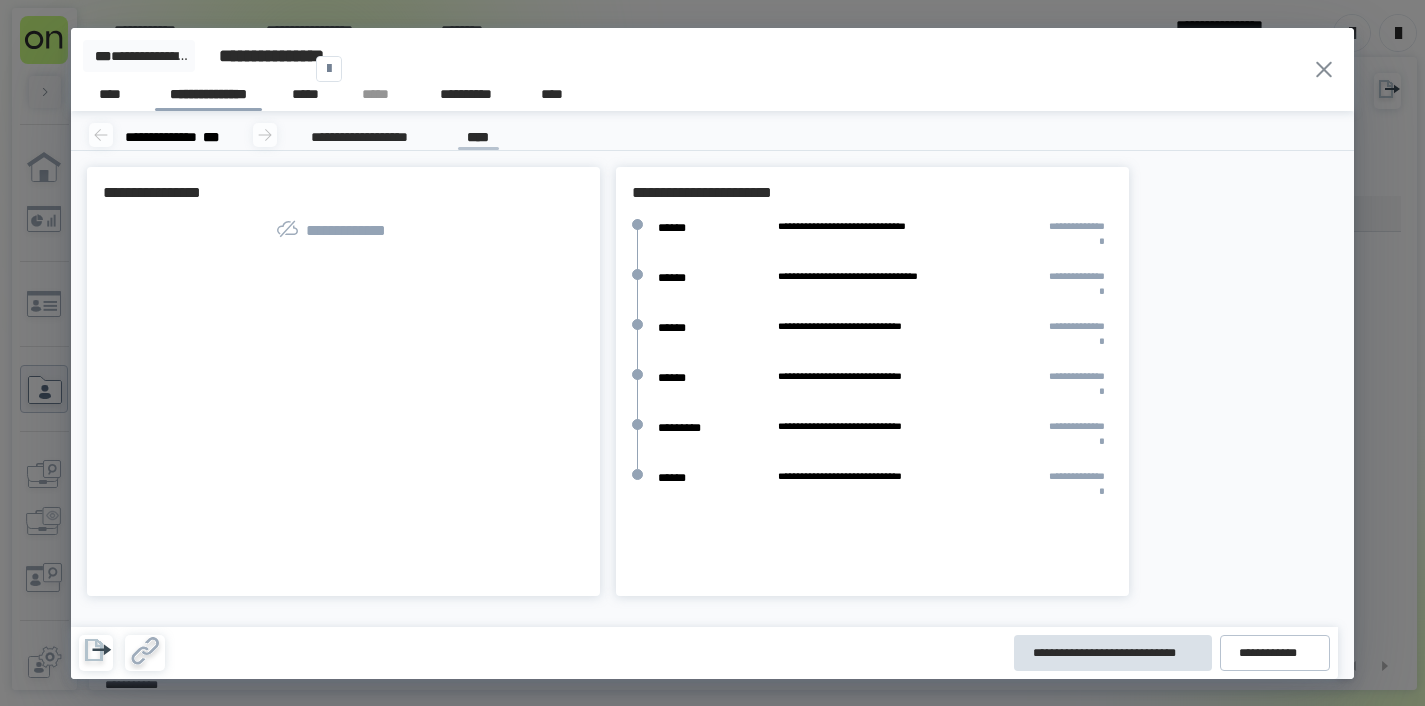 click on "**********" at bounding box center [182, 137] 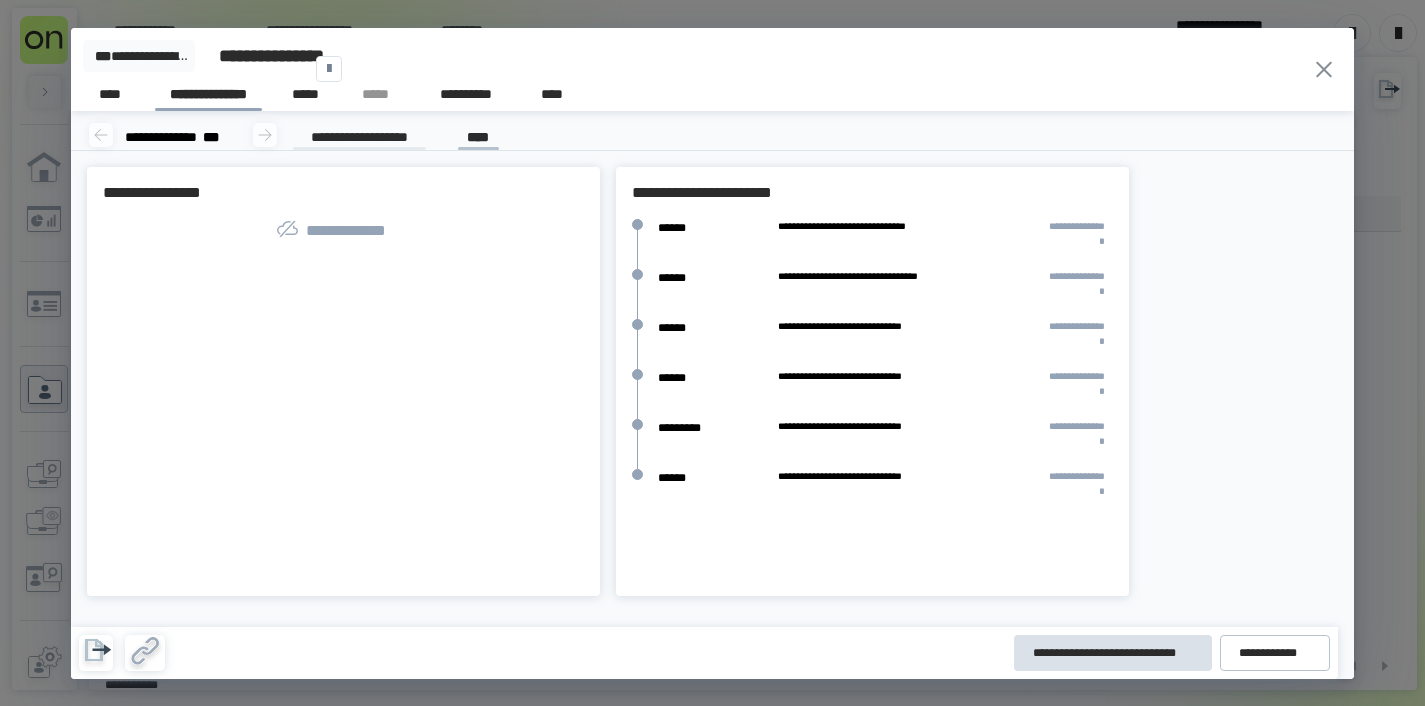 click on "**********" at bounding box center [359, 136] 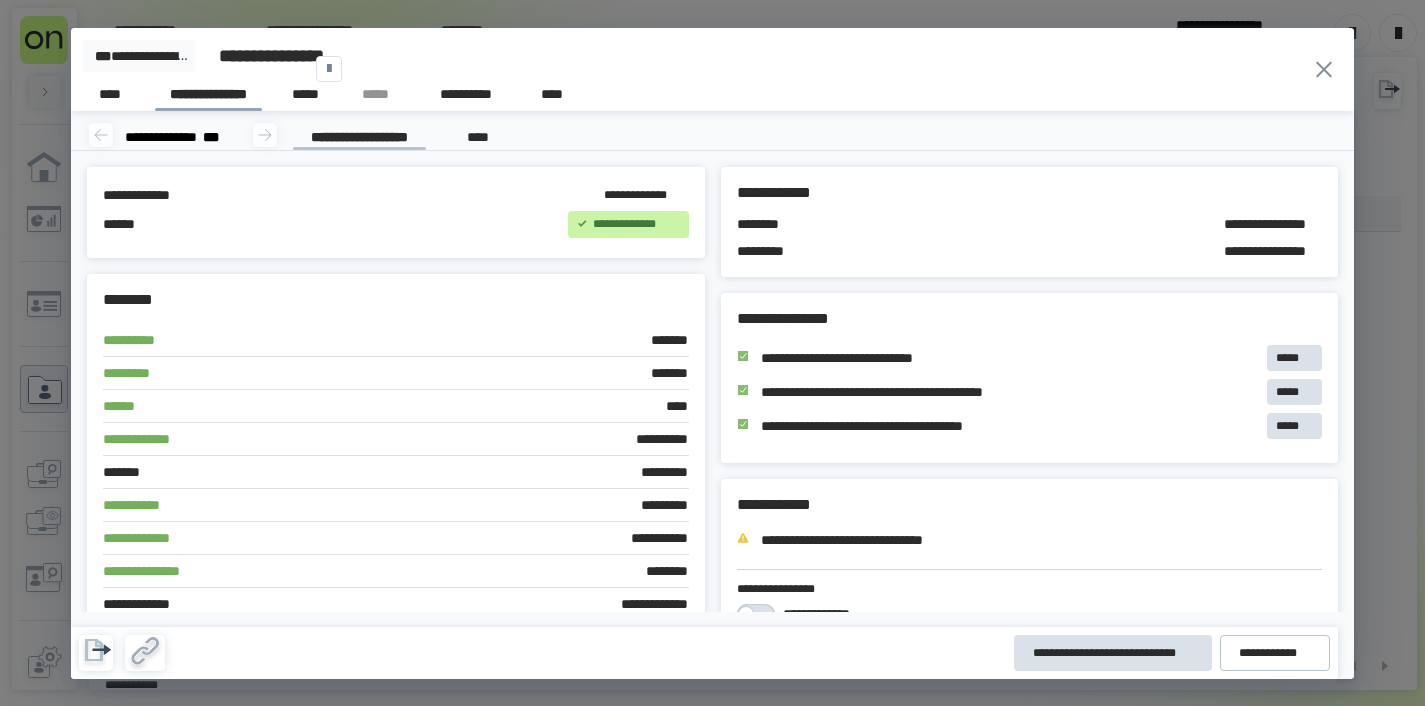 scroll, scrollTop: 0, scrollLeft: 0, axis: both 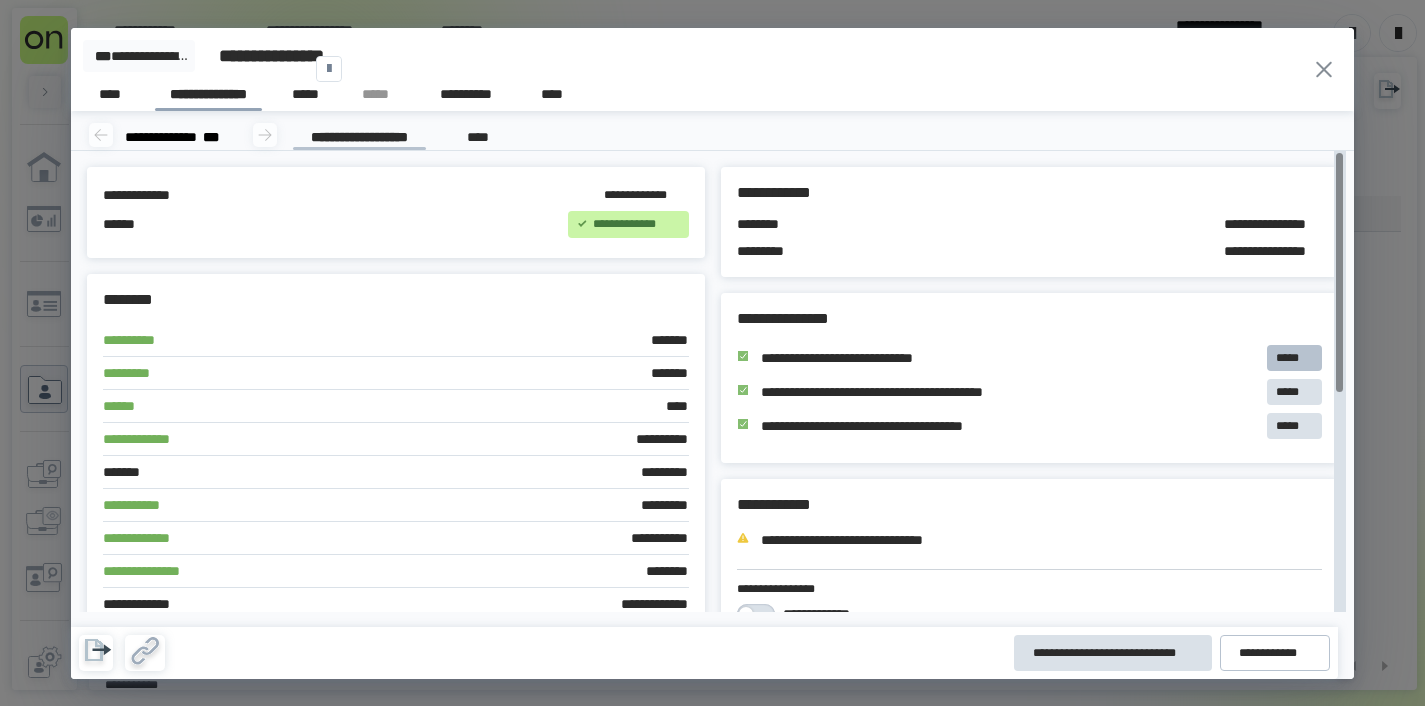 click on "*****" at bounding box center [1294, 358] 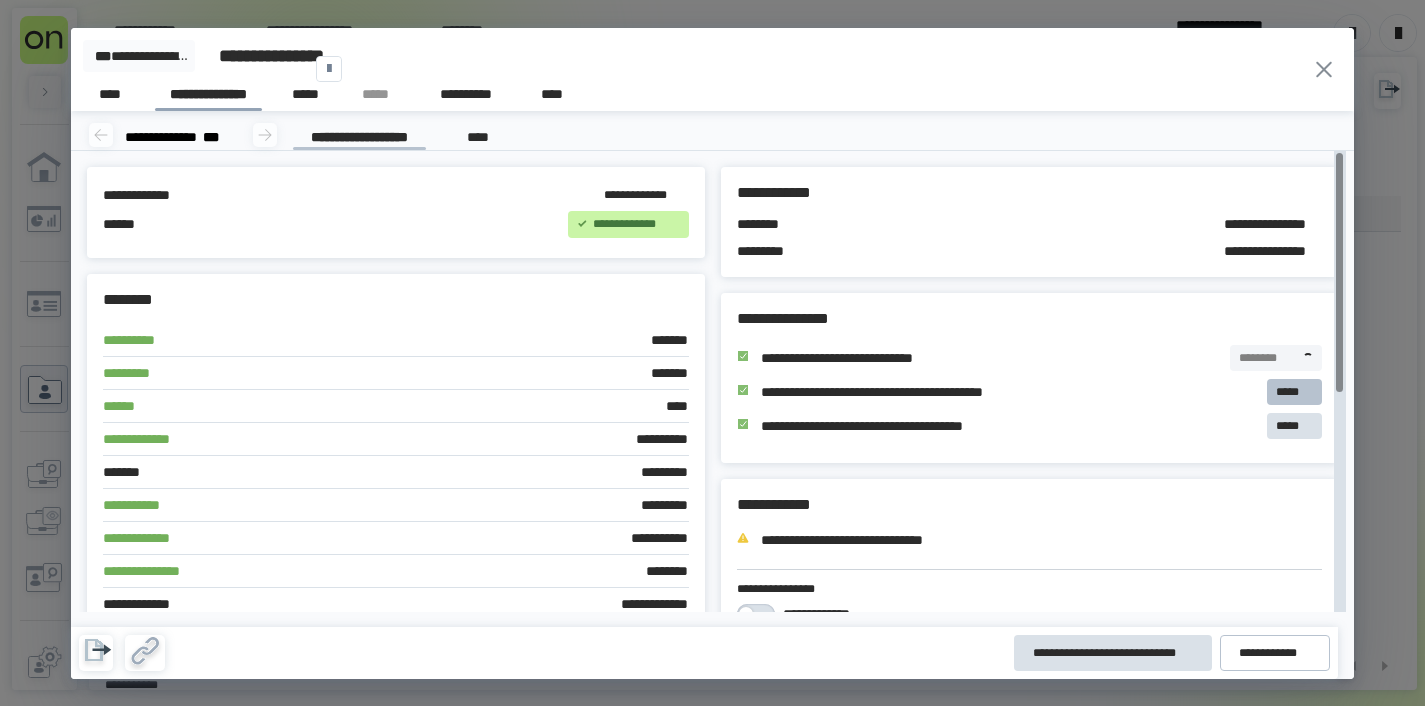 click on "*****" at bounding box center (1294, 392) 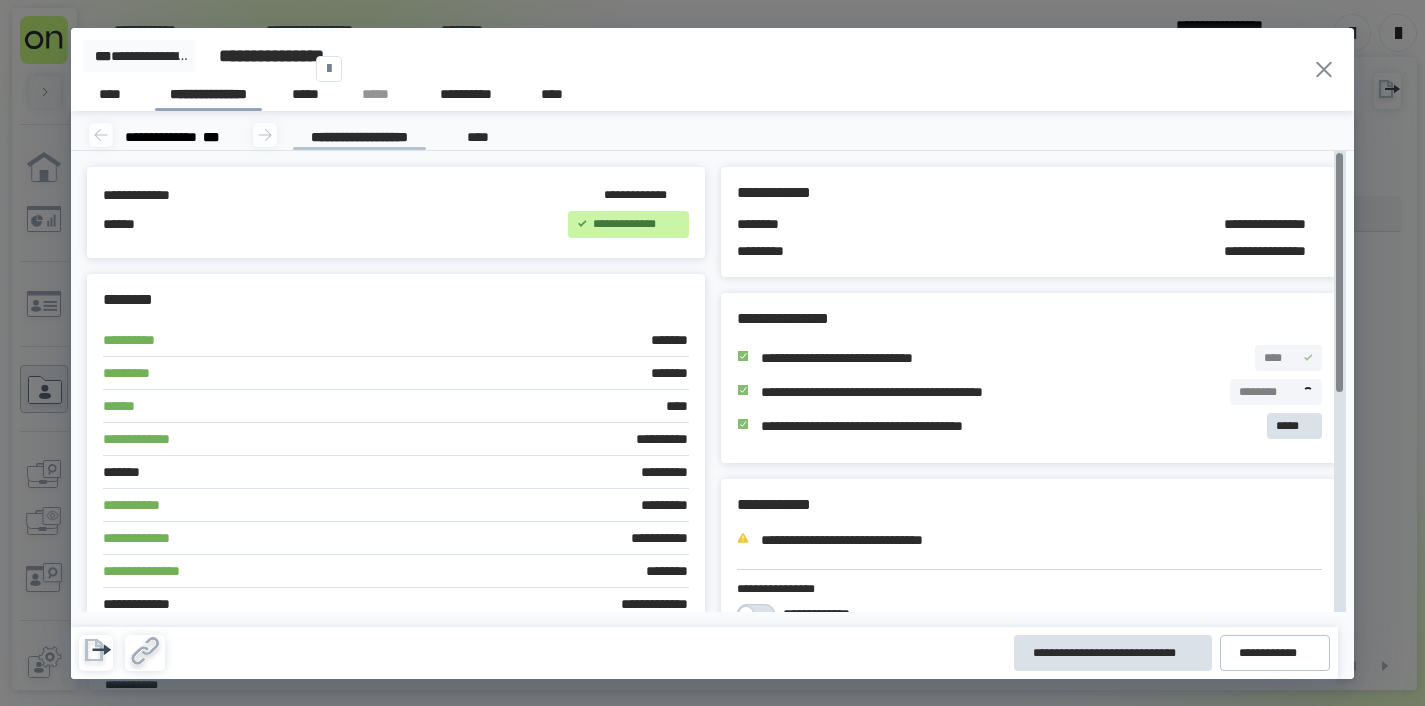click on "*****" at bounding box center (1294, 426) 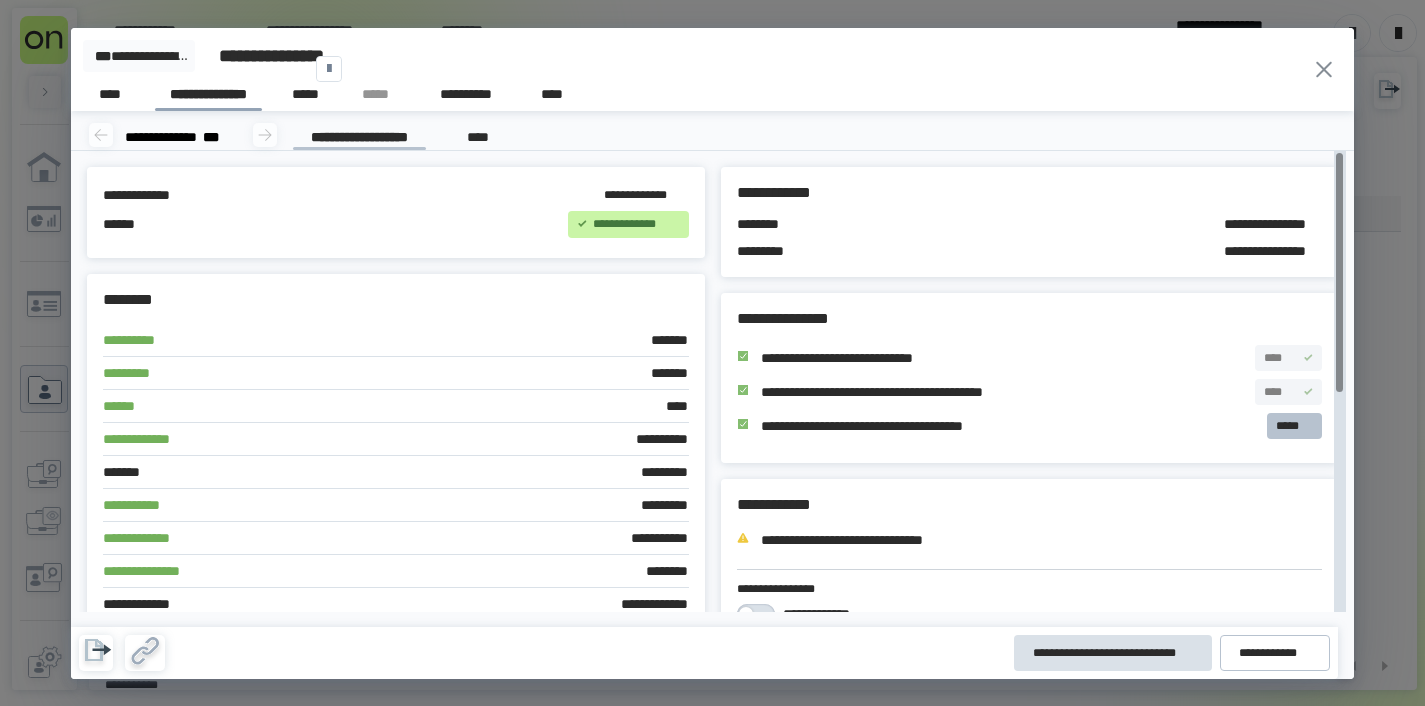 click on "*****" at bounding box center (1294, 426) 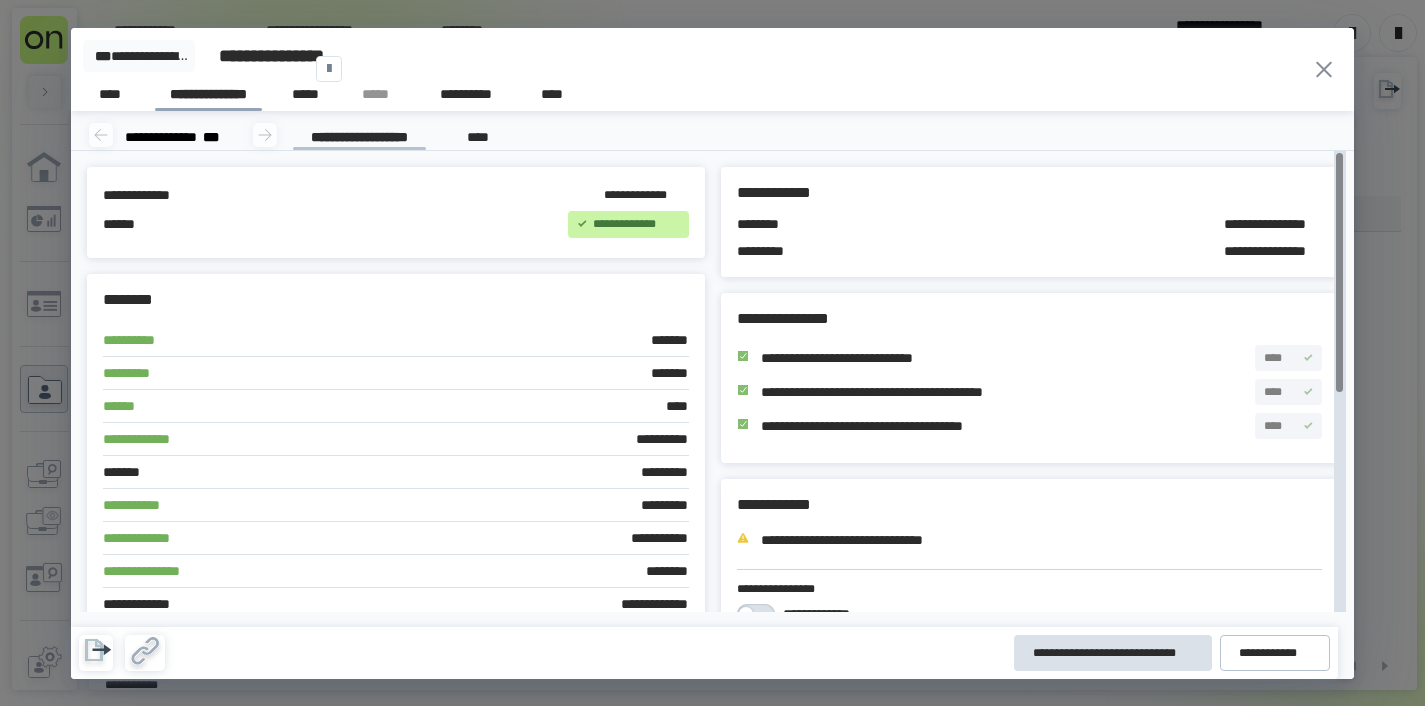 click 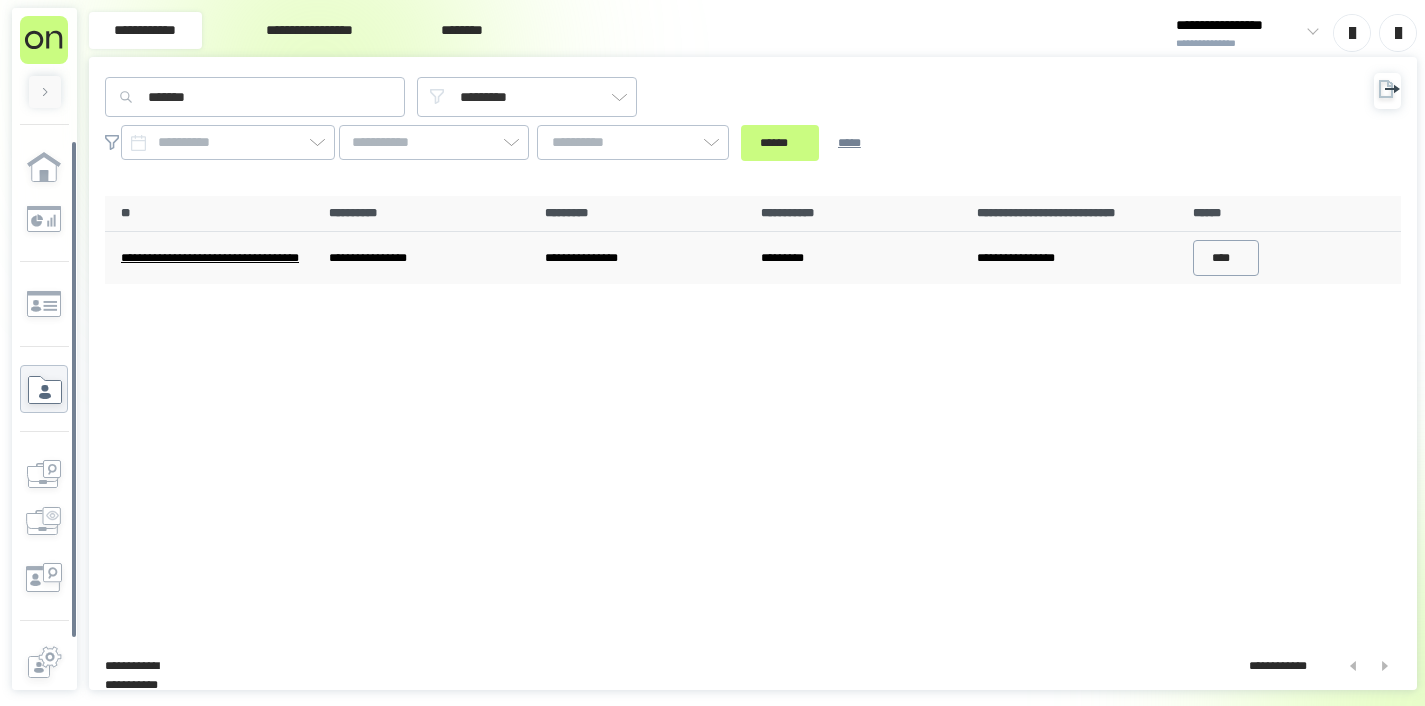 click on "****" at bounding box center [1226, 258] 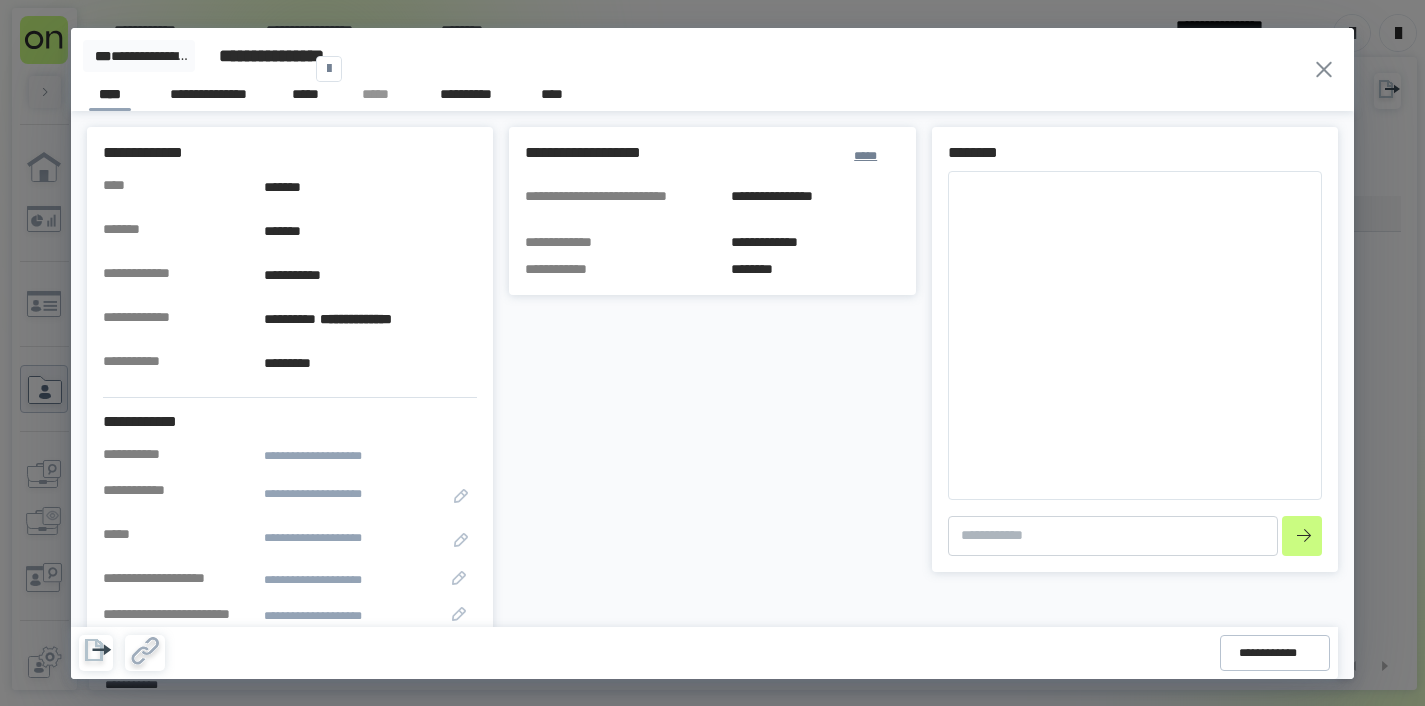 type on "*" 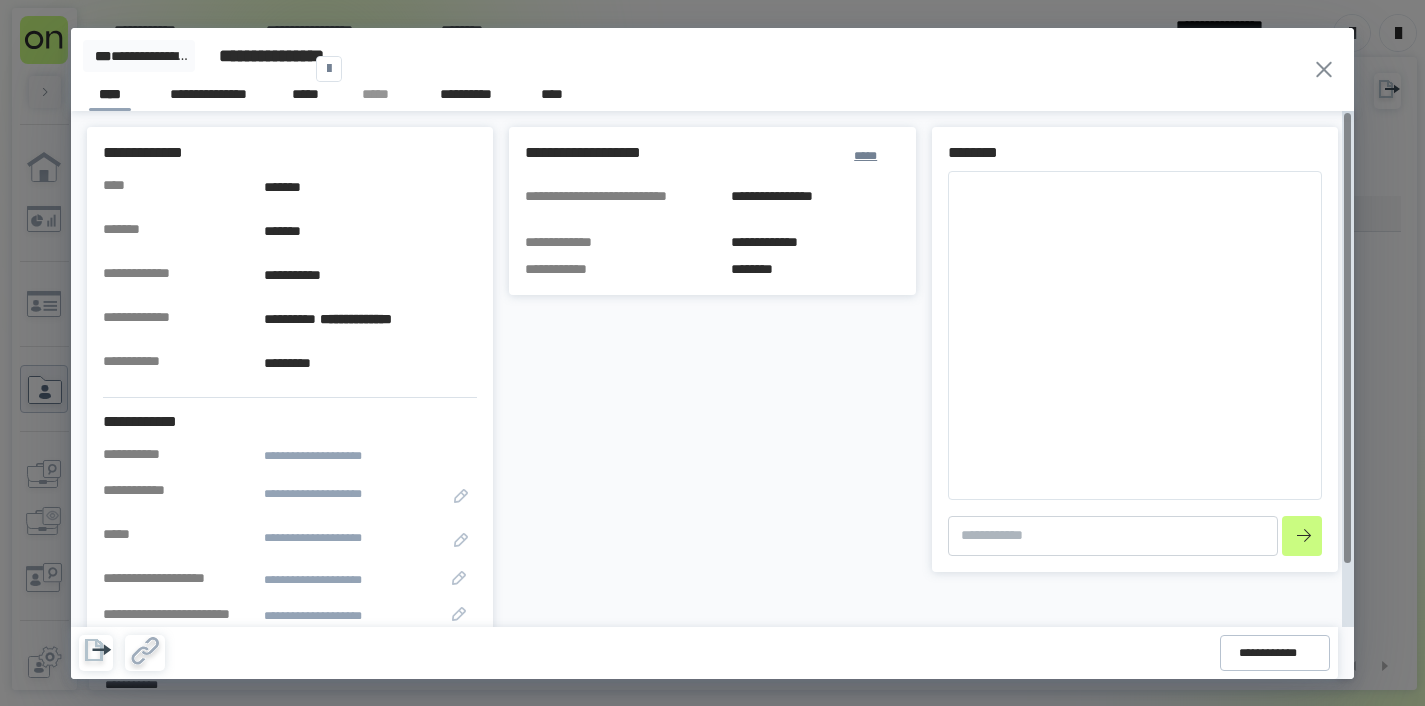 click 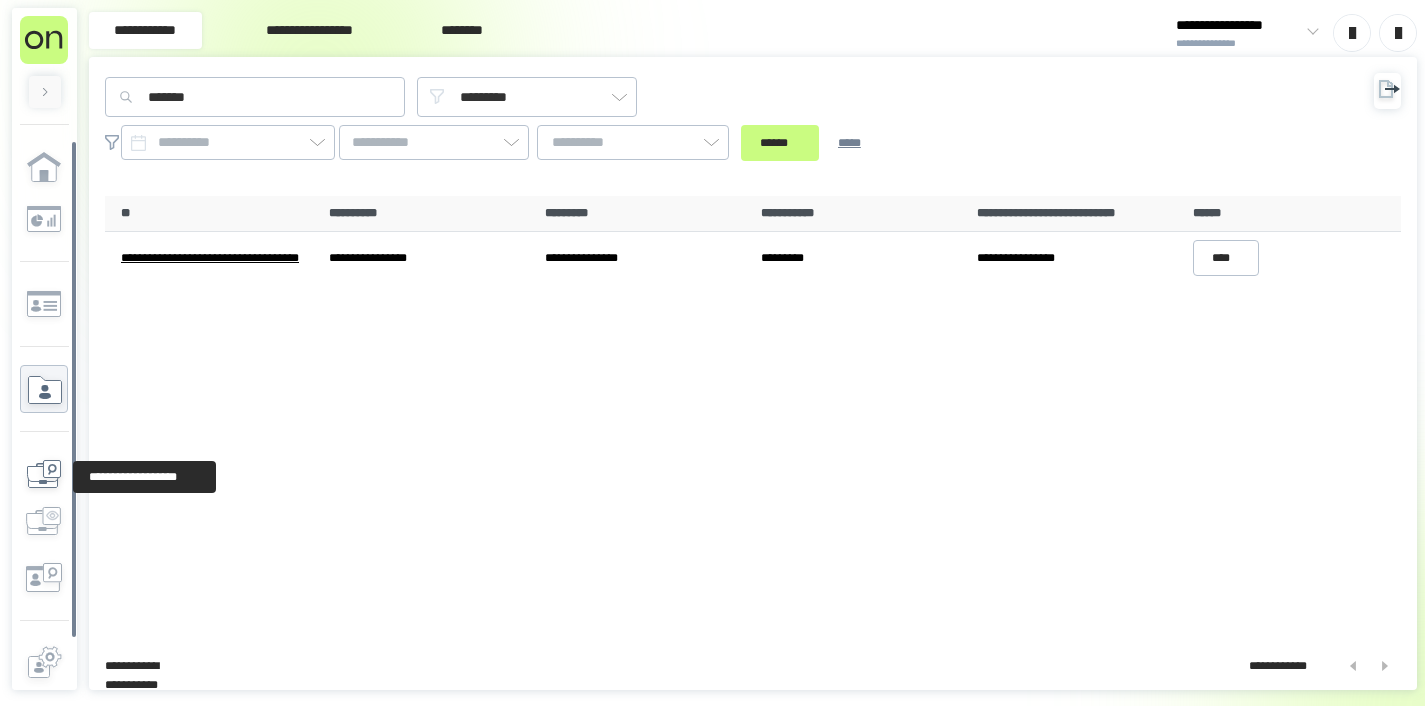 click 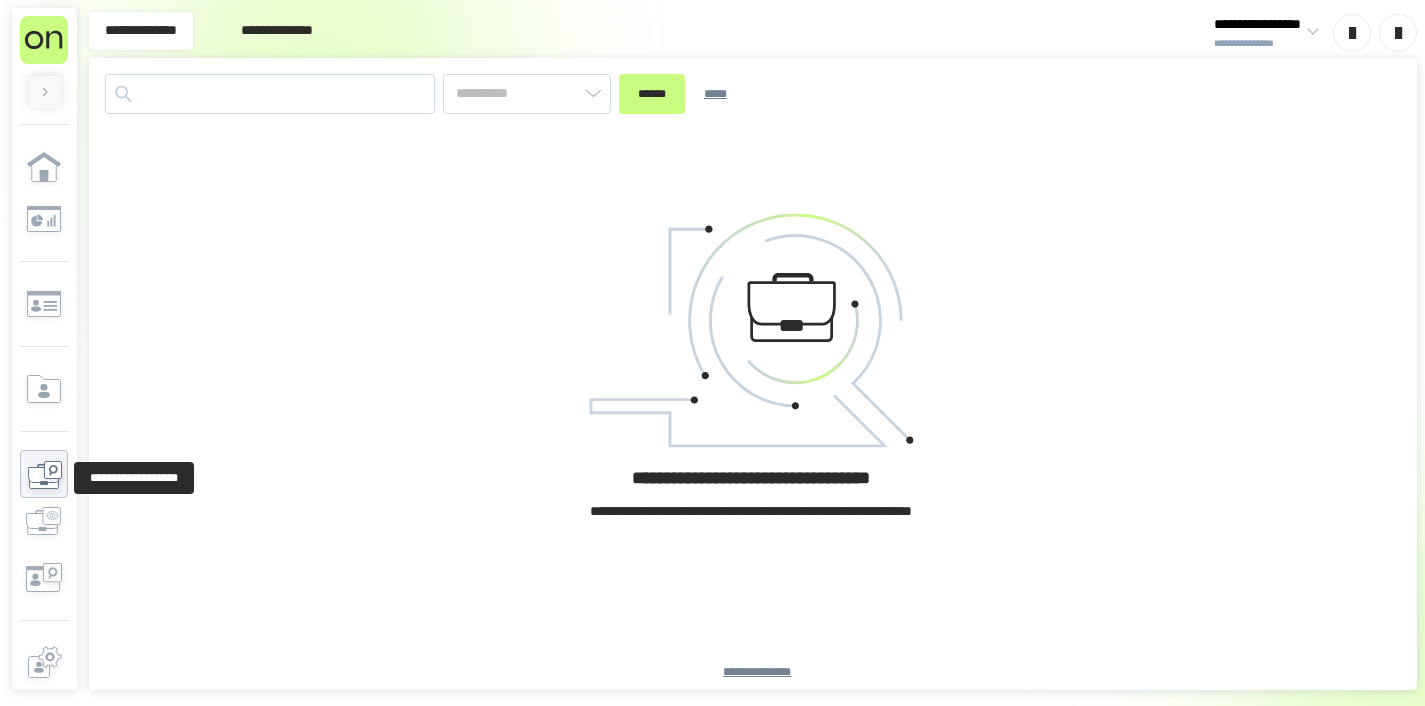 type on "*********" 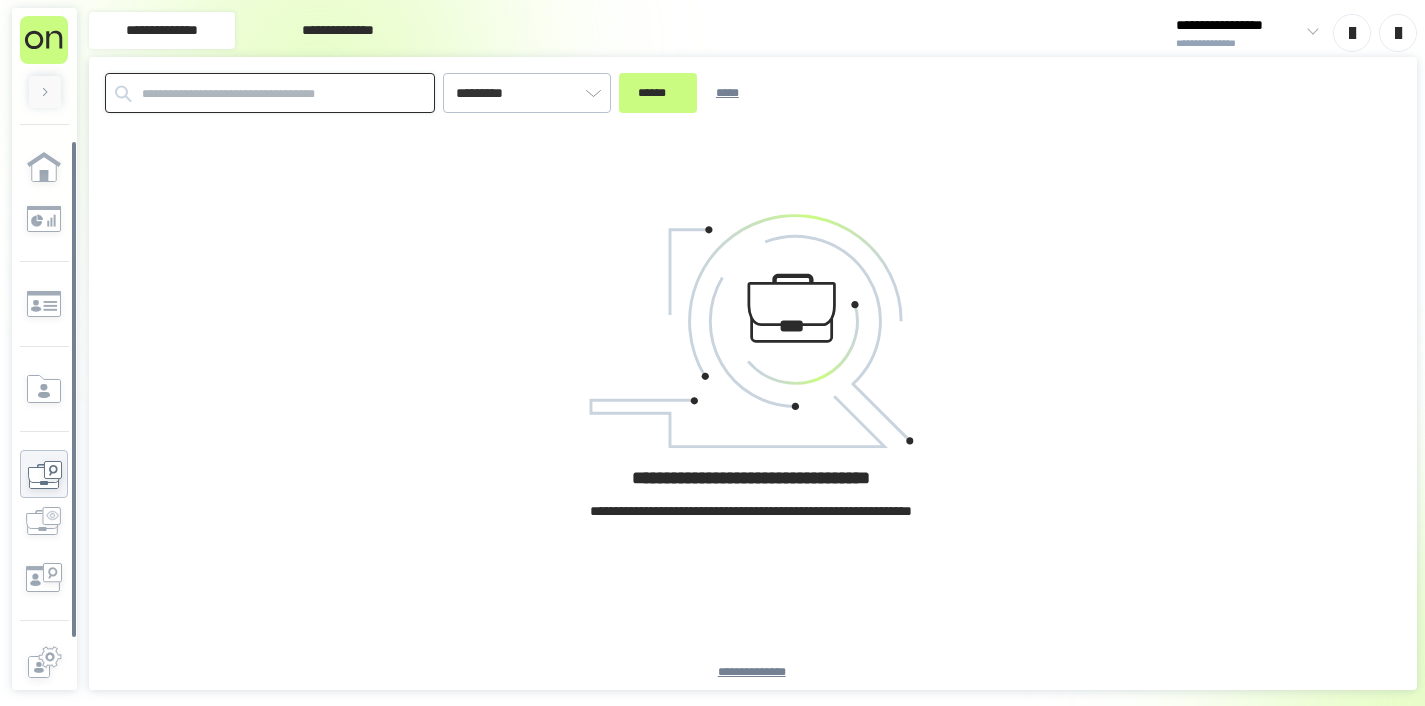 click at bounding box center [270, 93] 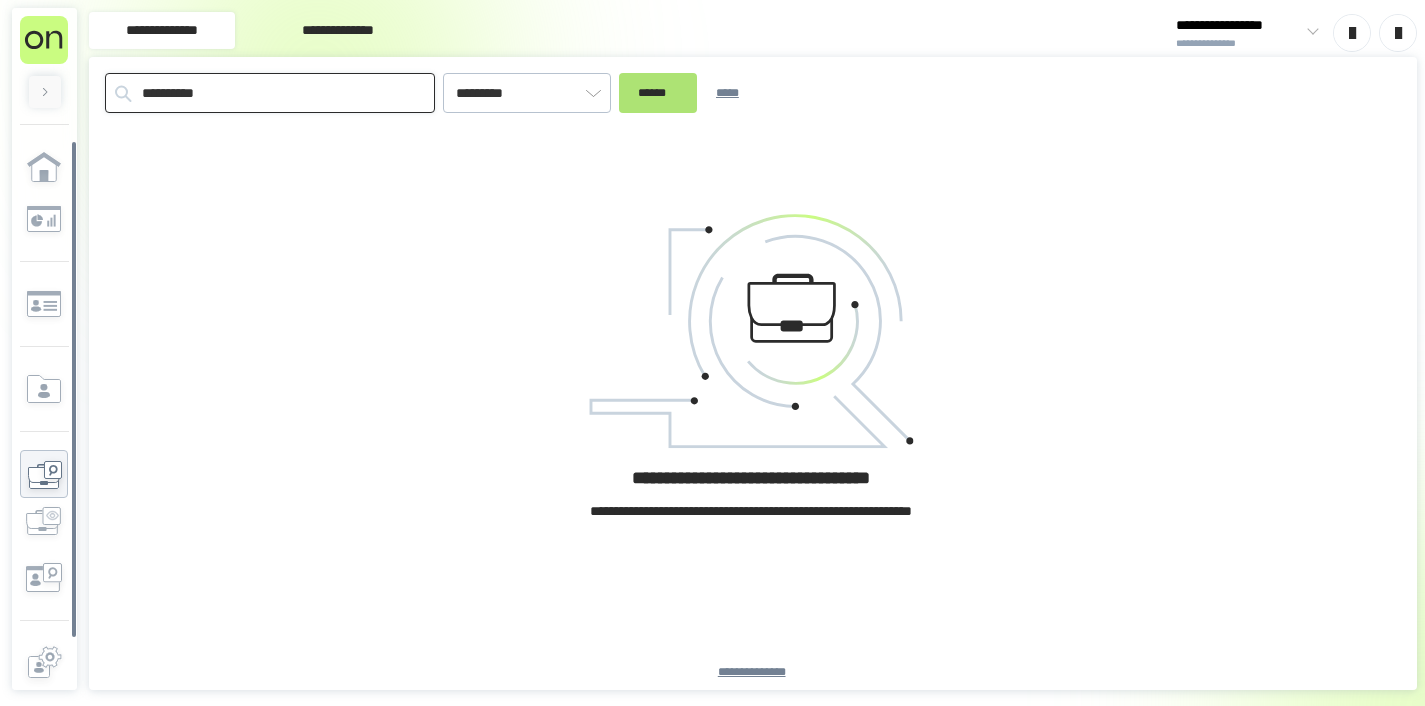 type on "**********" 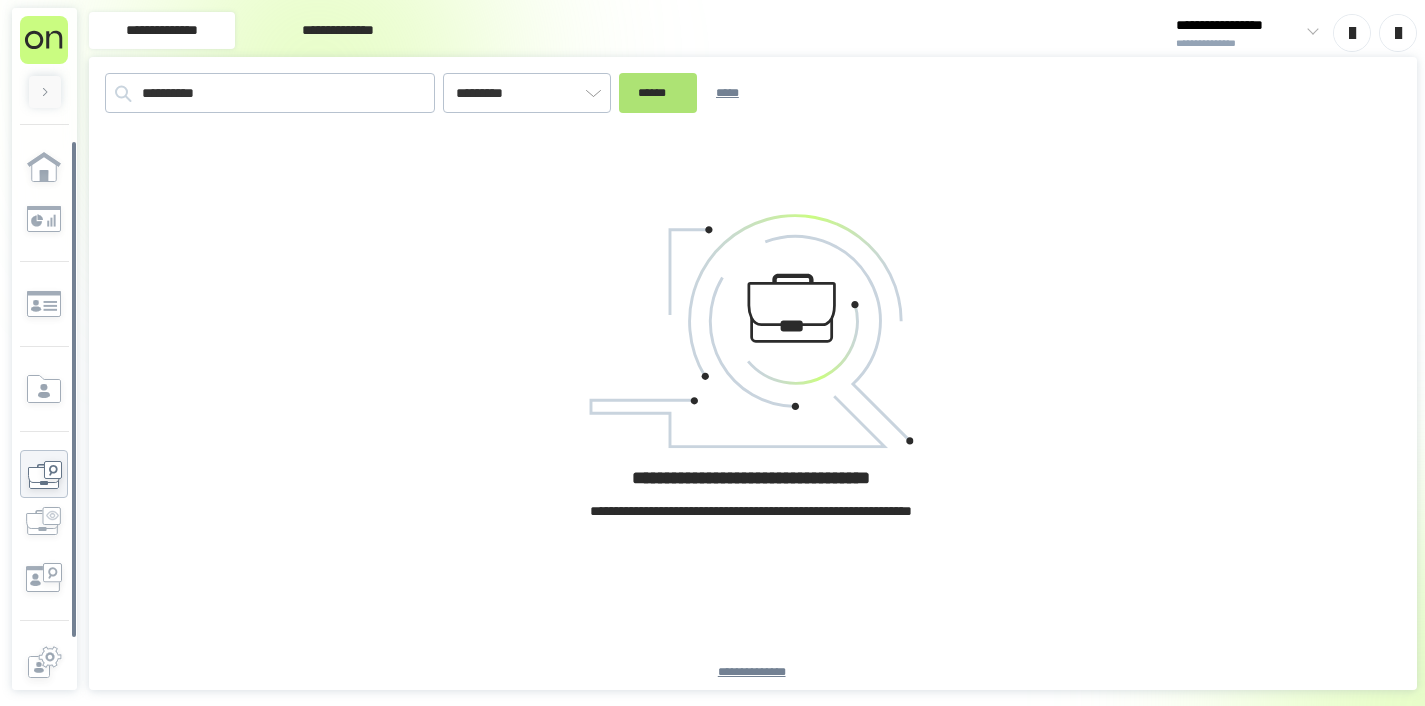 click on "******" at bounding box center (658, 93) 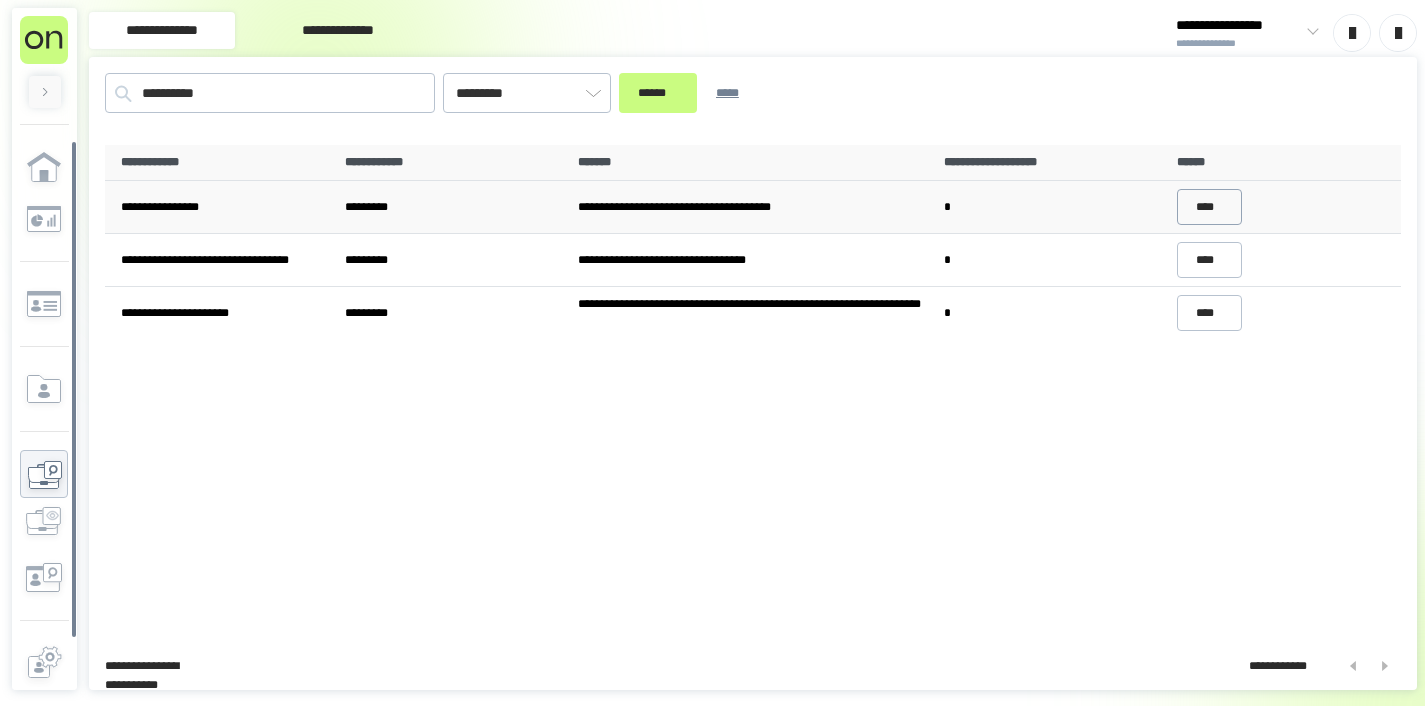 click on "****" at bounding box center (1210, 207) 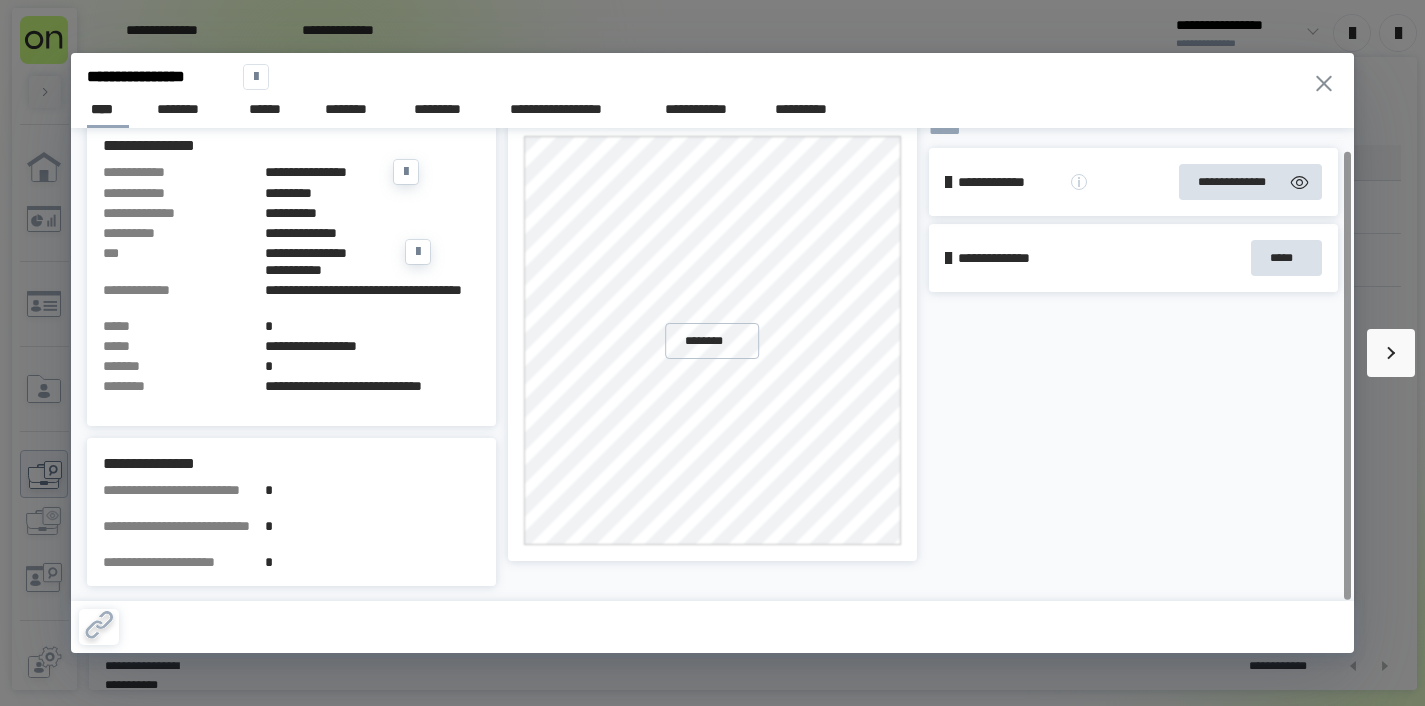 scroll, scrollTop: 23, scrollLeft: 0, axis: vertical 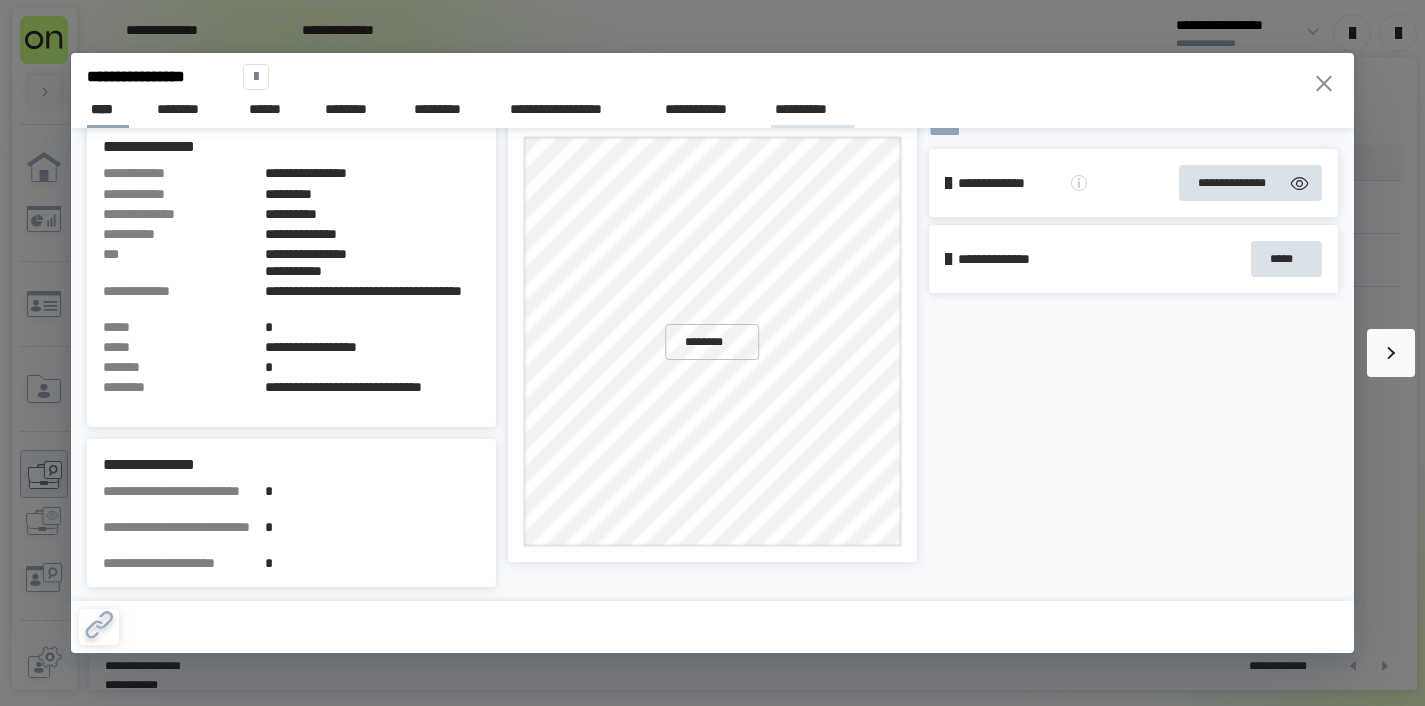 click on "**********" at bounding box center (812, 109) 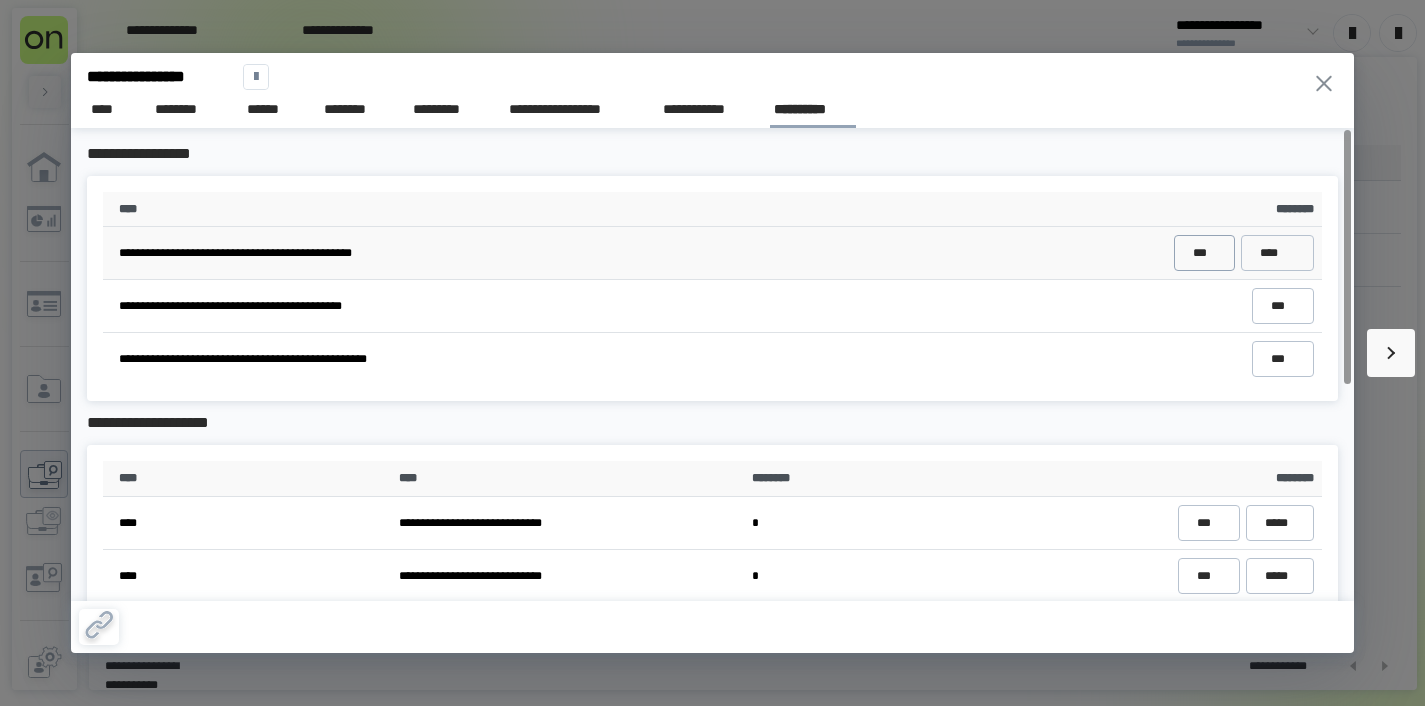 click on "***" at bounding box center (1204, 253) 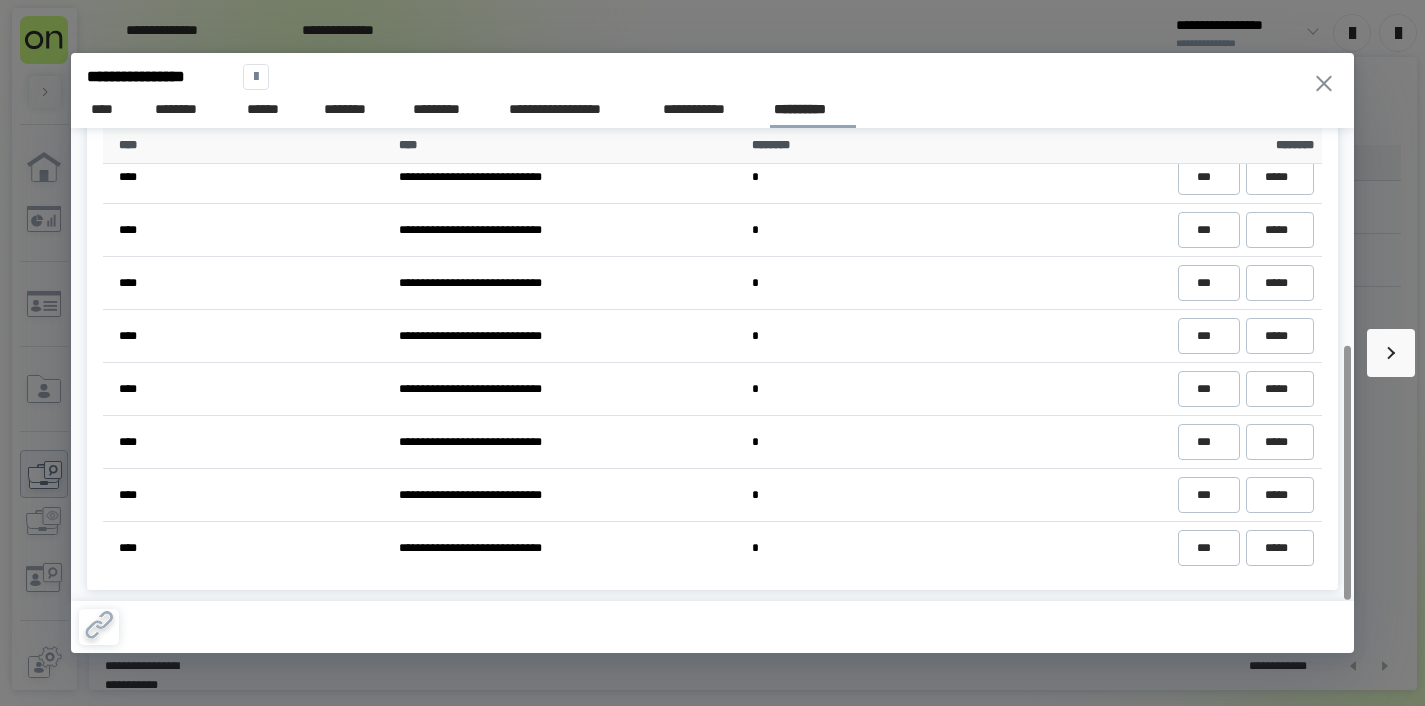 scroll, scrollTop: 403, scrollLeft: 0, axis: vertical 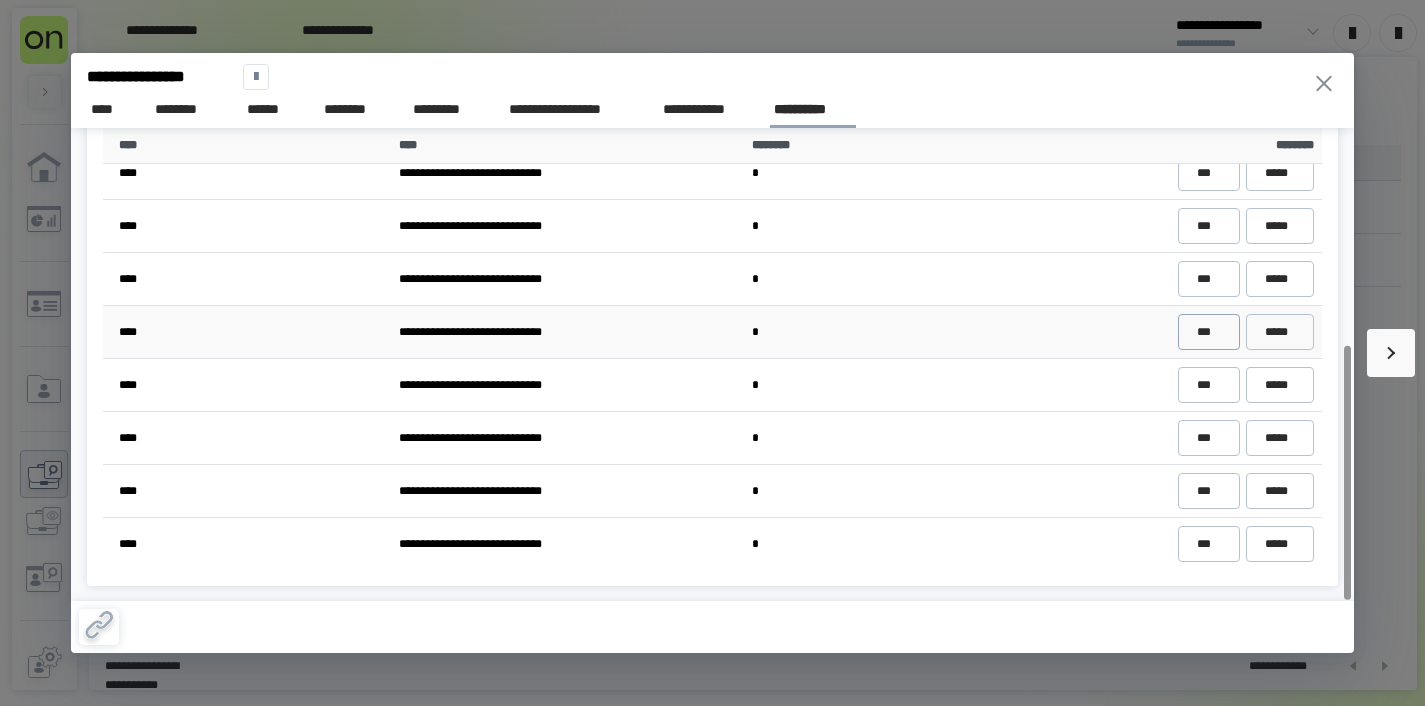 click on "***" at bounding box center (1208, 332) 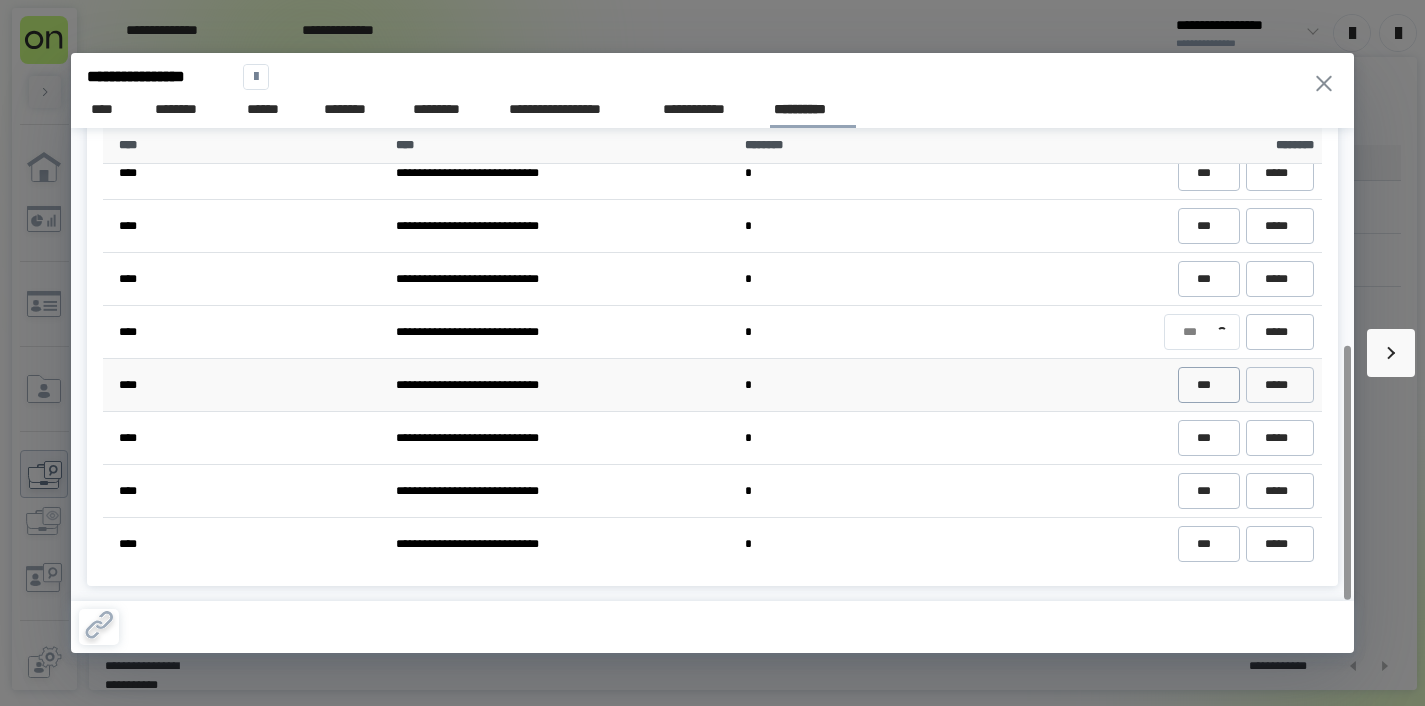 click on "***" at bounding box center (1208, 385) 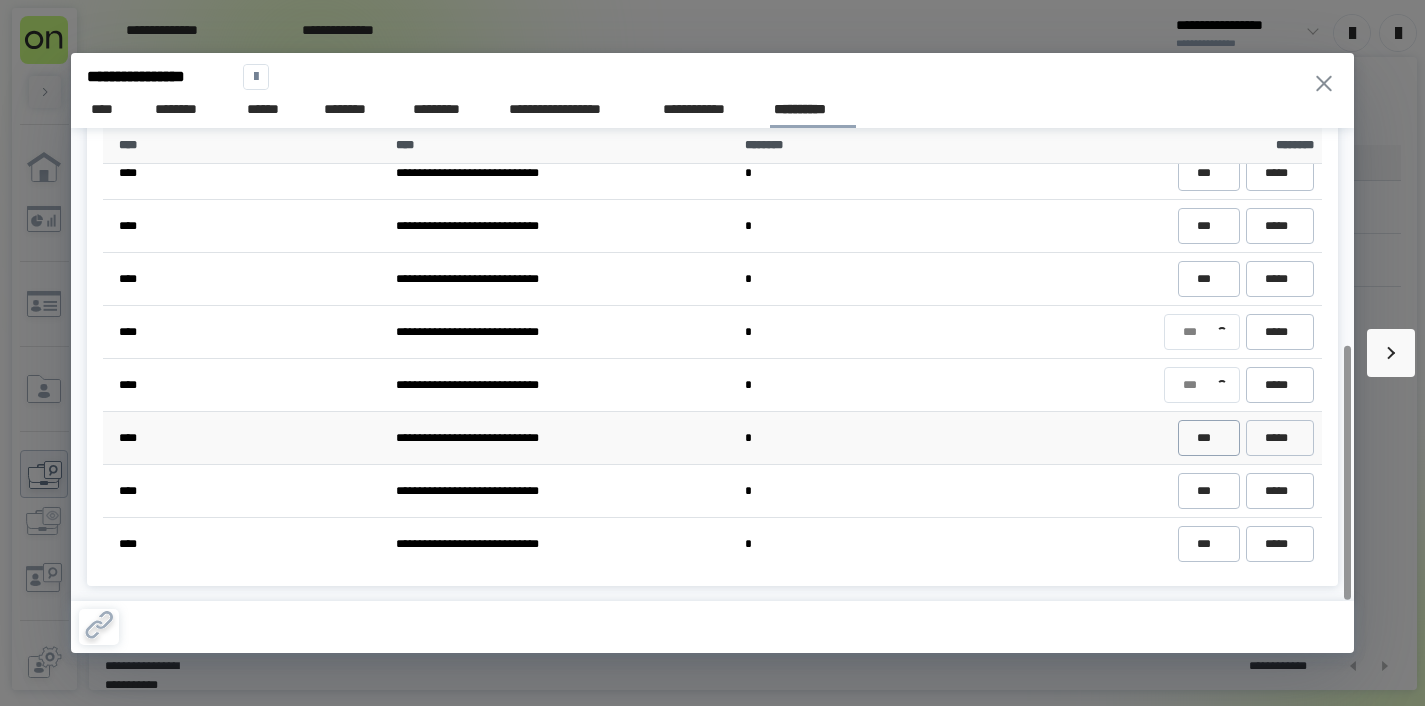click on "***" at bounding box center [1208, 438] 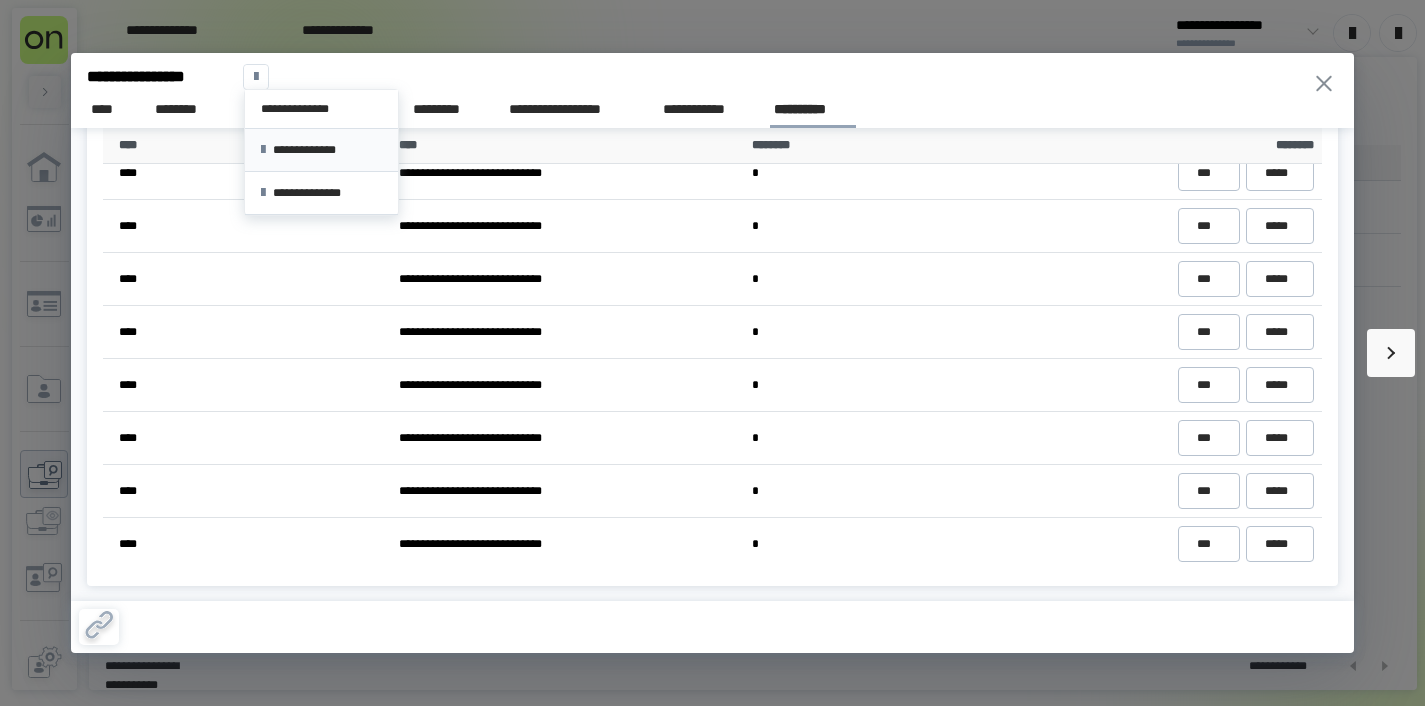 click on "**********" at bounding box center [321, 150] 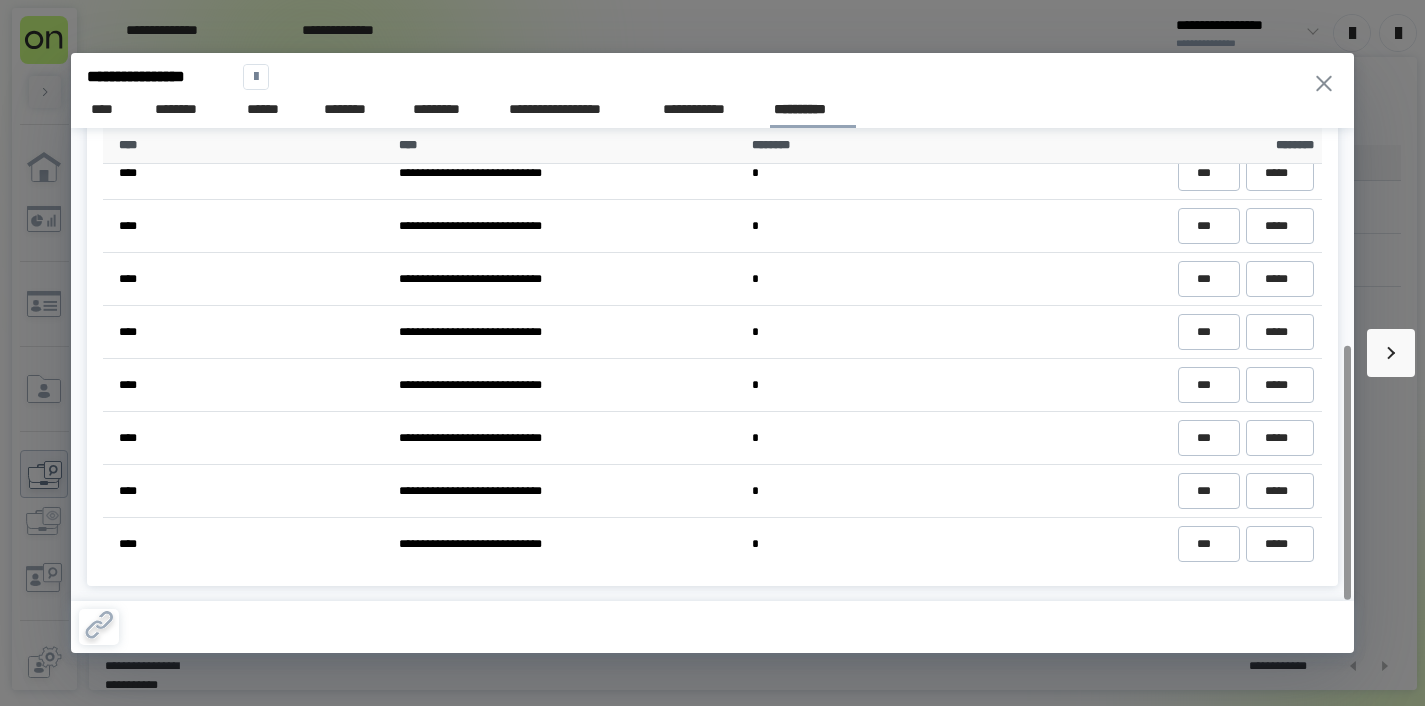 click 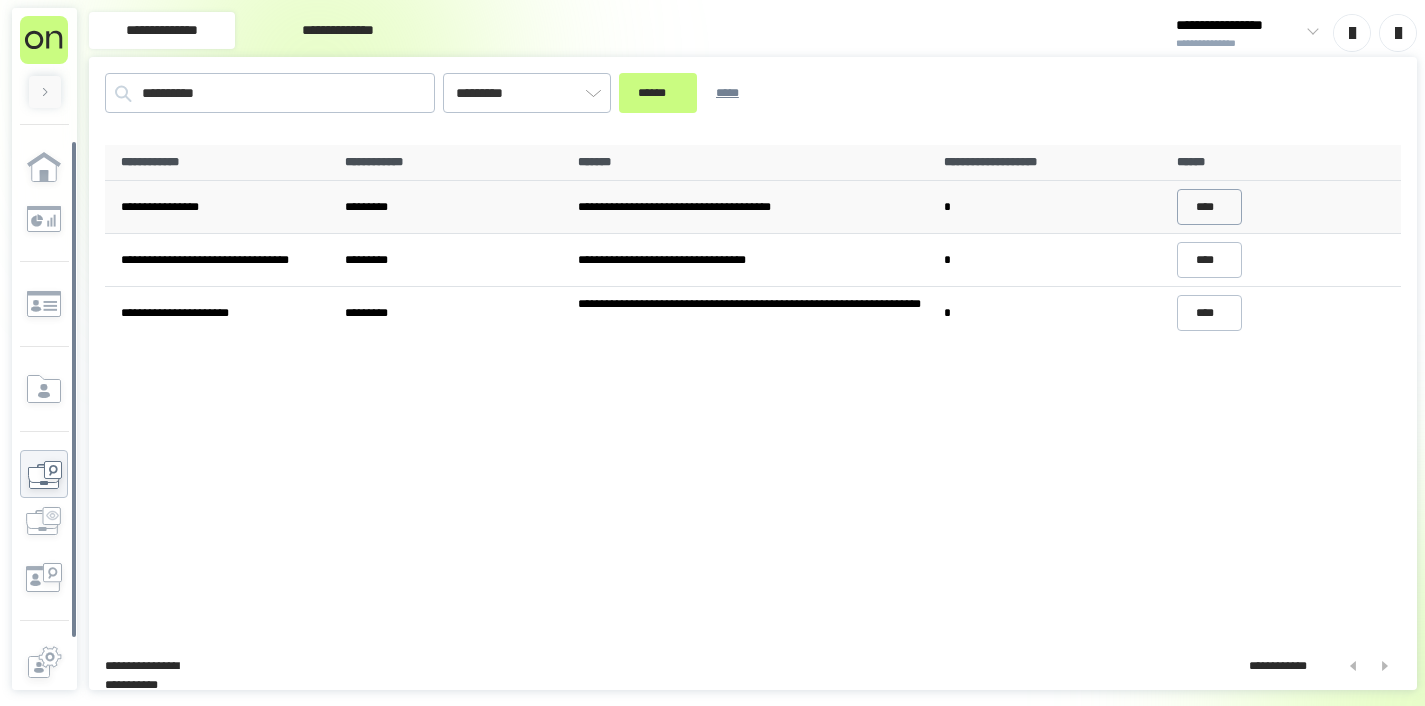 click on "****" at bounding box center [1210, 207] 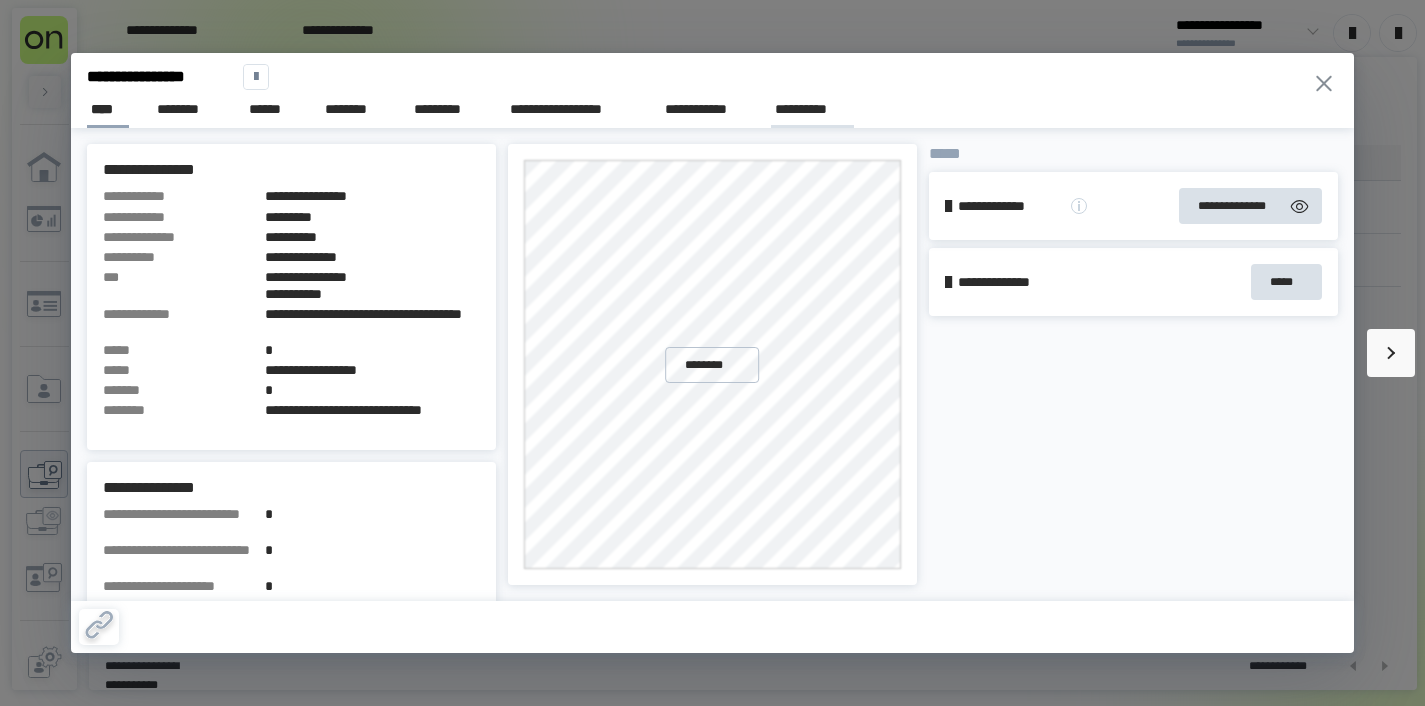 click on "**********" at bounding box center [812, 109] 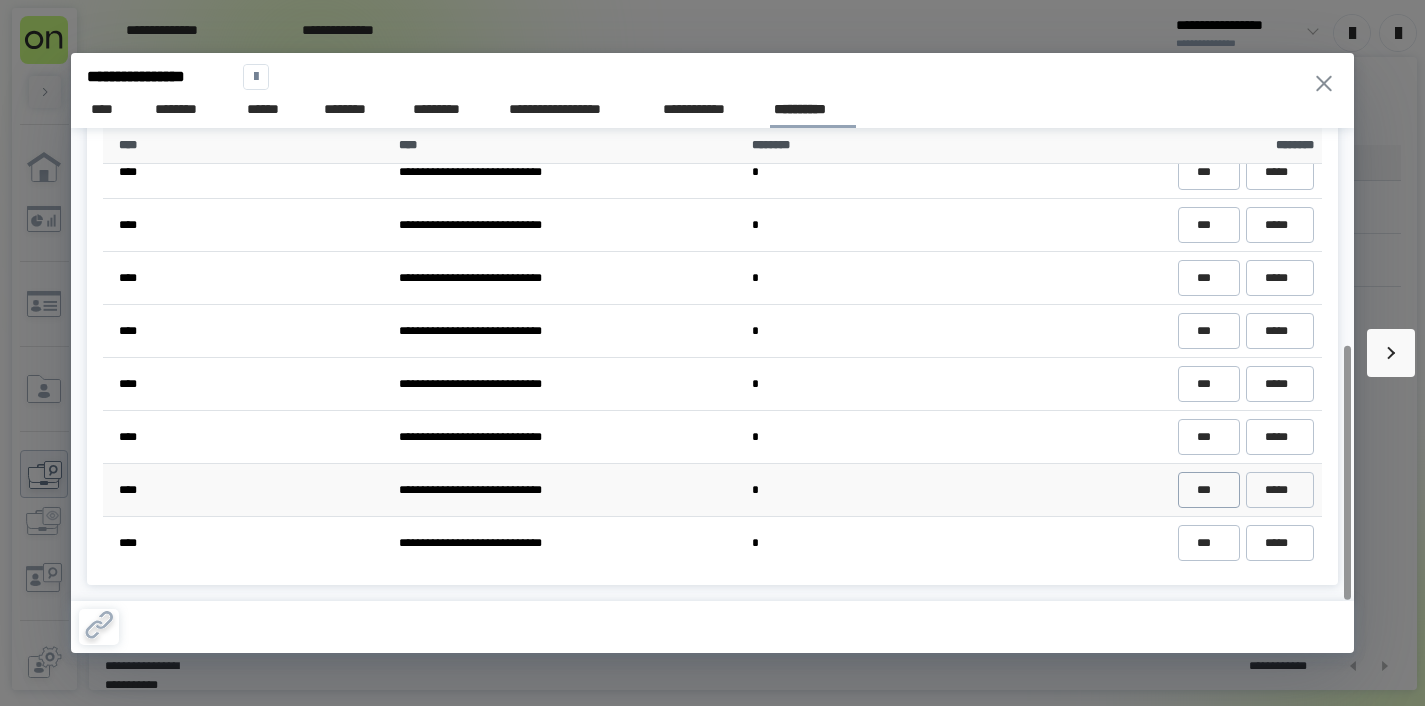 scroll, scrollTop: 403, scrollLeft: 0, axis: vertical 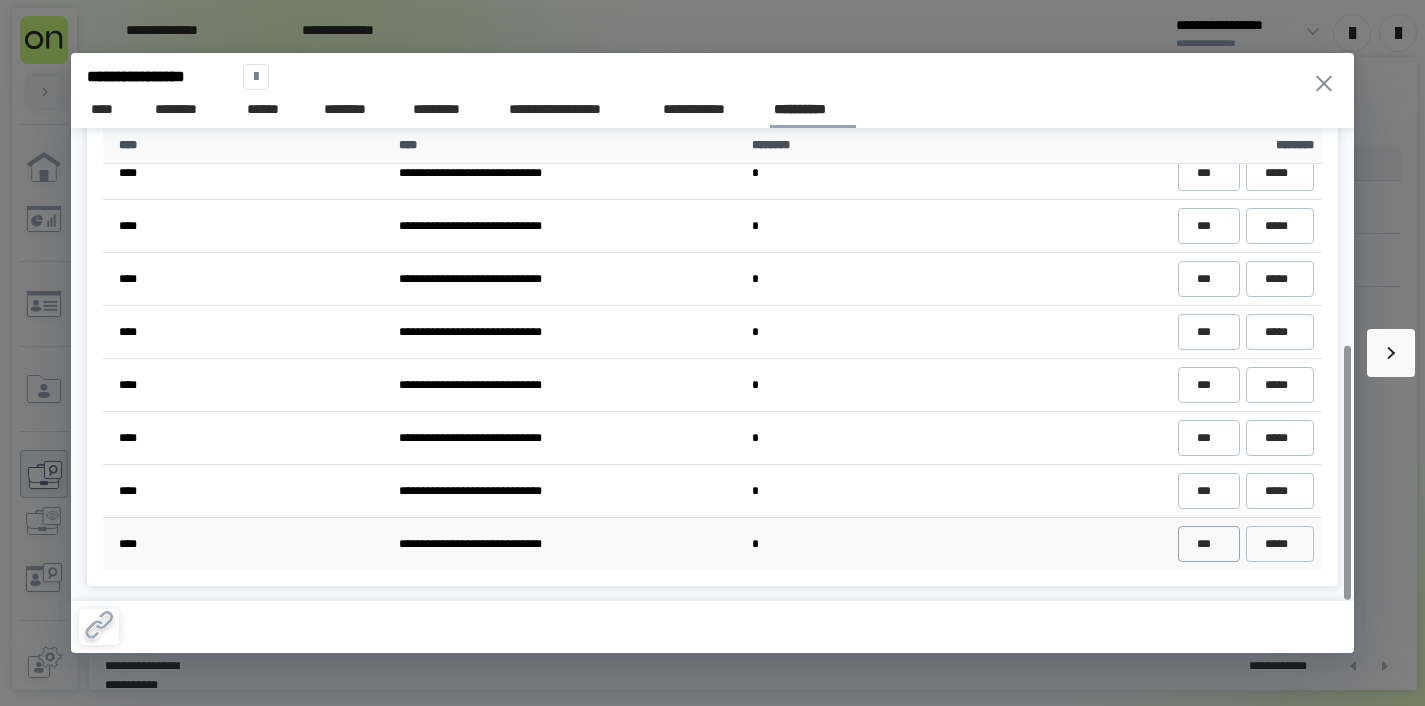 click on "***" at bounding box center [1208, 544] 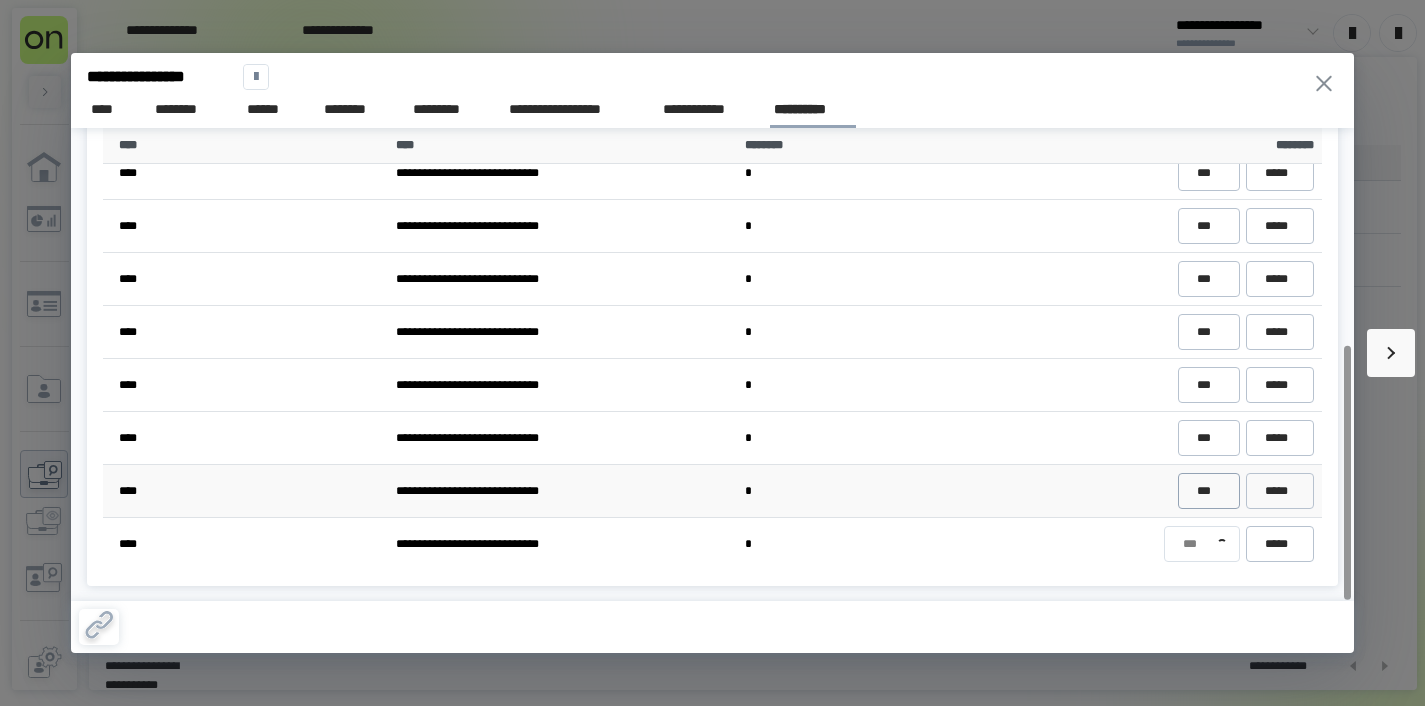 click on "***" at bounding box center [1208, 491] 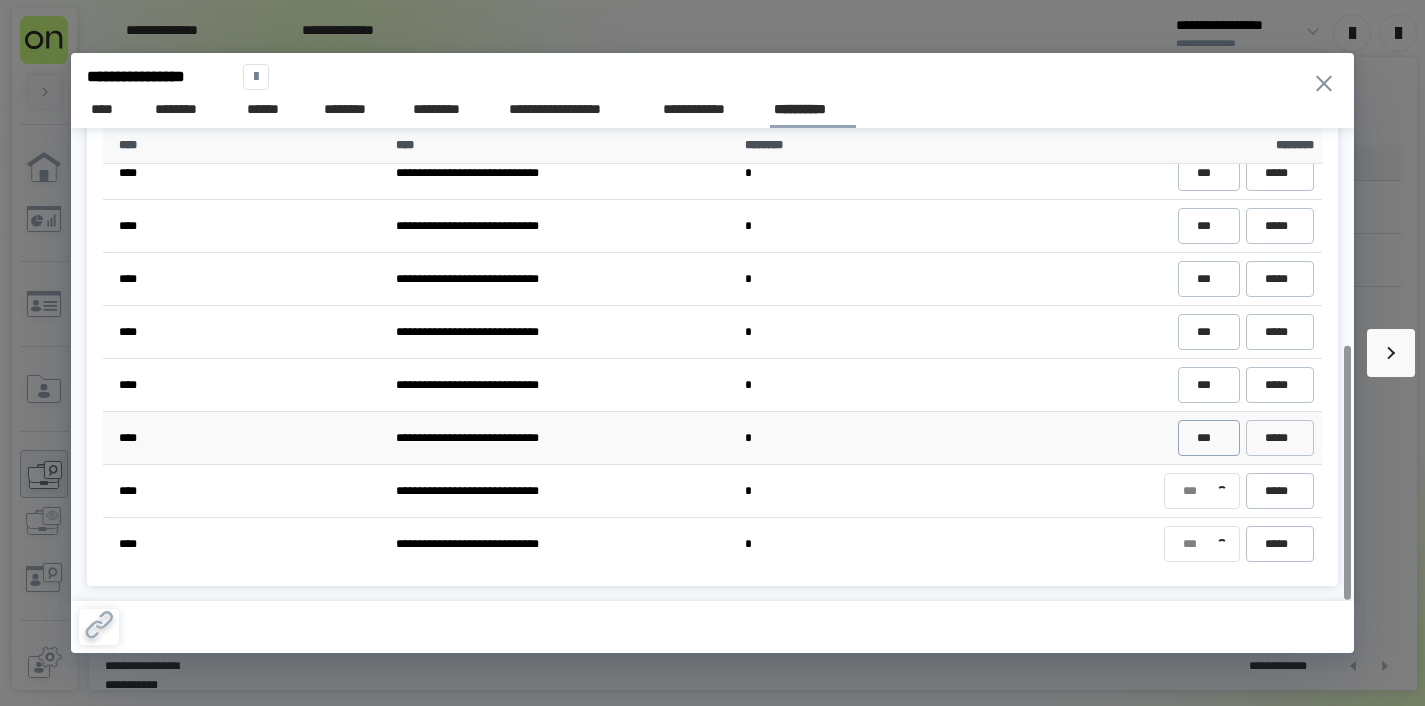 click on "***" at bounding box center (1208, 438) 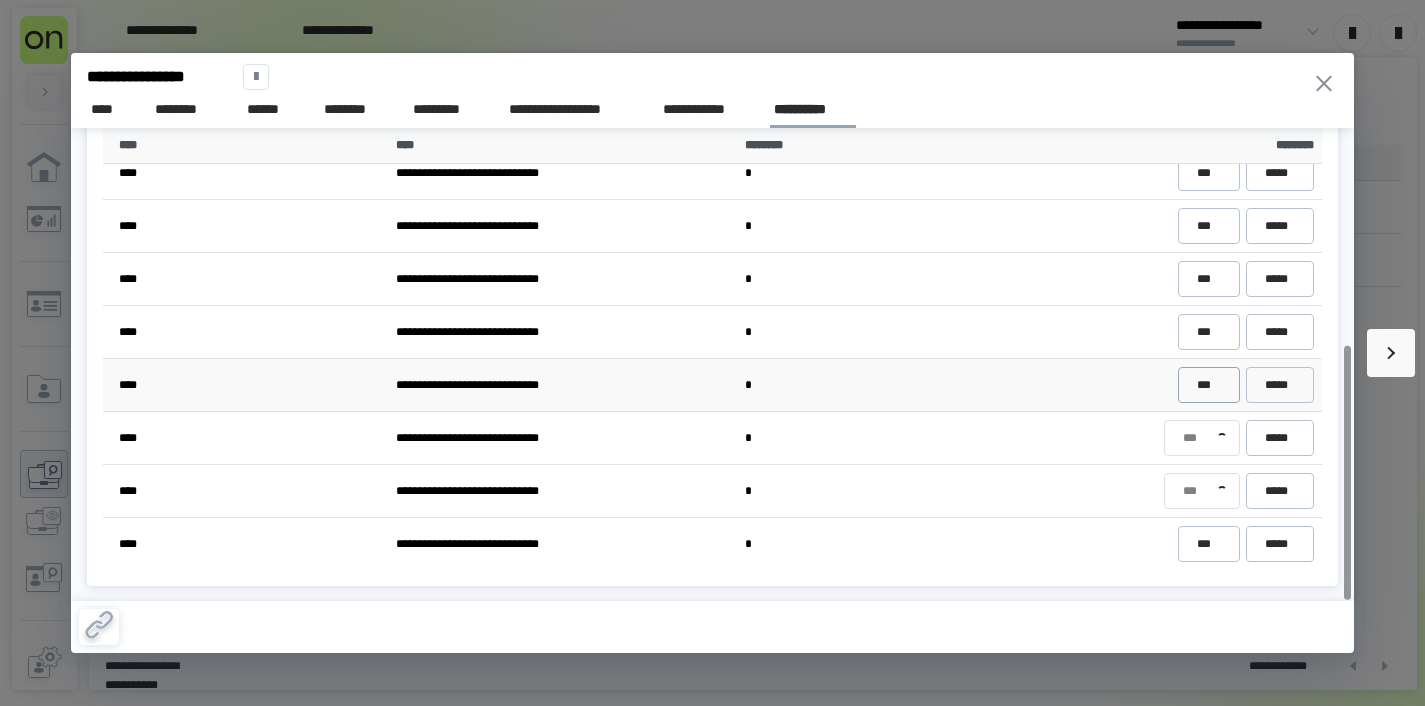 click on "***" at bounding box center (1208, 385) 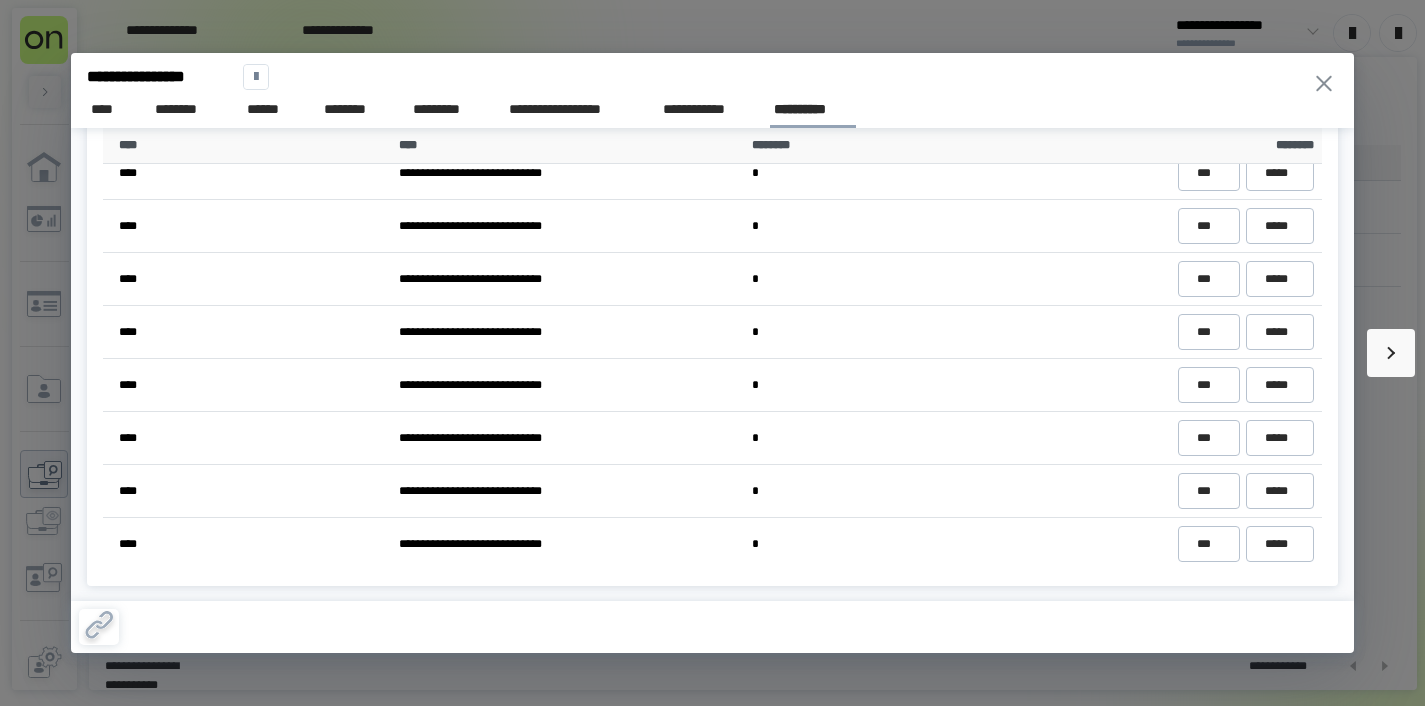 click 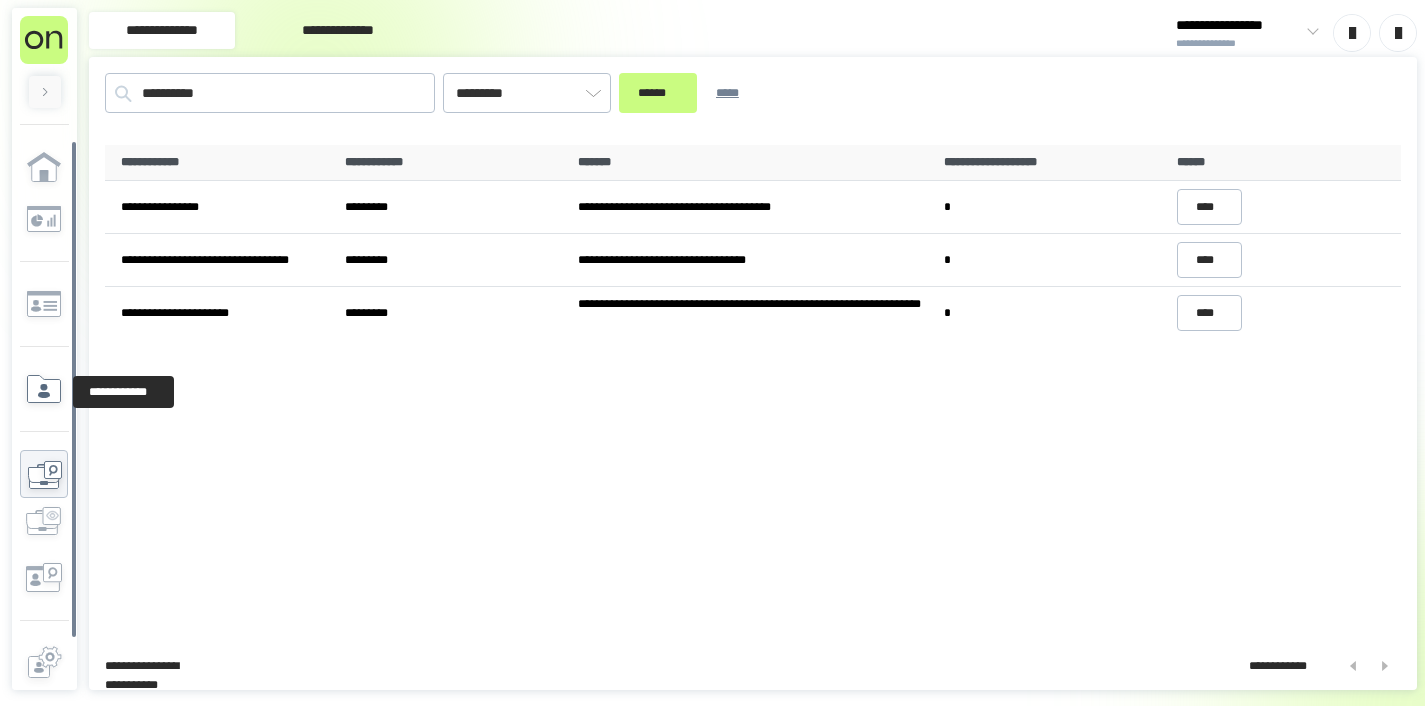 click 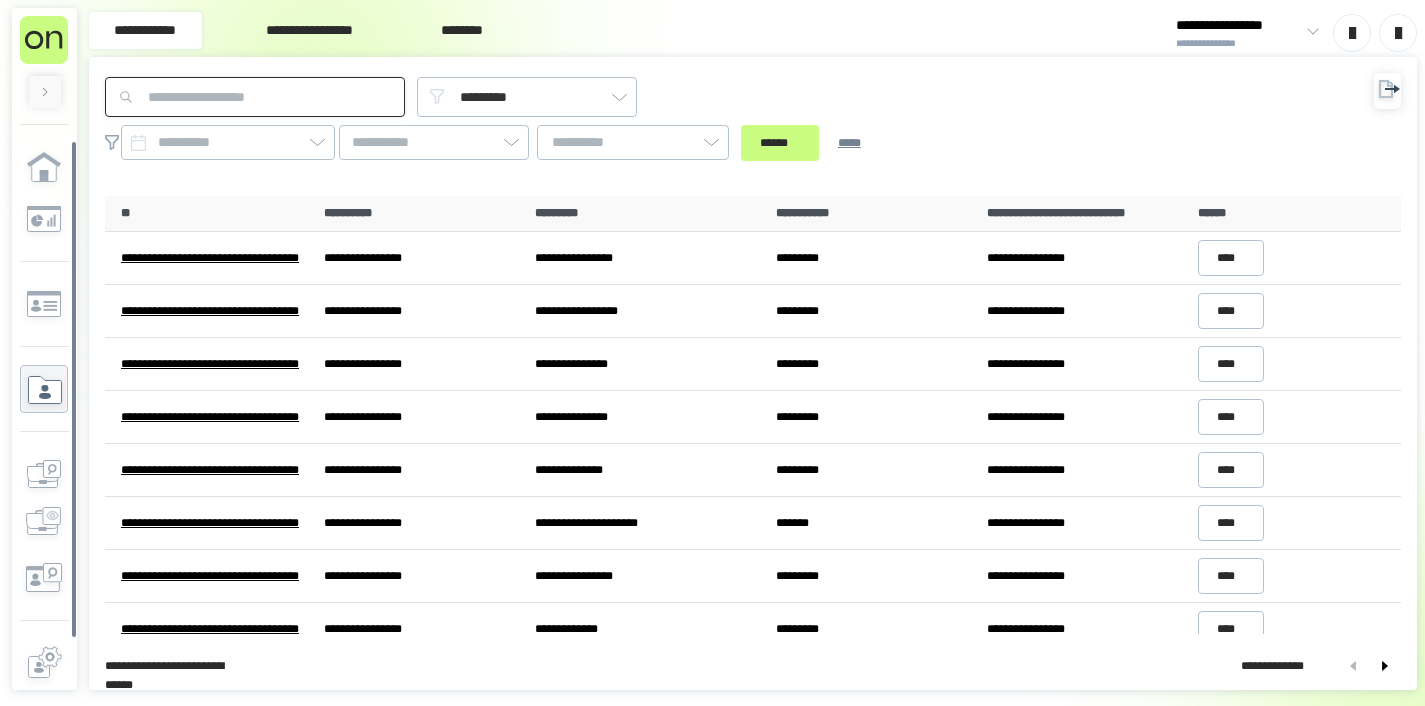 click at bounding box center (255, 97) 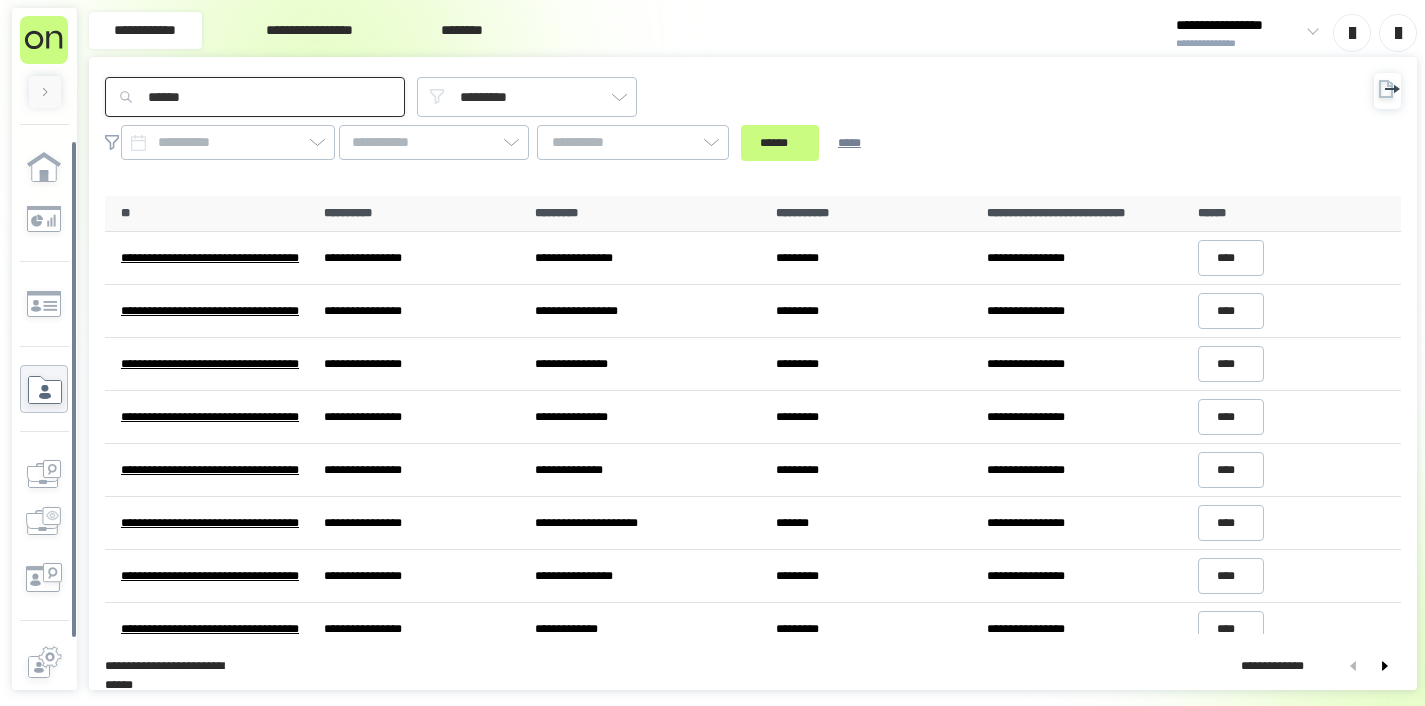 type on "******" 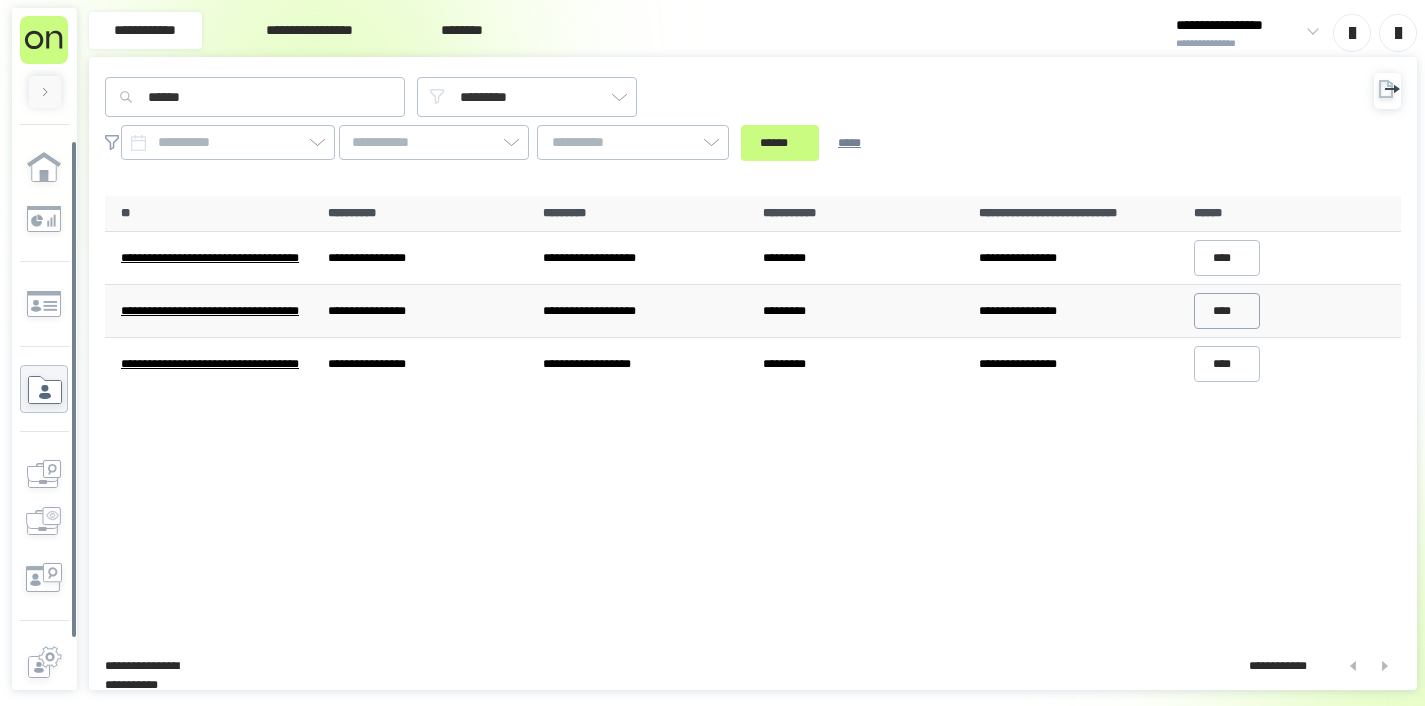 click on "****" at bounding box center [1227, 311] 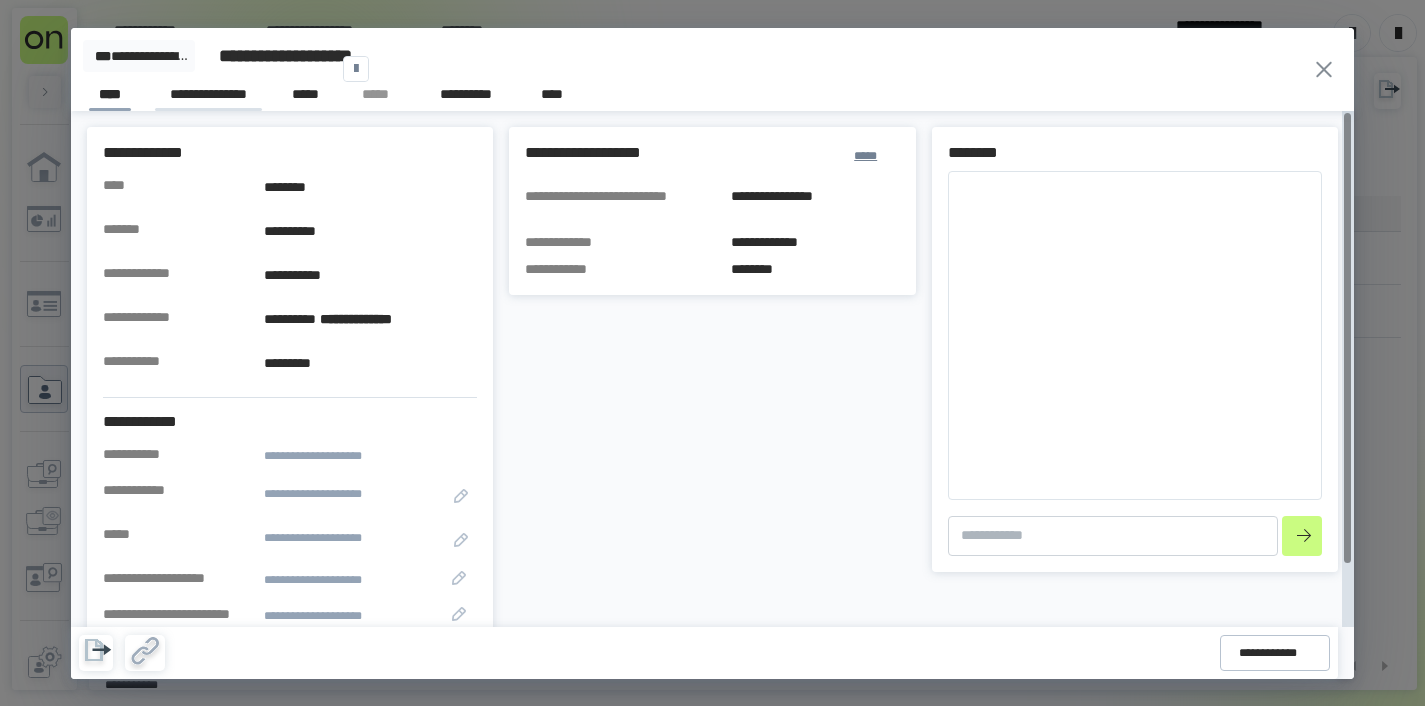 click on "**********" at bounding box center [208, 97] 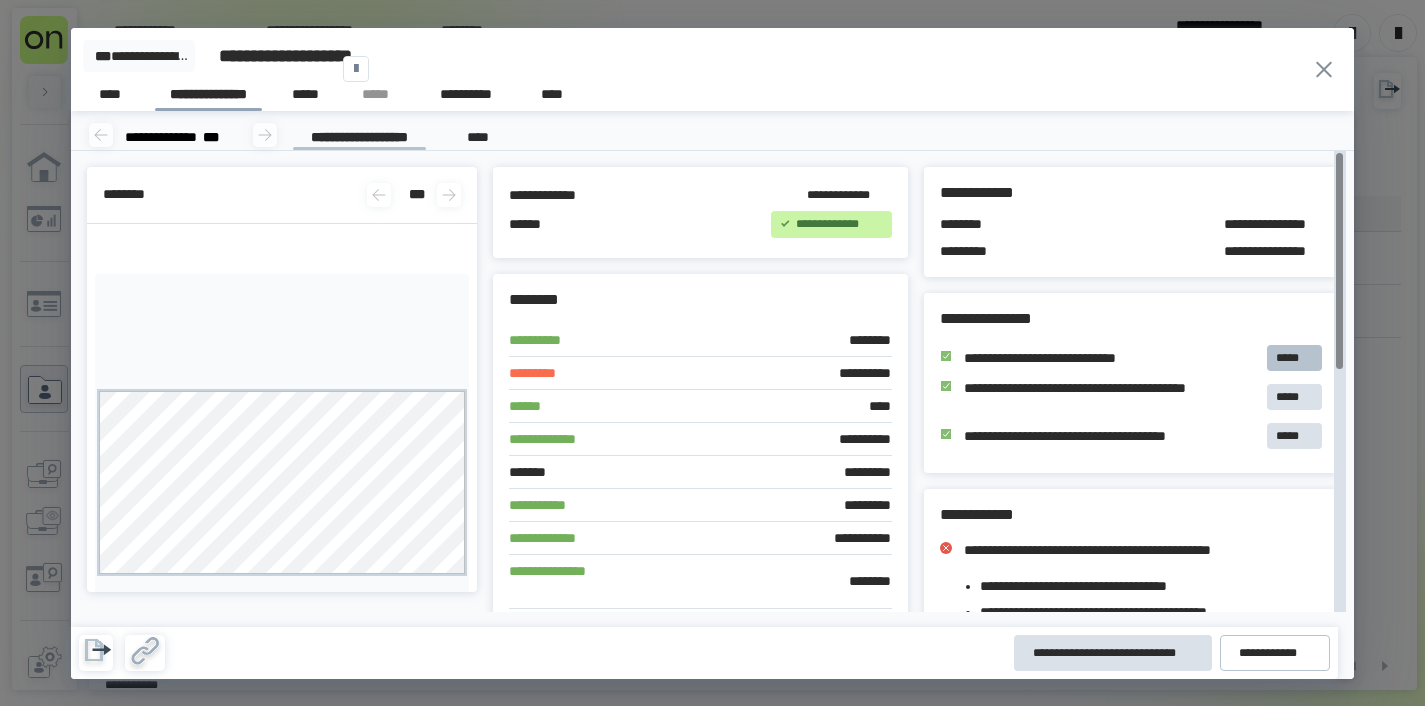 click on "*****" at bounding box center [1294, 358] 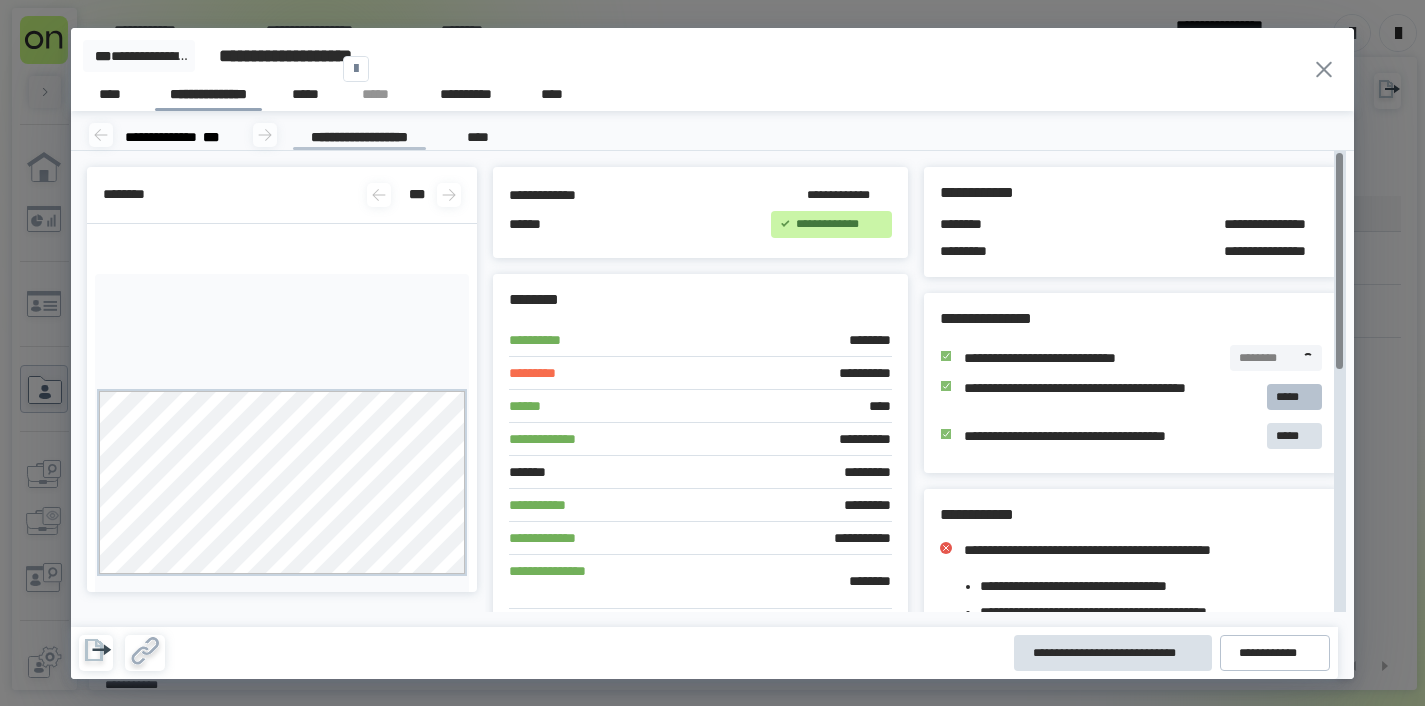 click on "*****" at bounding box center [1294, 397] 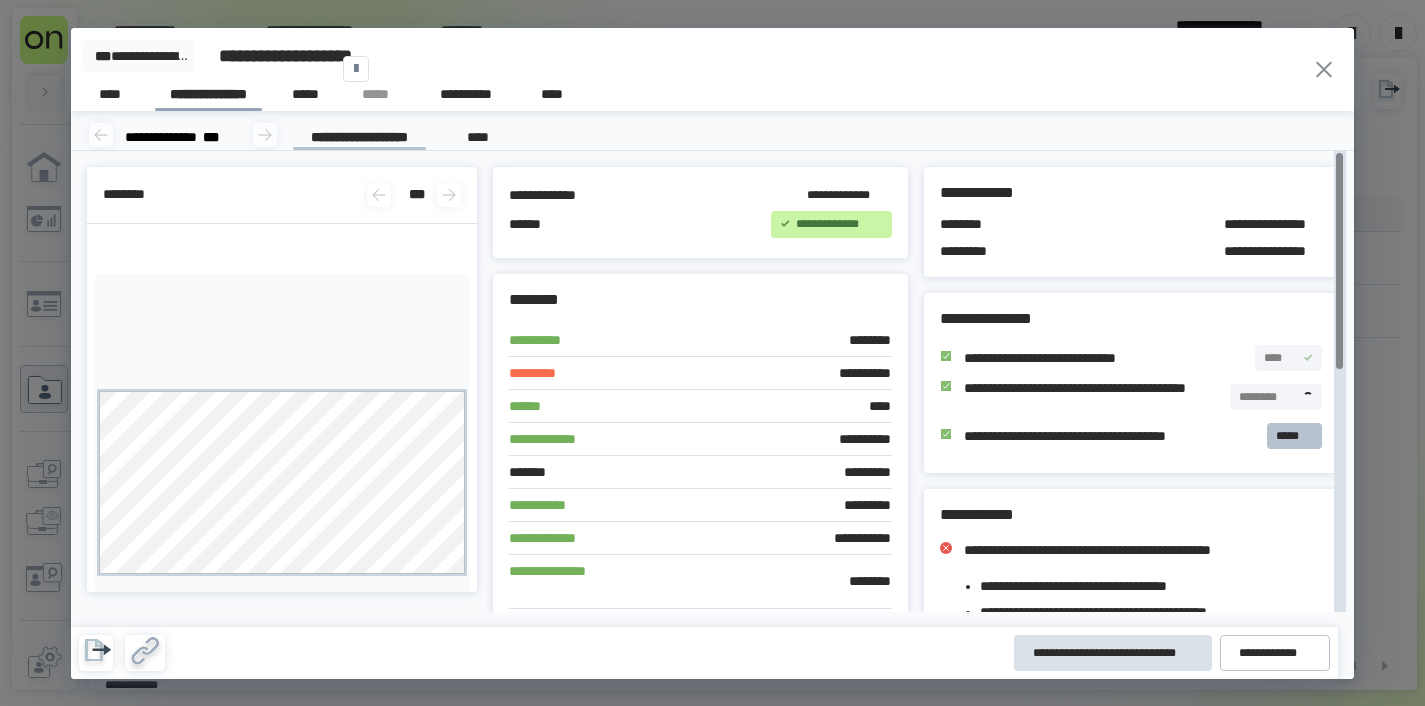 click on "*****" at bounding box center [1294, 436] 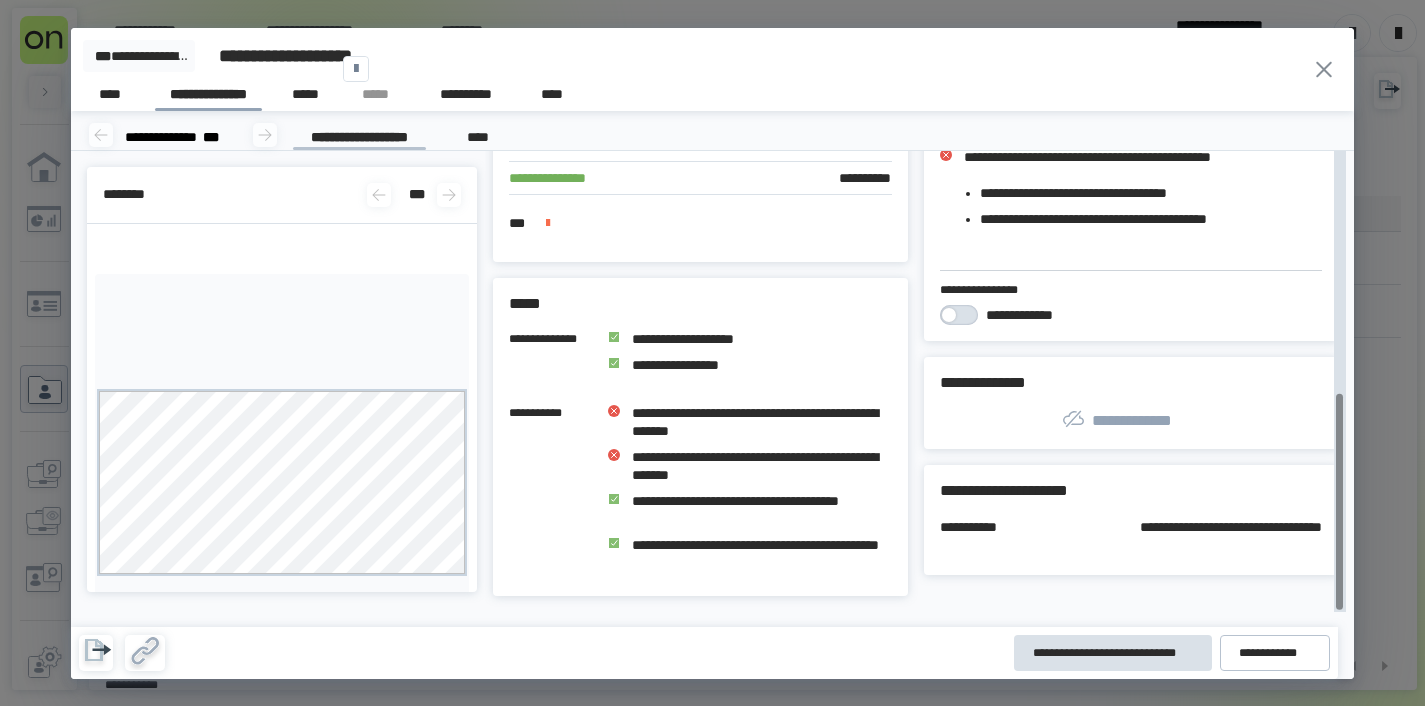 scroll, scrollTop: 513, scrollLeft: 0, axis: vertical 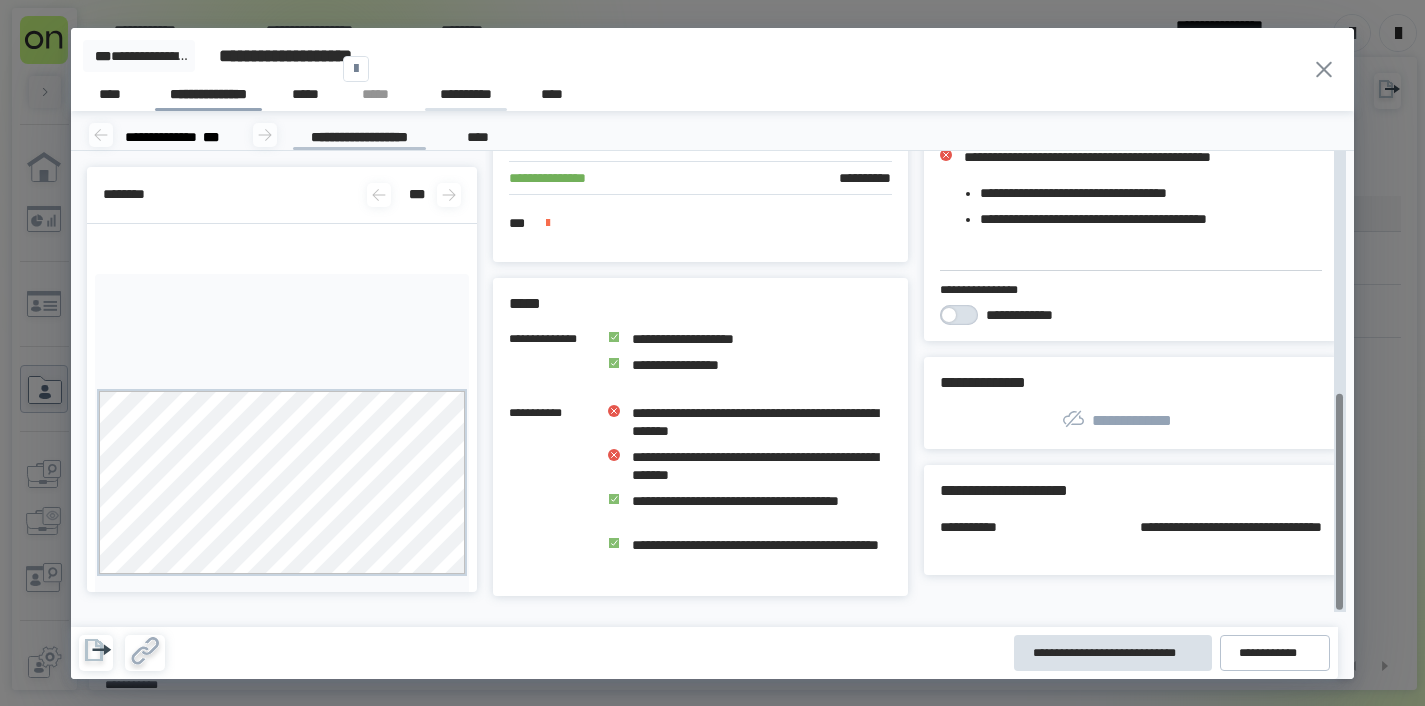 click on "**********" at bounding box center [466, 97] 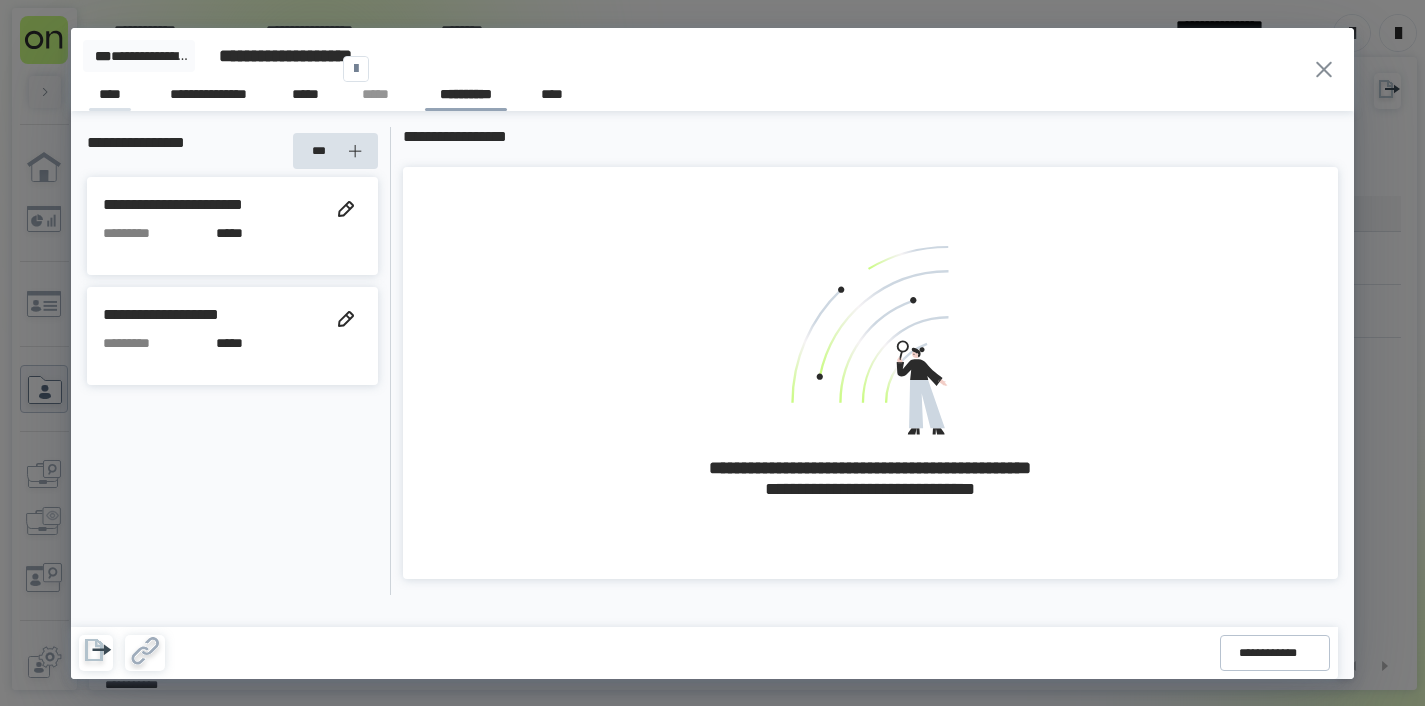 click on "****" at bounding box center (110, 97) 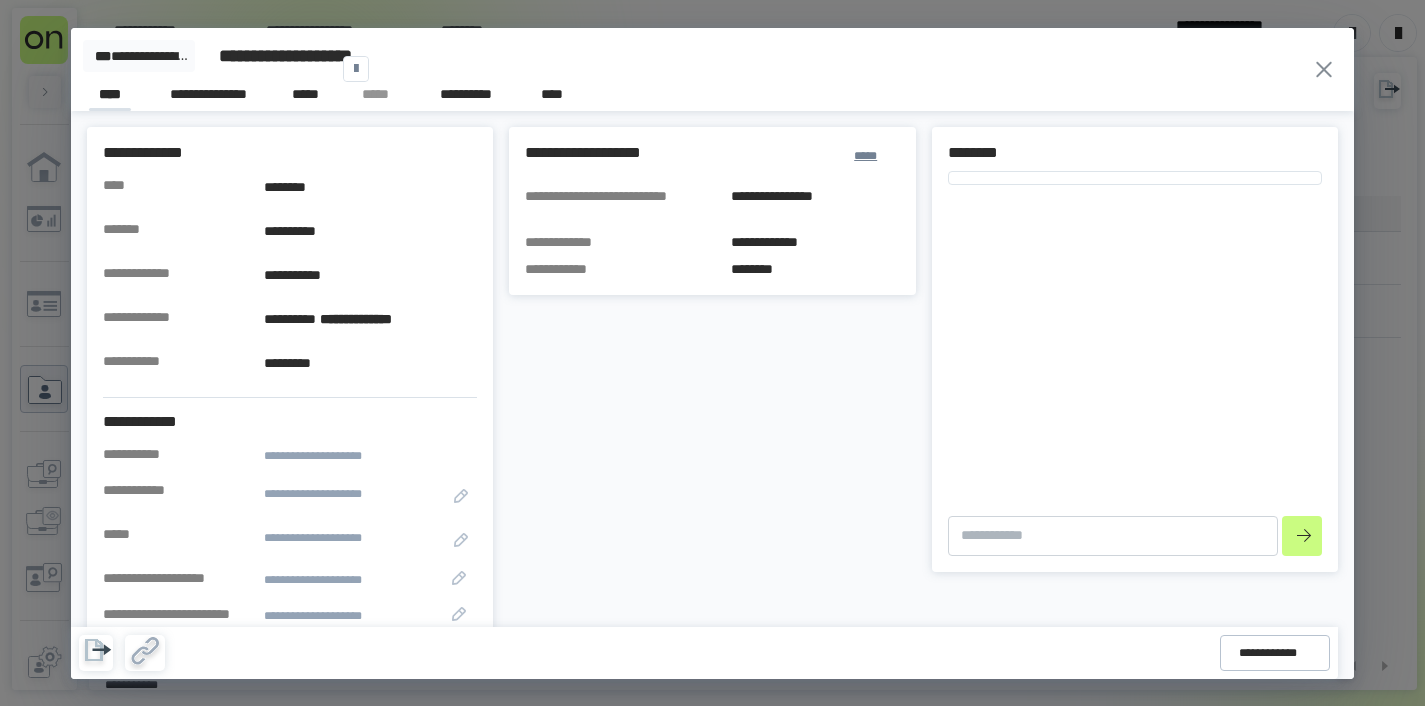 type on "*" 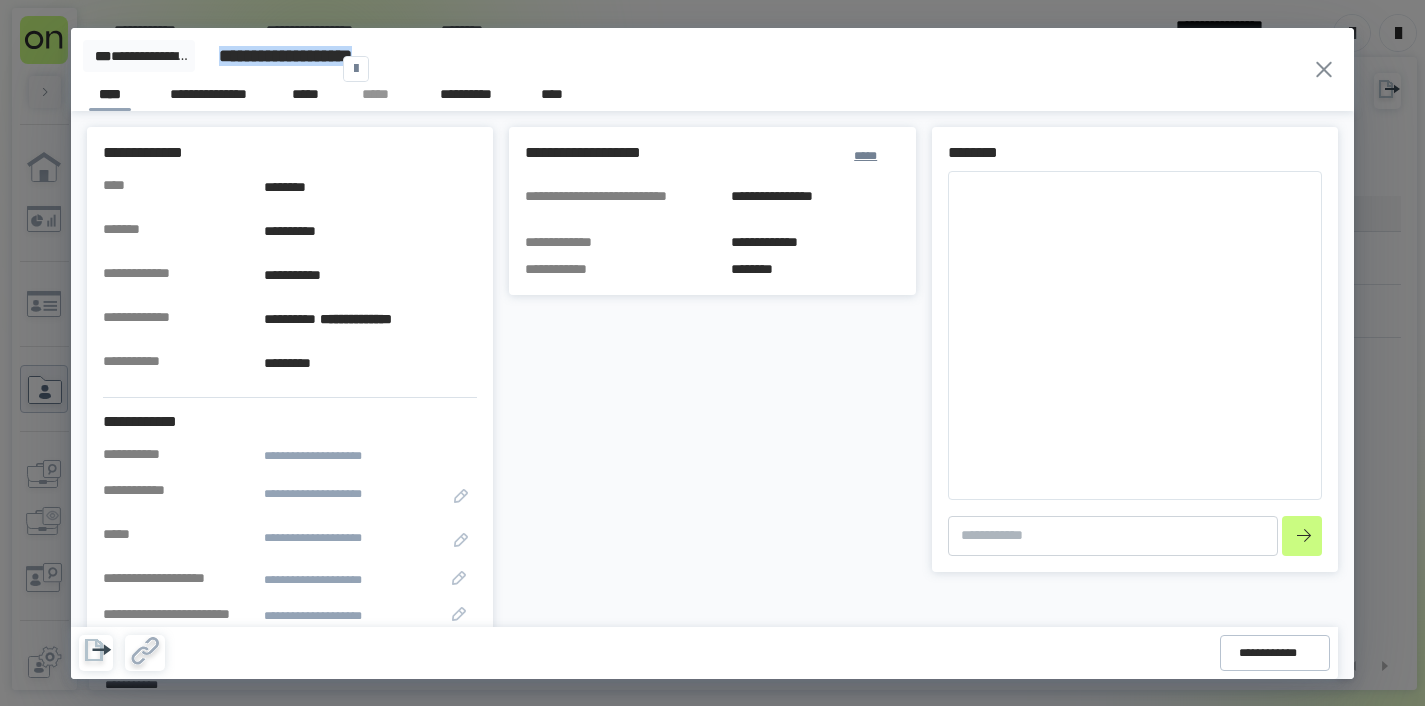 drag, startPoint x: 220, startPoint y: 40, endPoint x: 327, endPoint y: 65, distance: 109.88175 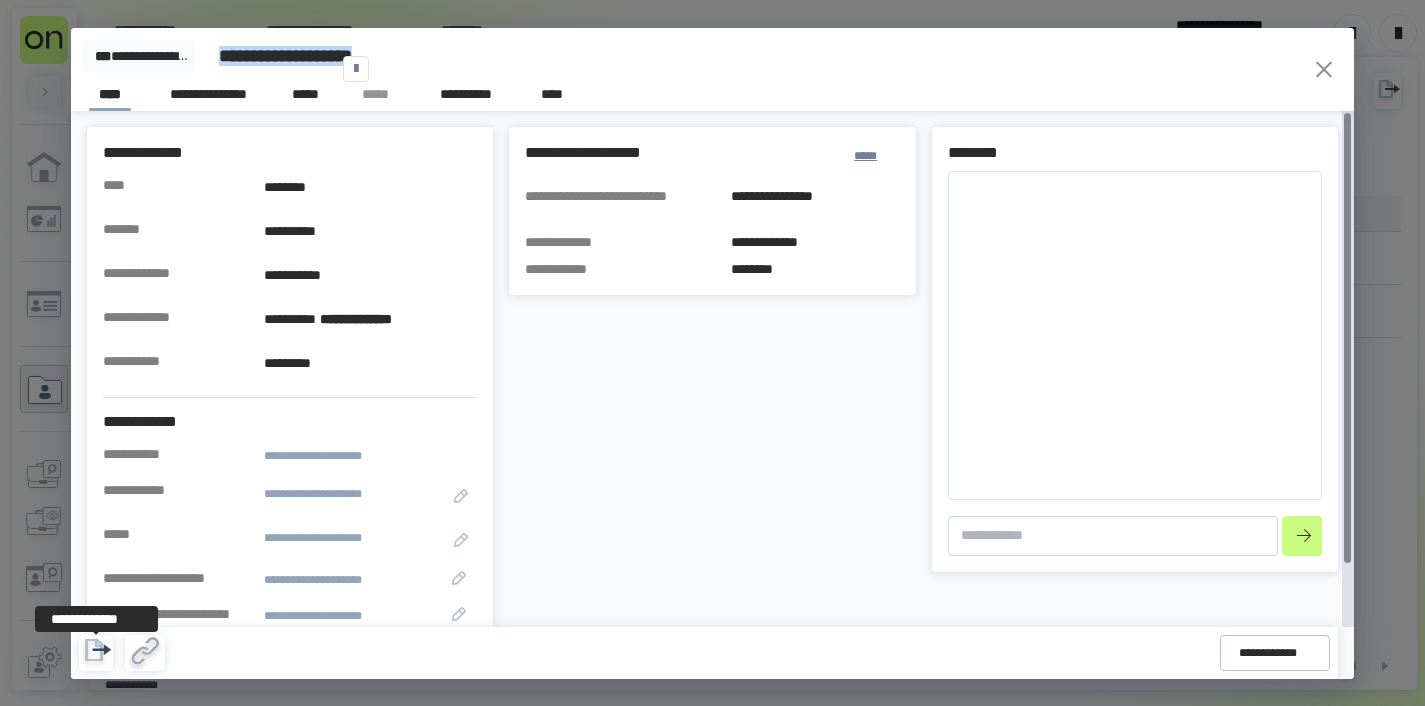 click 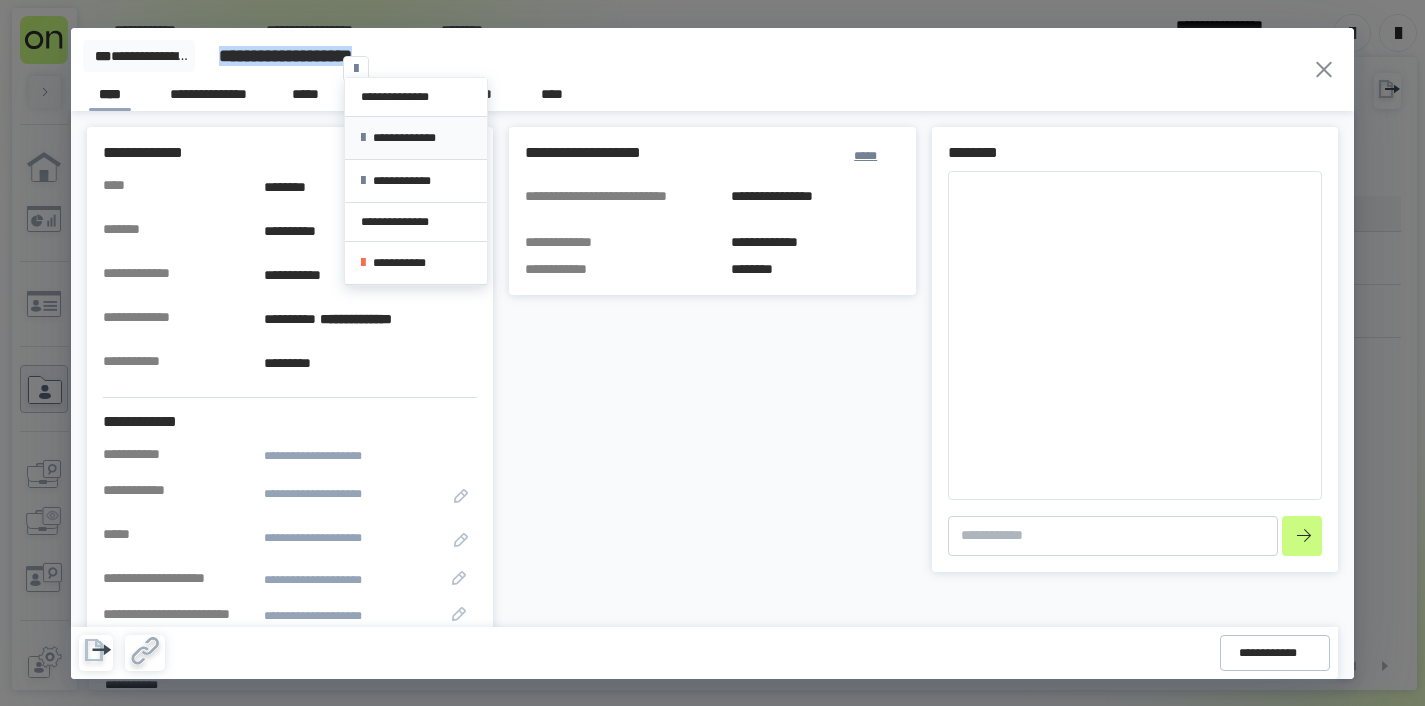 click on "**********" at bounding box center [416, 138] 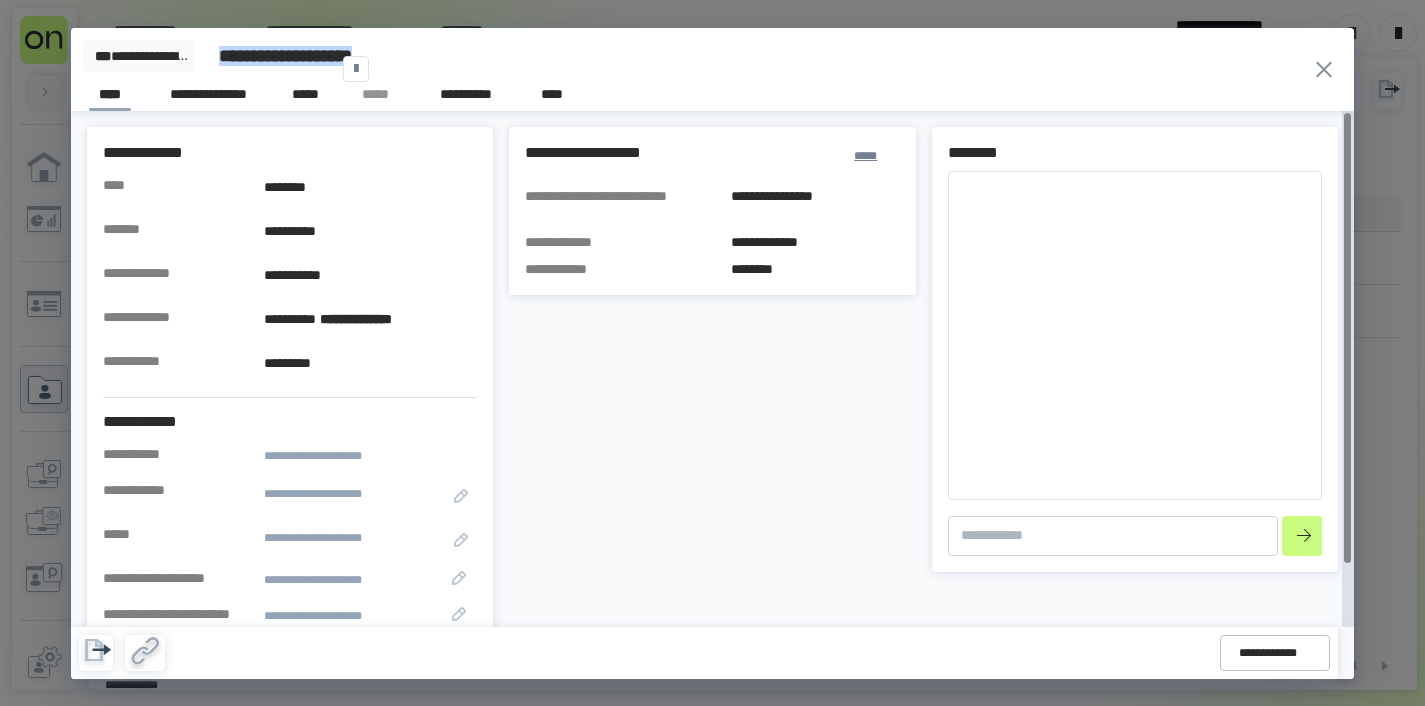 click 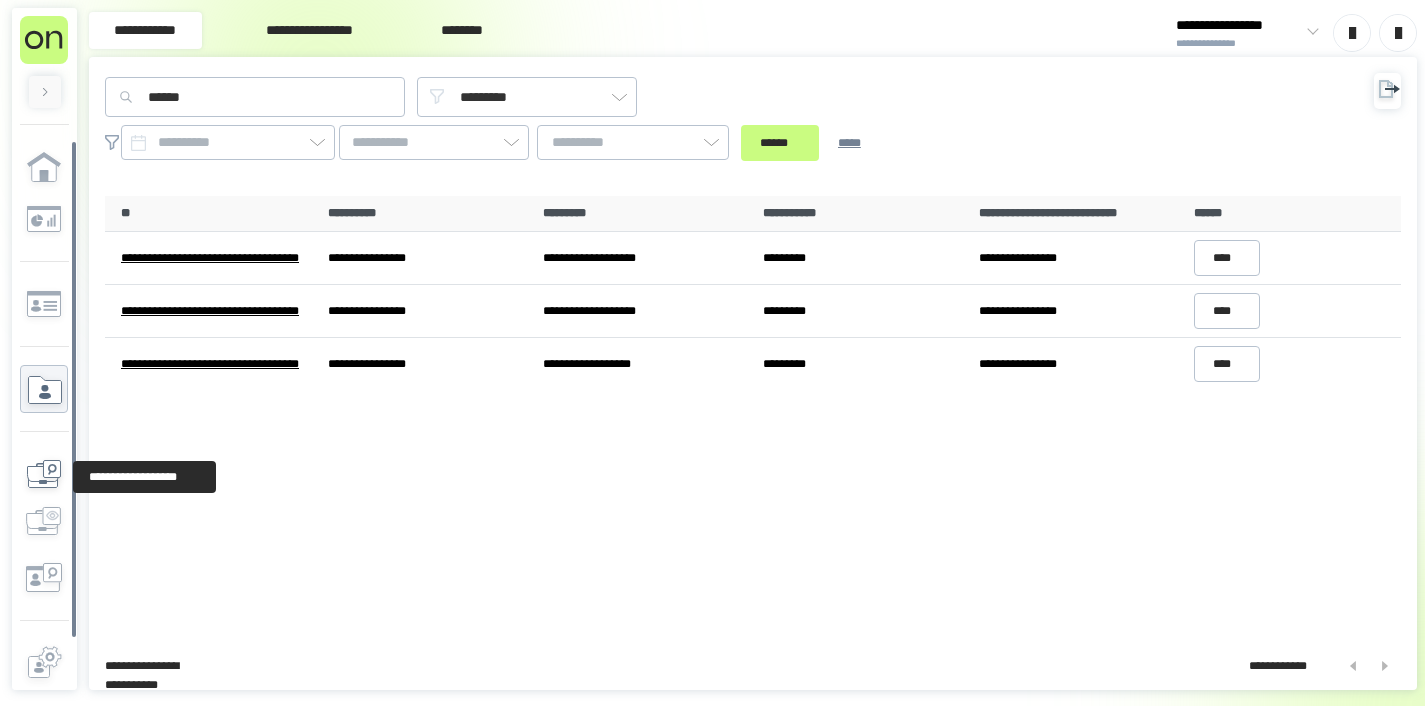 click 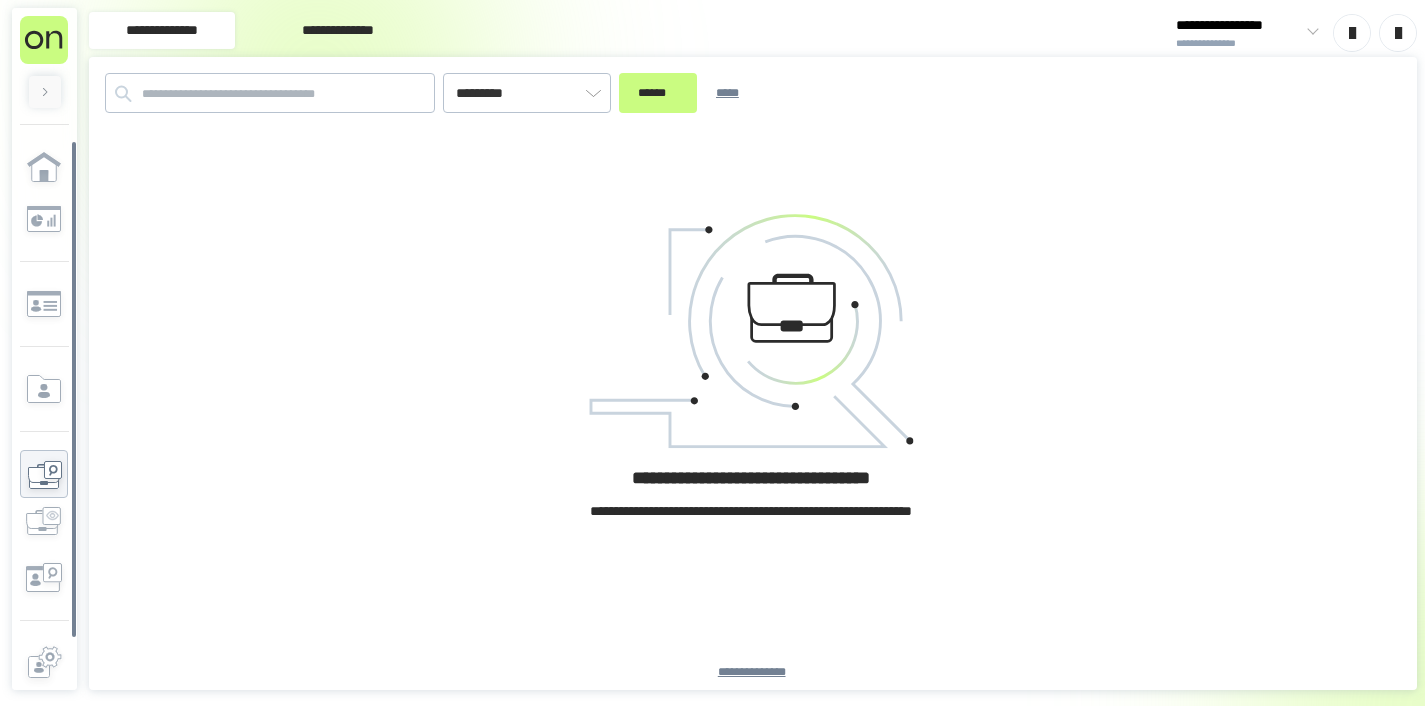type on "*********" 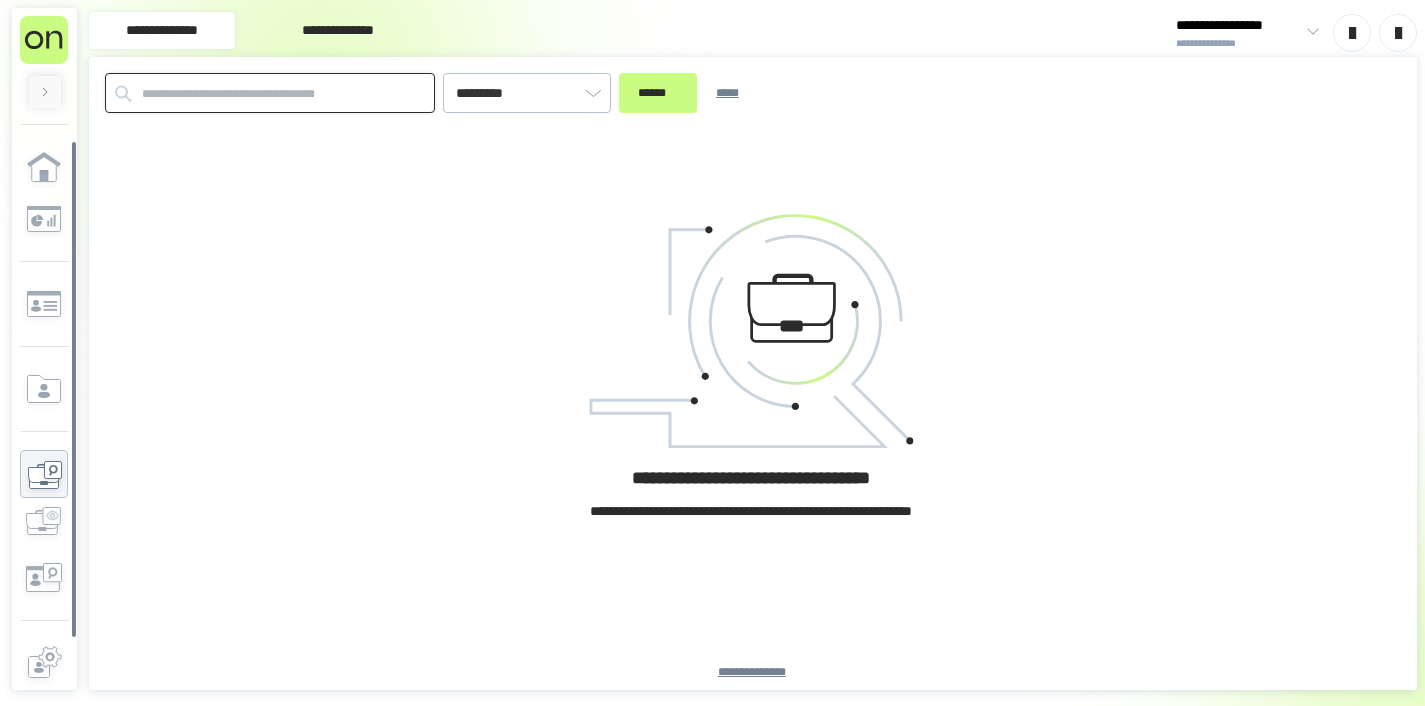 click at bounding box center (270, 93) 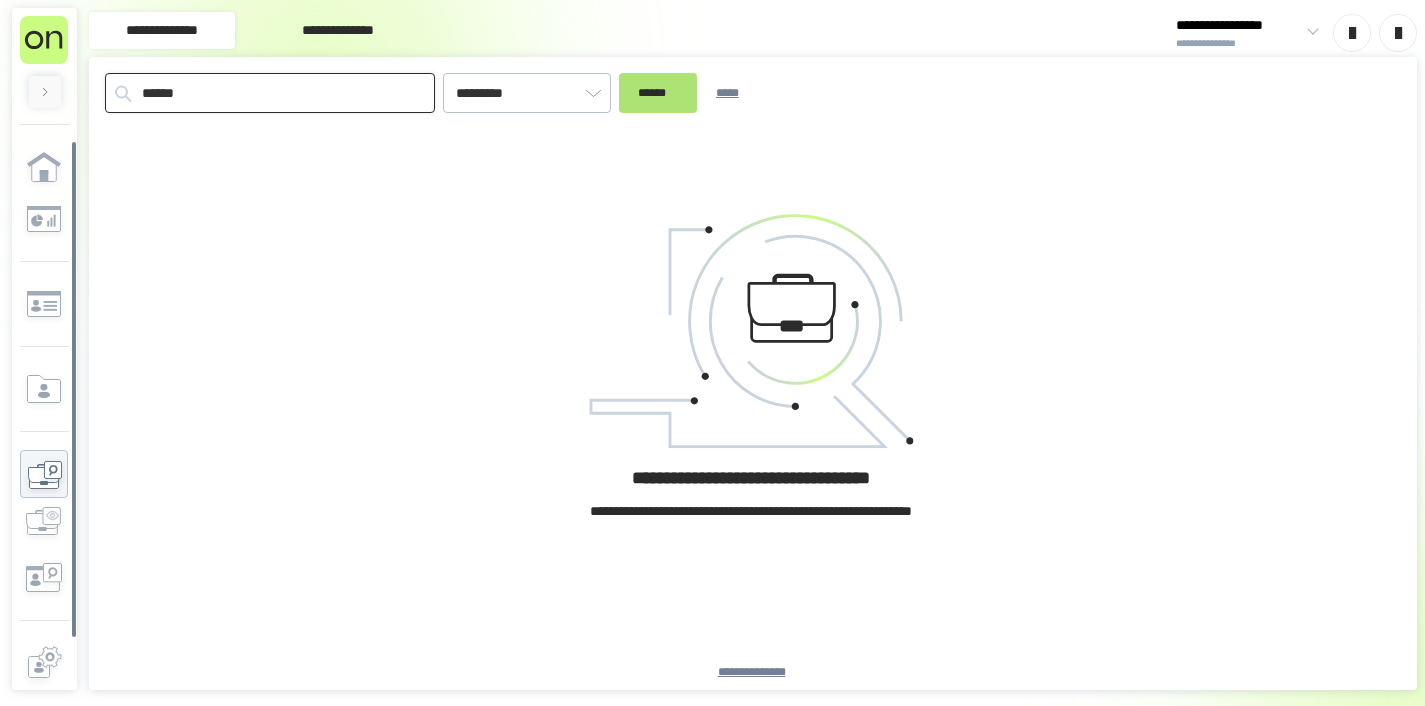 type on "******" 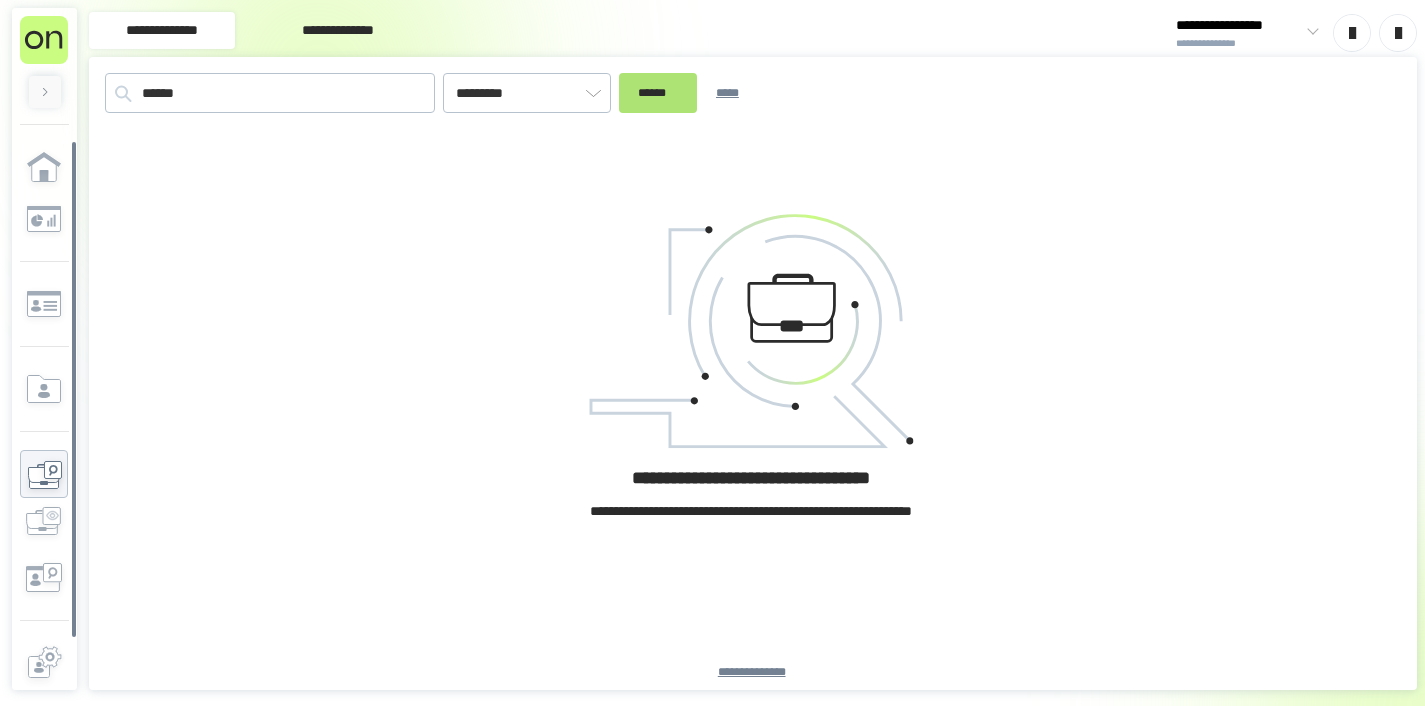 click on "******" at bounding box center [658, 93] 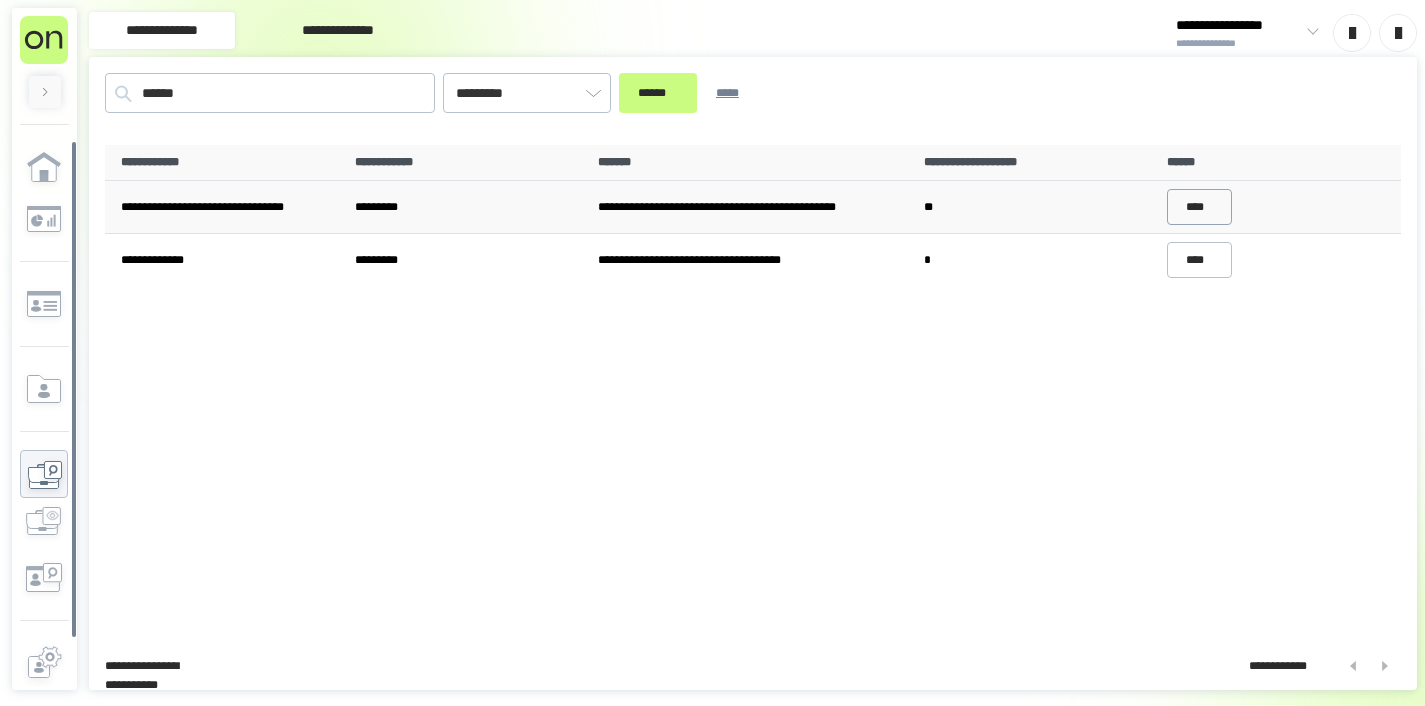 click on "****" at bounding box center (1200, 207) 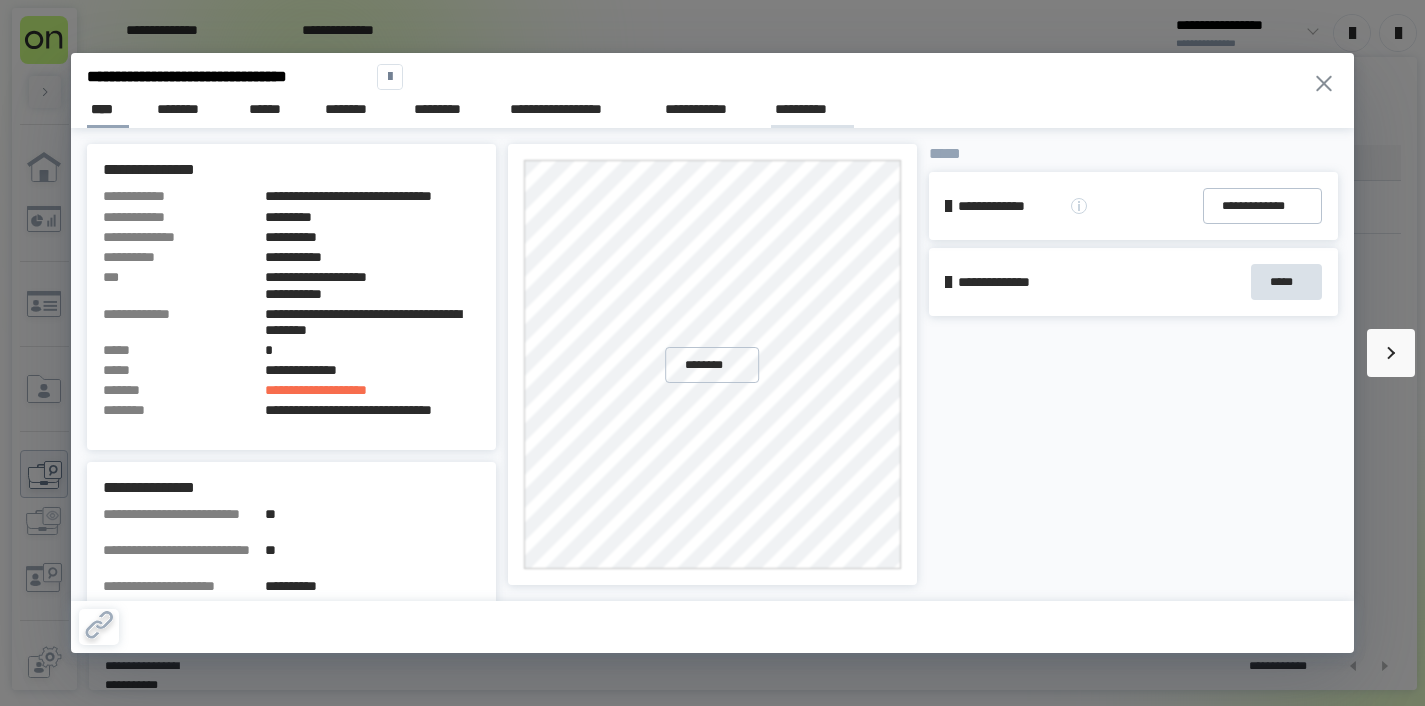 click on "**********" at bounding box center [812, 109] 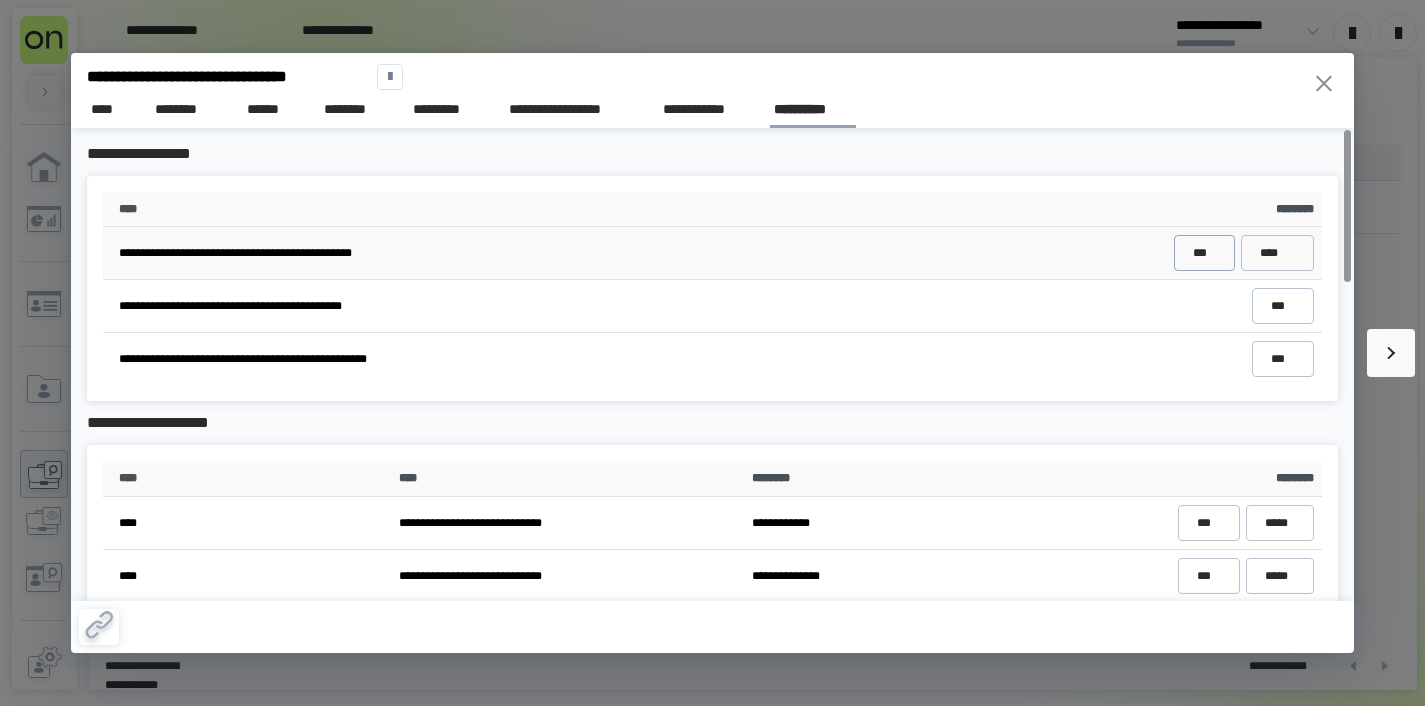 click on "***" at bounding box center (1204, 253) 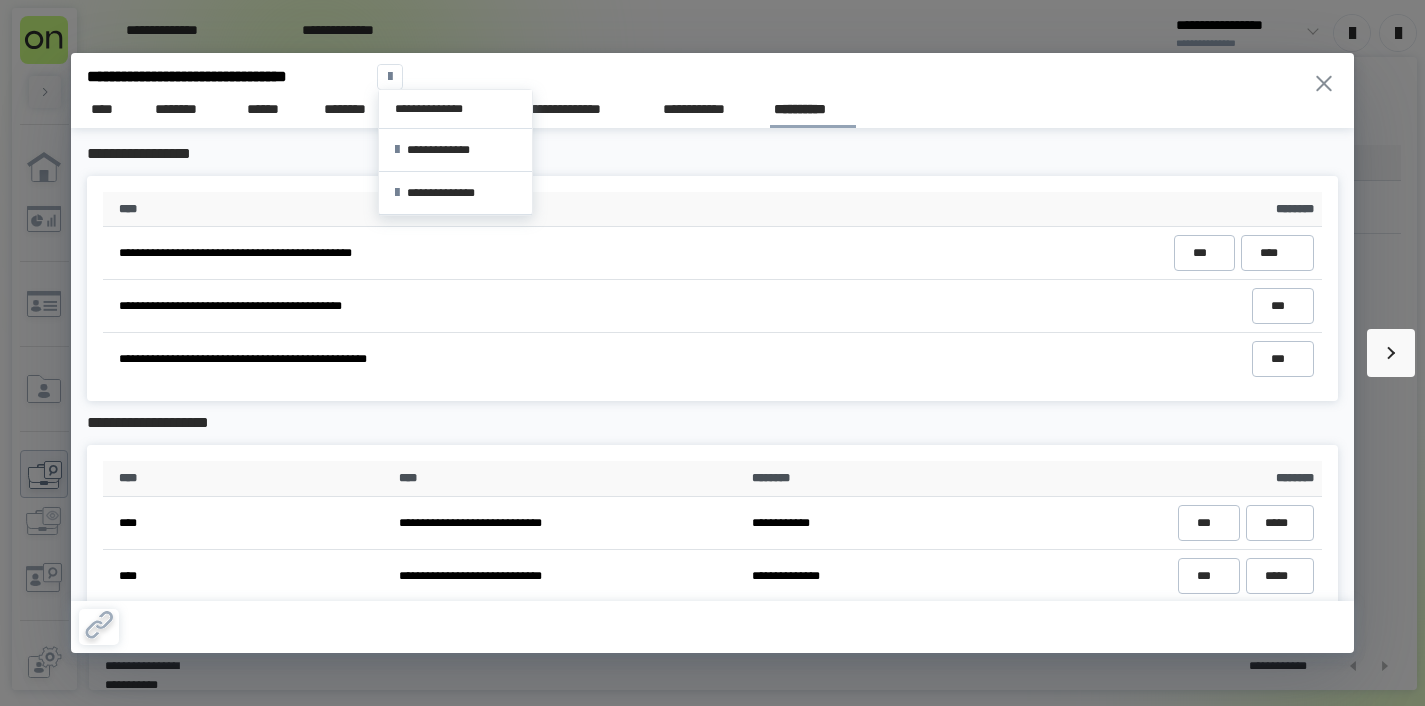 click at bounding box center (390, 77) 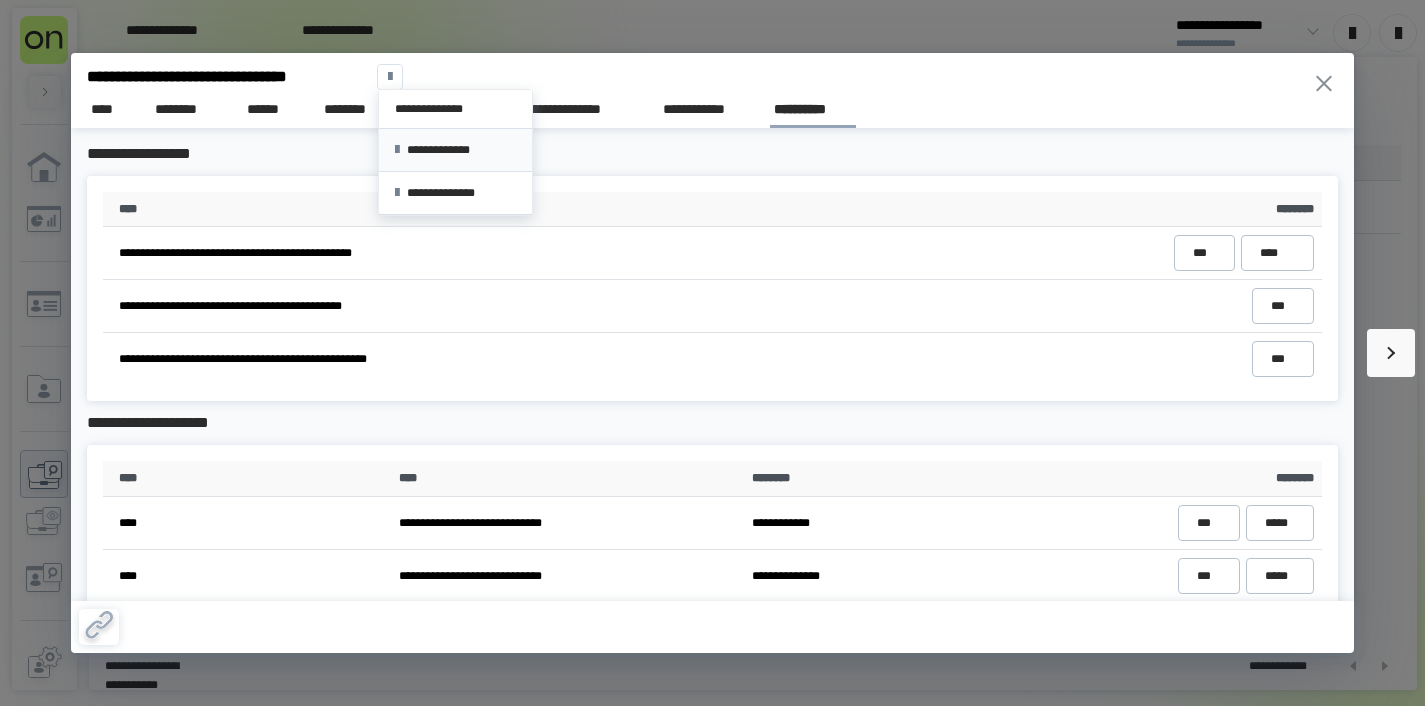 click on "**********" at bounding box center [455, 150] 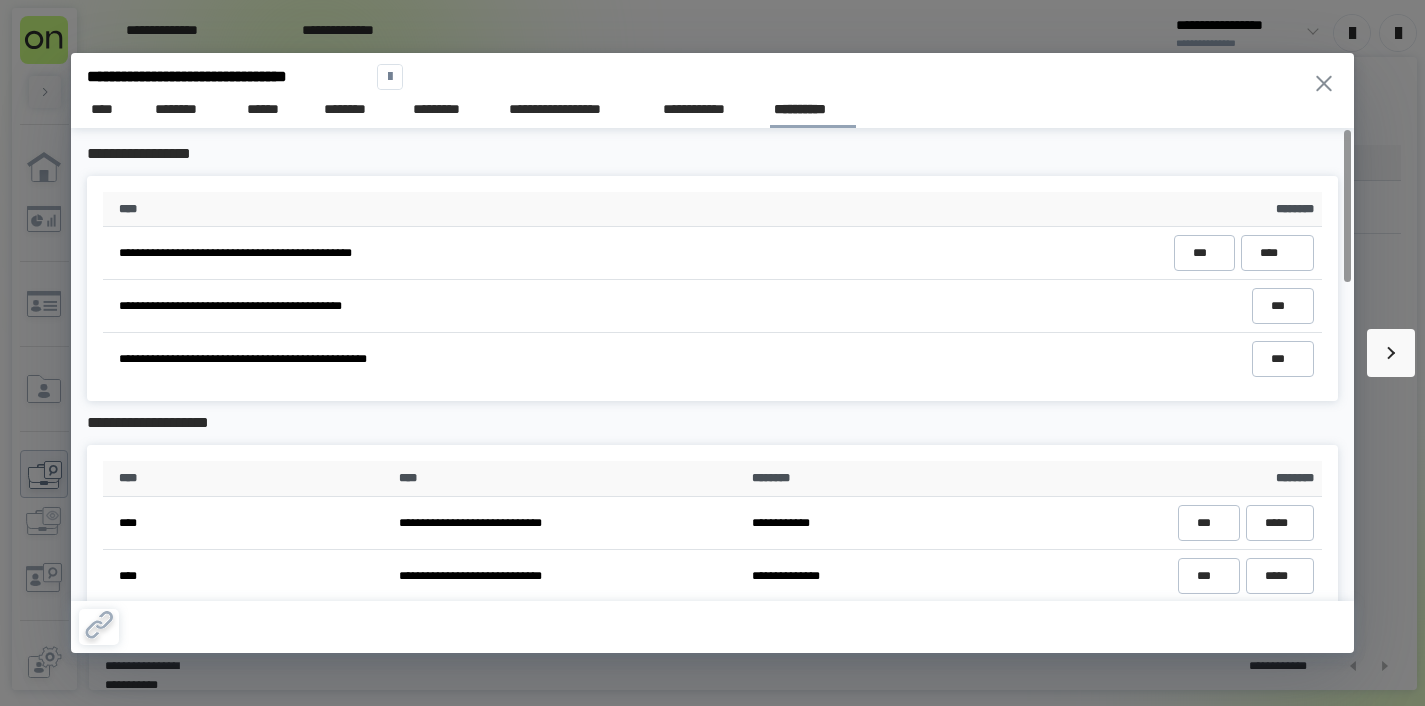 scroll, scrollTop: 8, scrollLeft: 0, axis: vertical 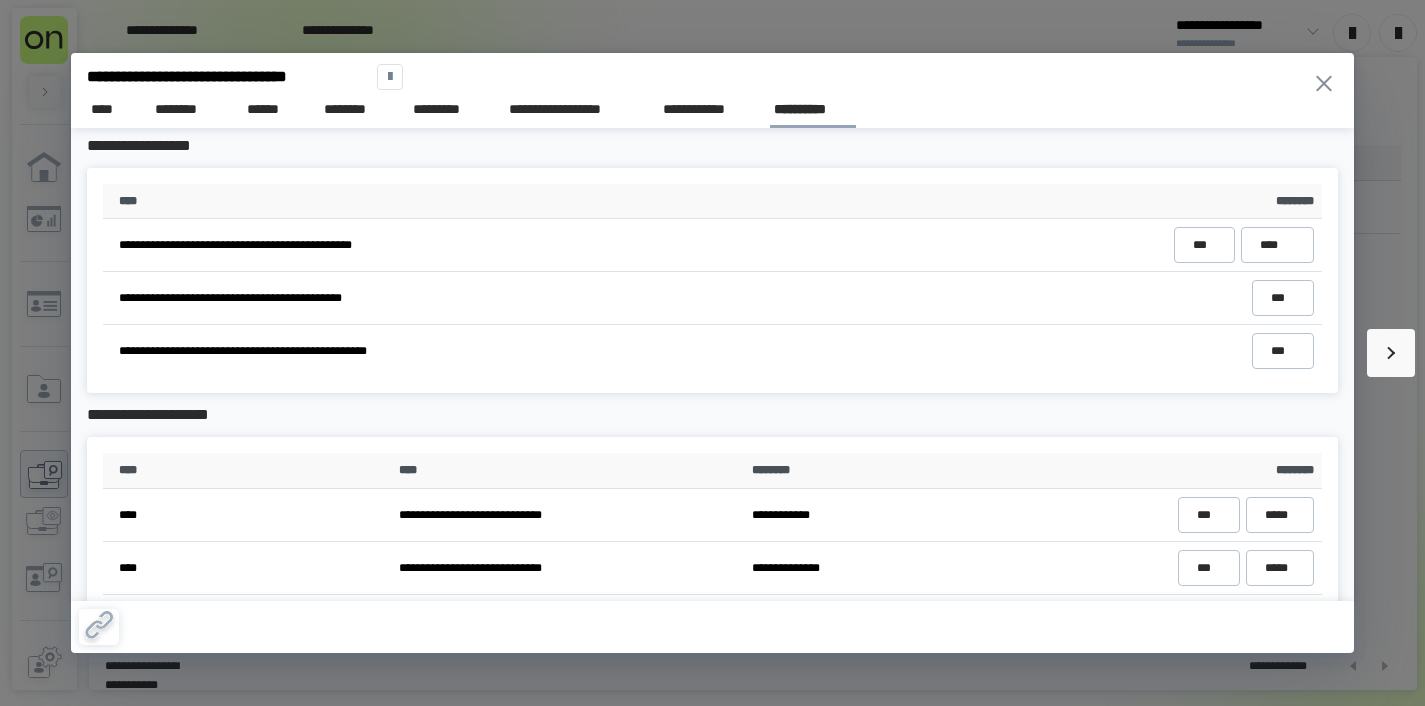click 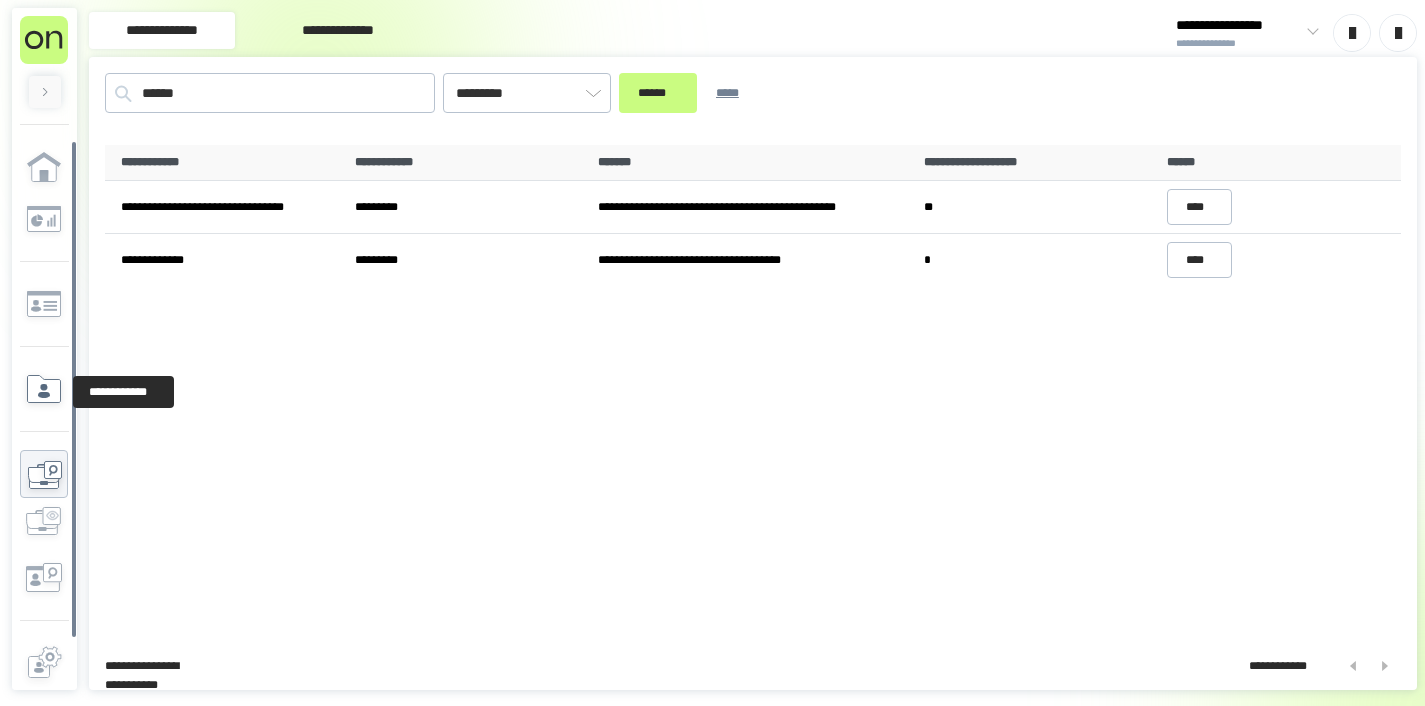 click 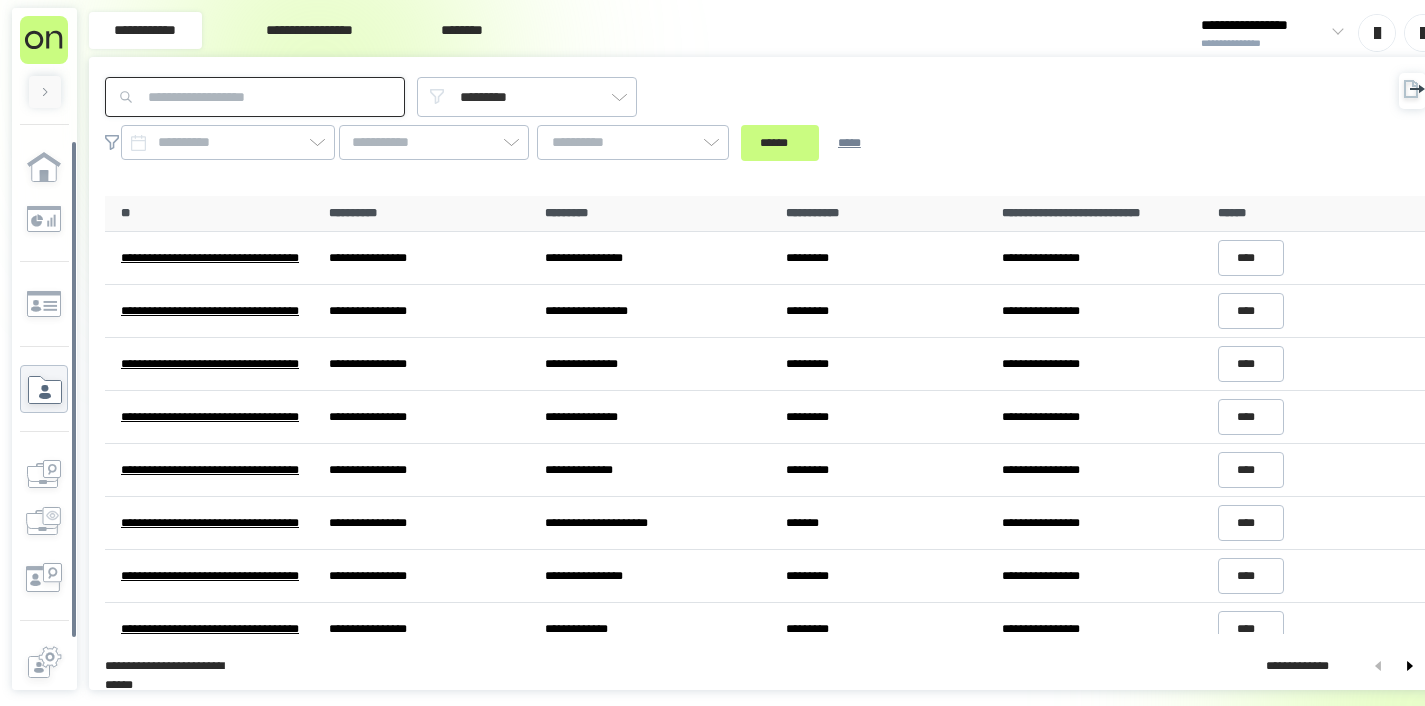 click at bounding box center [255, 97] 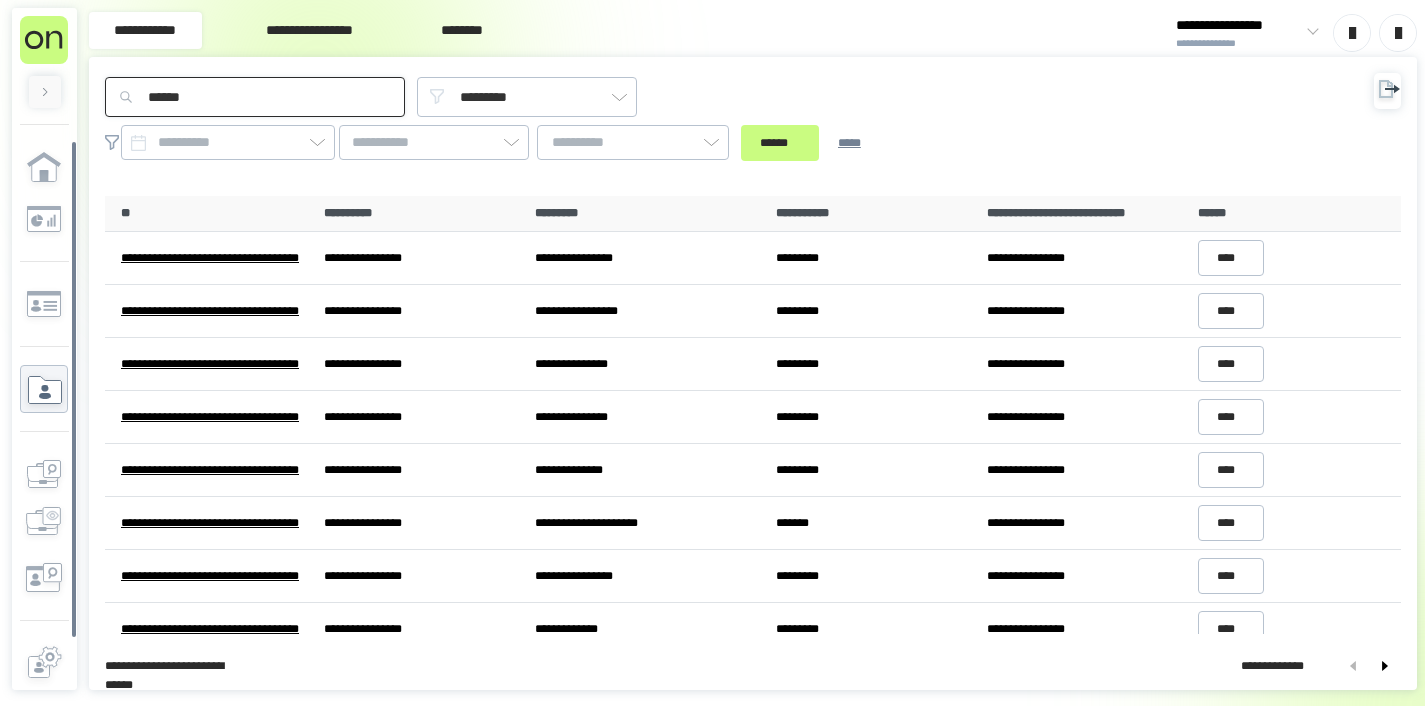 type on "******" 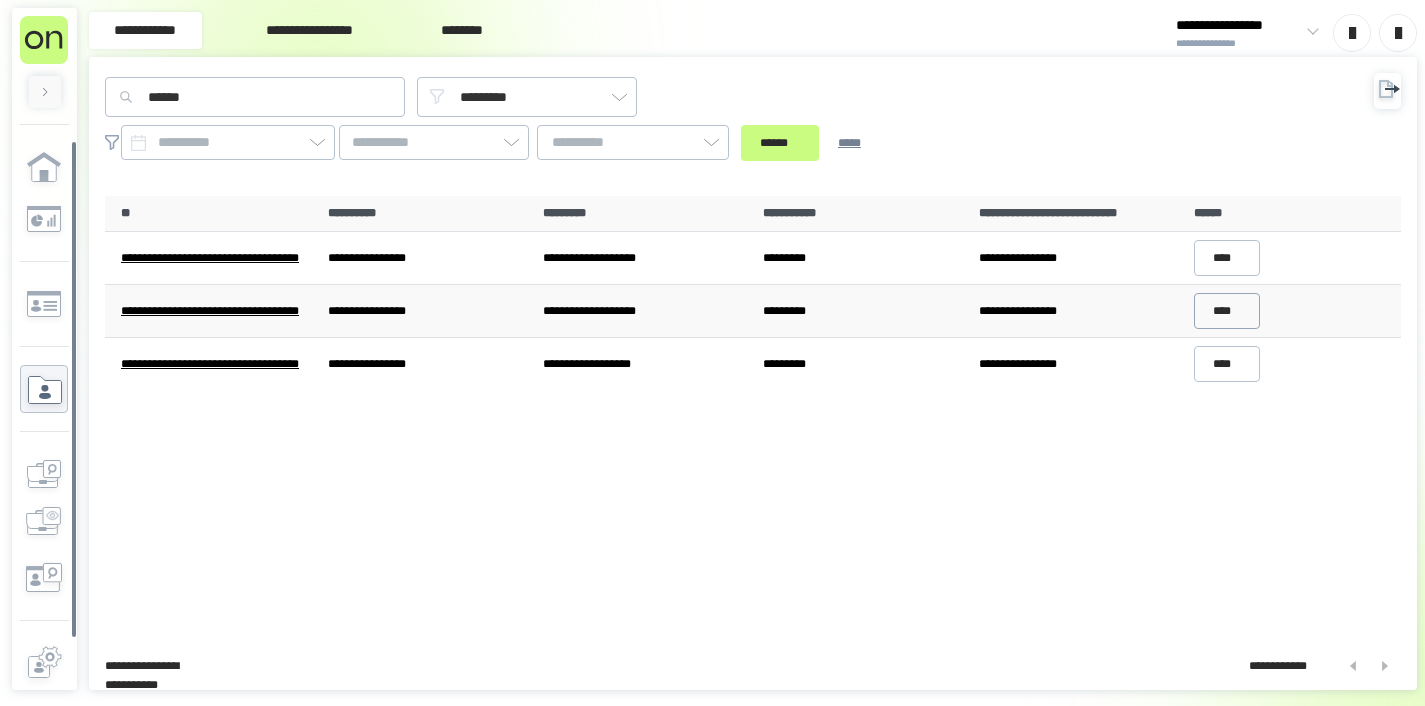 click on "****" at bounding box center [1227, 311] 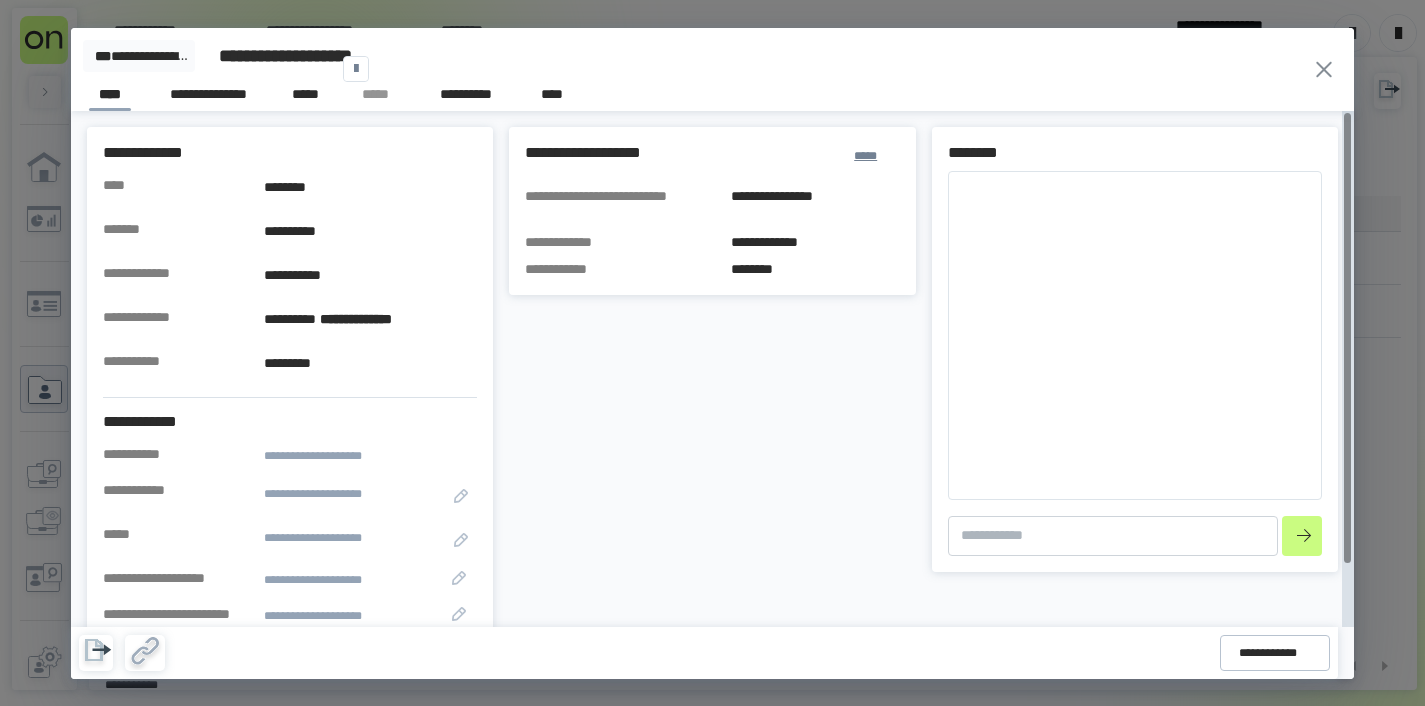 click on "**********" at bounding box center [354, 275] 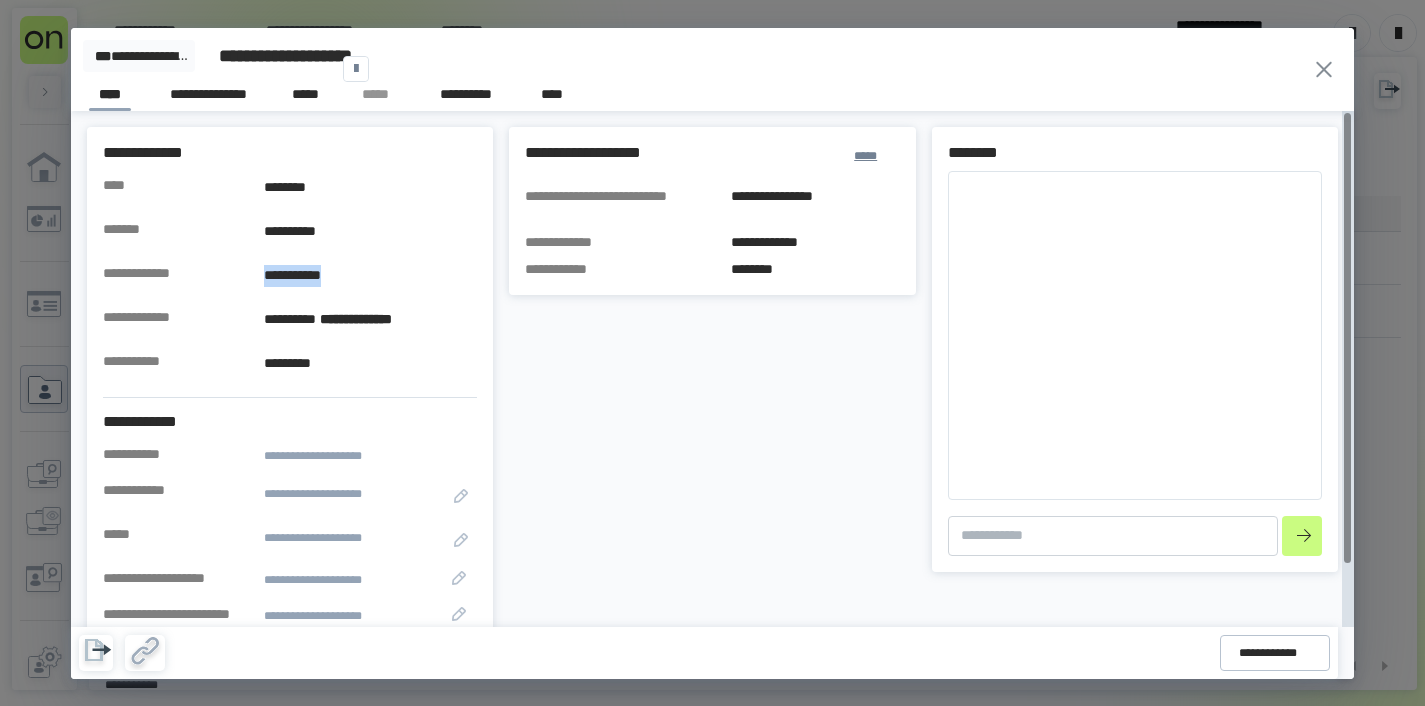 drag, startPoint x: 368, startPoint y: 280, endPoint x: 265, endPoint y: 280, distance: 103 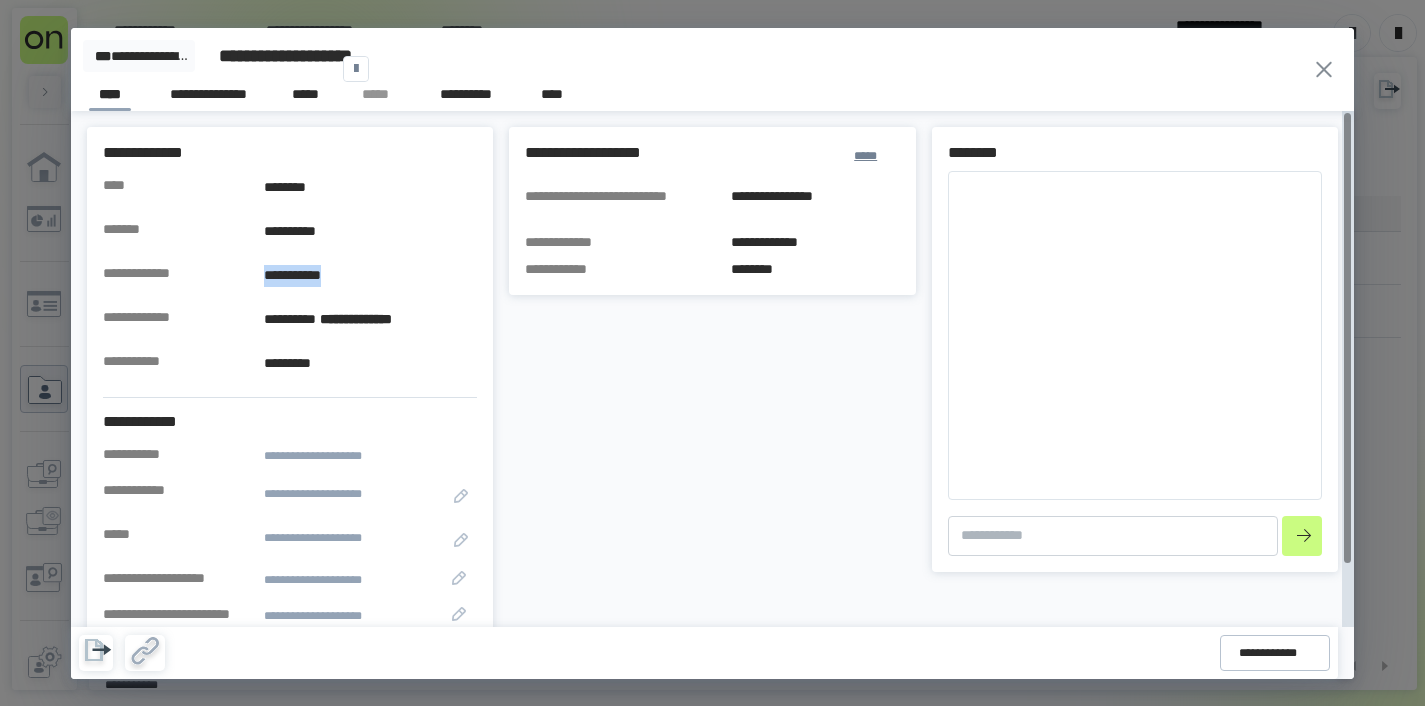 click 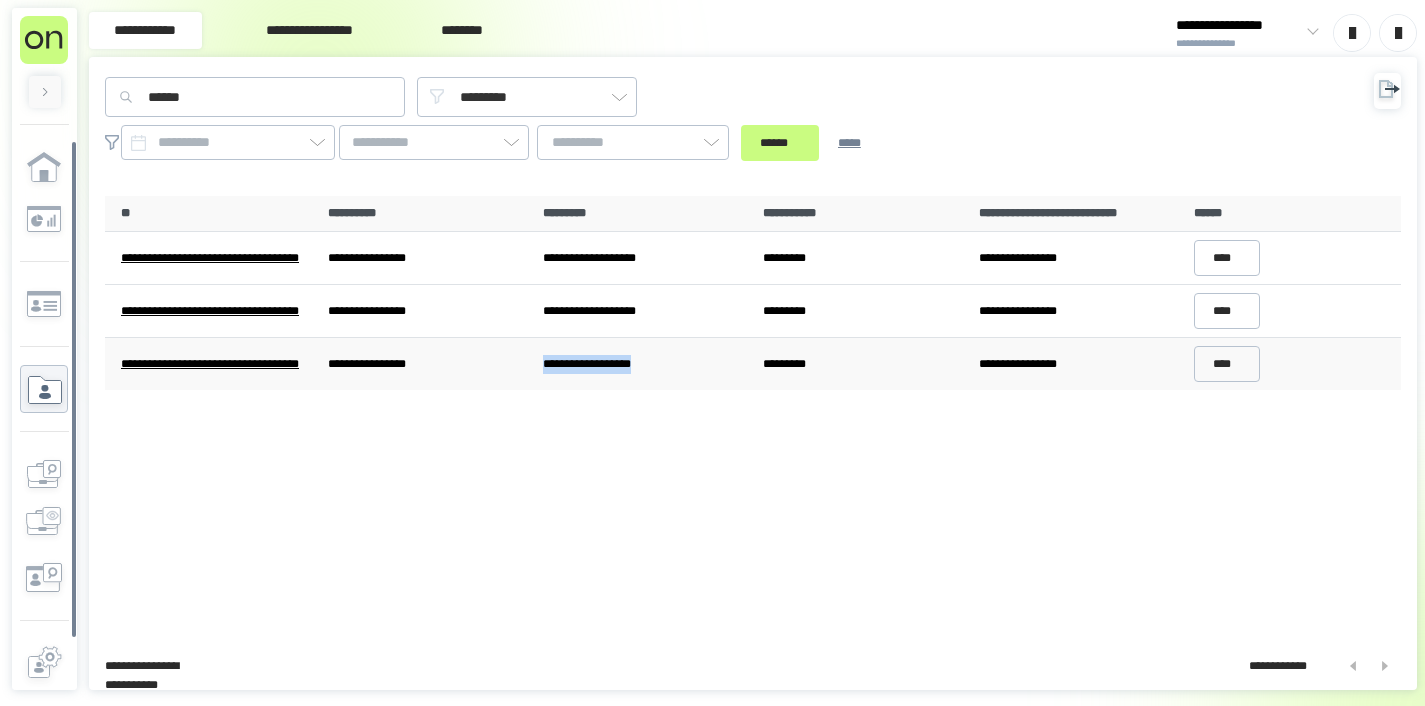 drag, startPoint x: 546, startPoint y: 363, endPoint x: 682, endPoint y: 360, distance: 136.03308 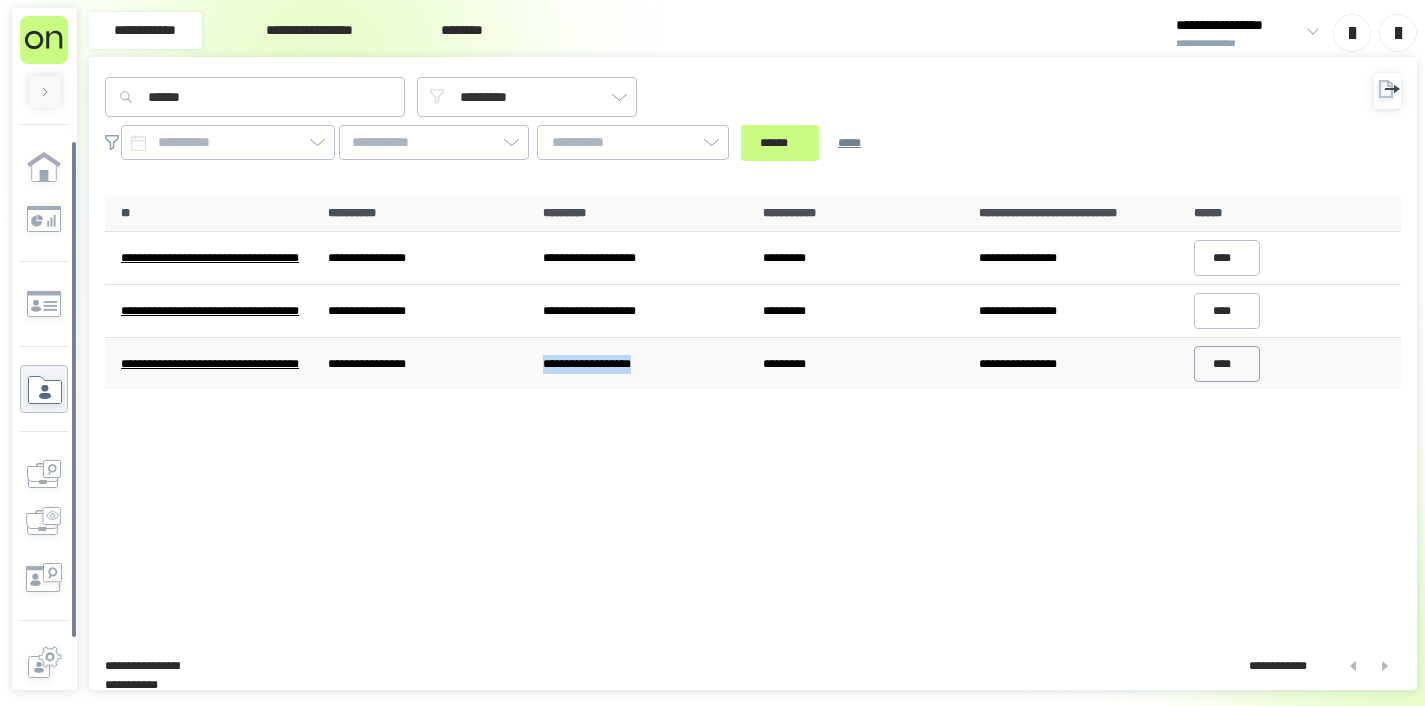 click on "****" at bounding box center [1227, 364] 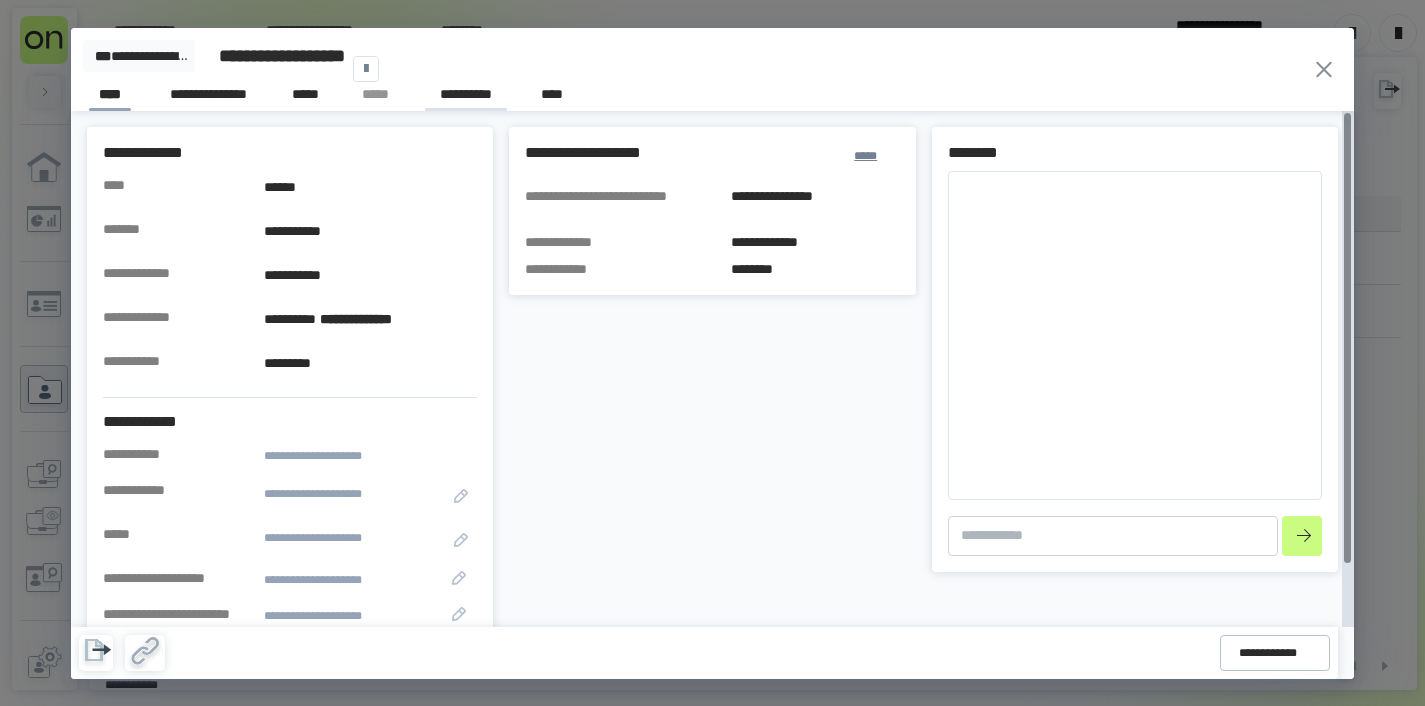 click on "**********" at bounding box center [466, 97] 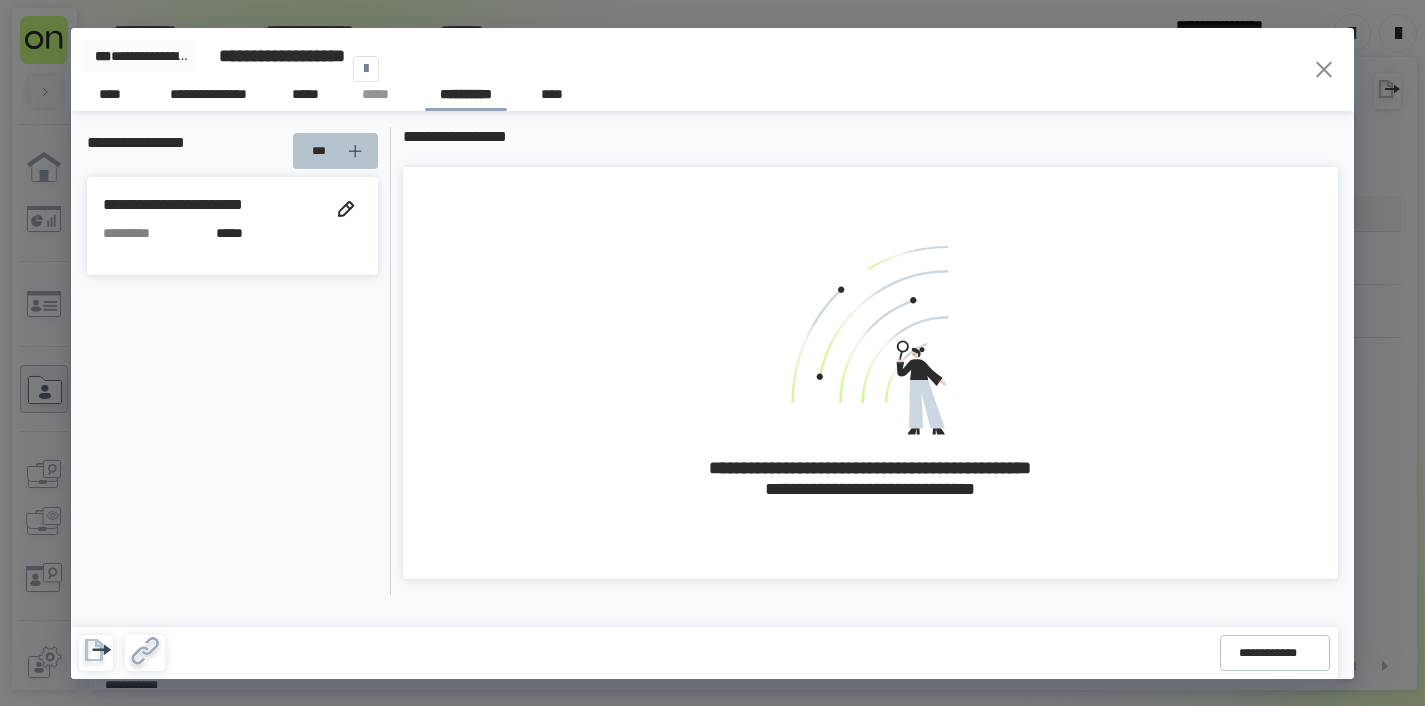 click on "***" at bounding box center (338, 151) 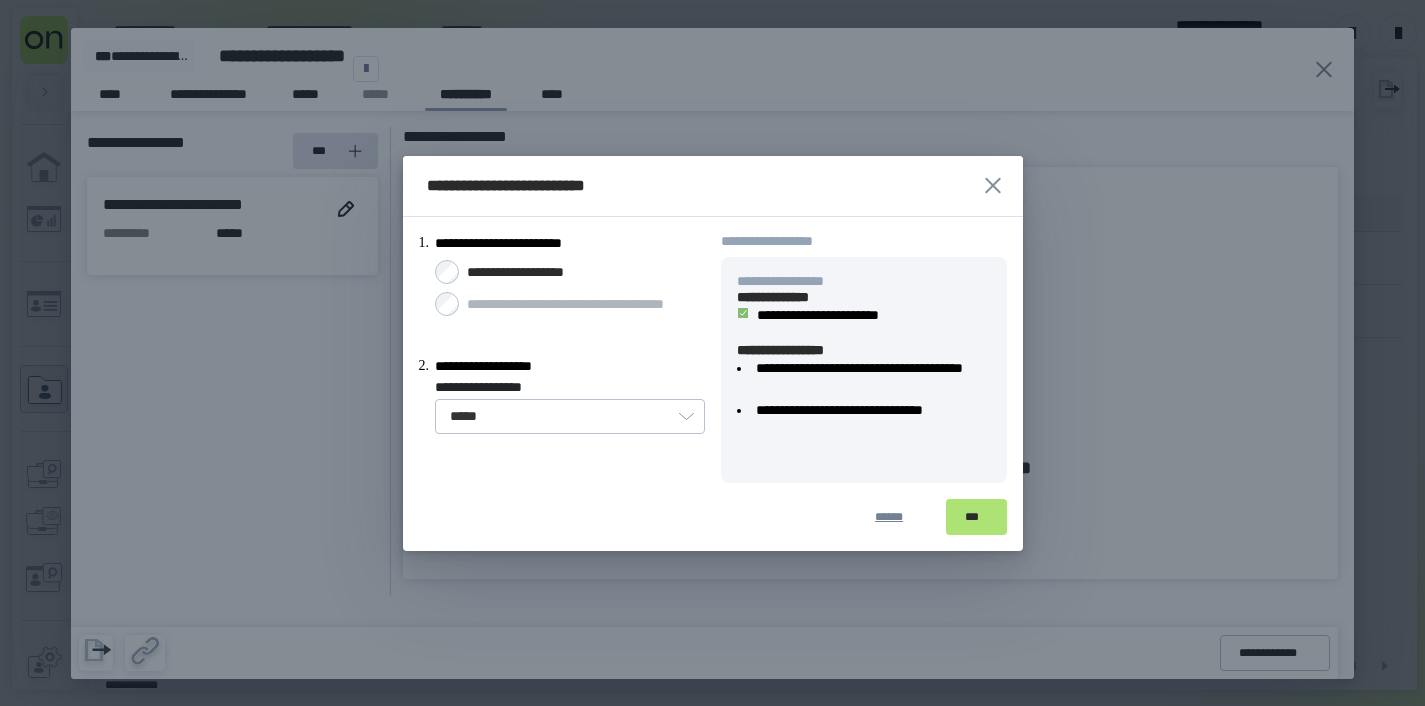 click on "***" at bounding box center [976, 517] 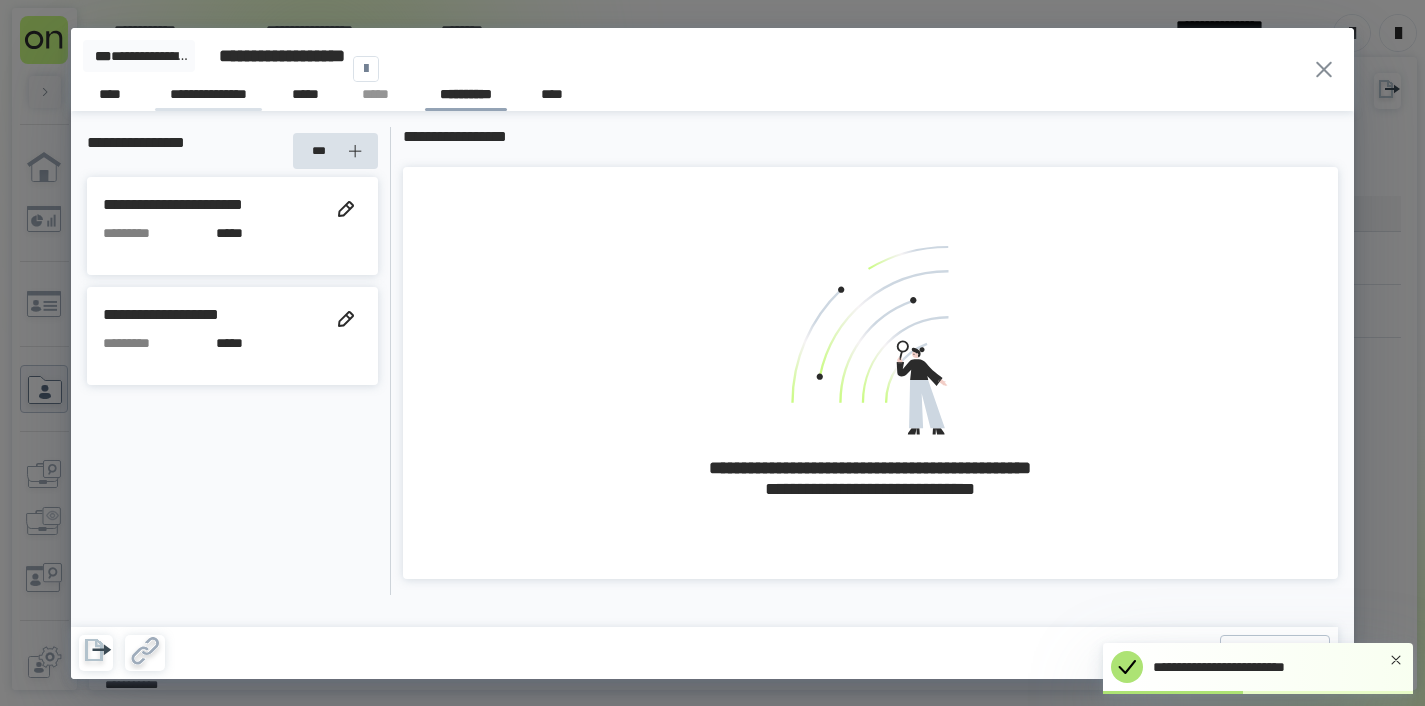 click on "**********" at bounding box center [208, 97] 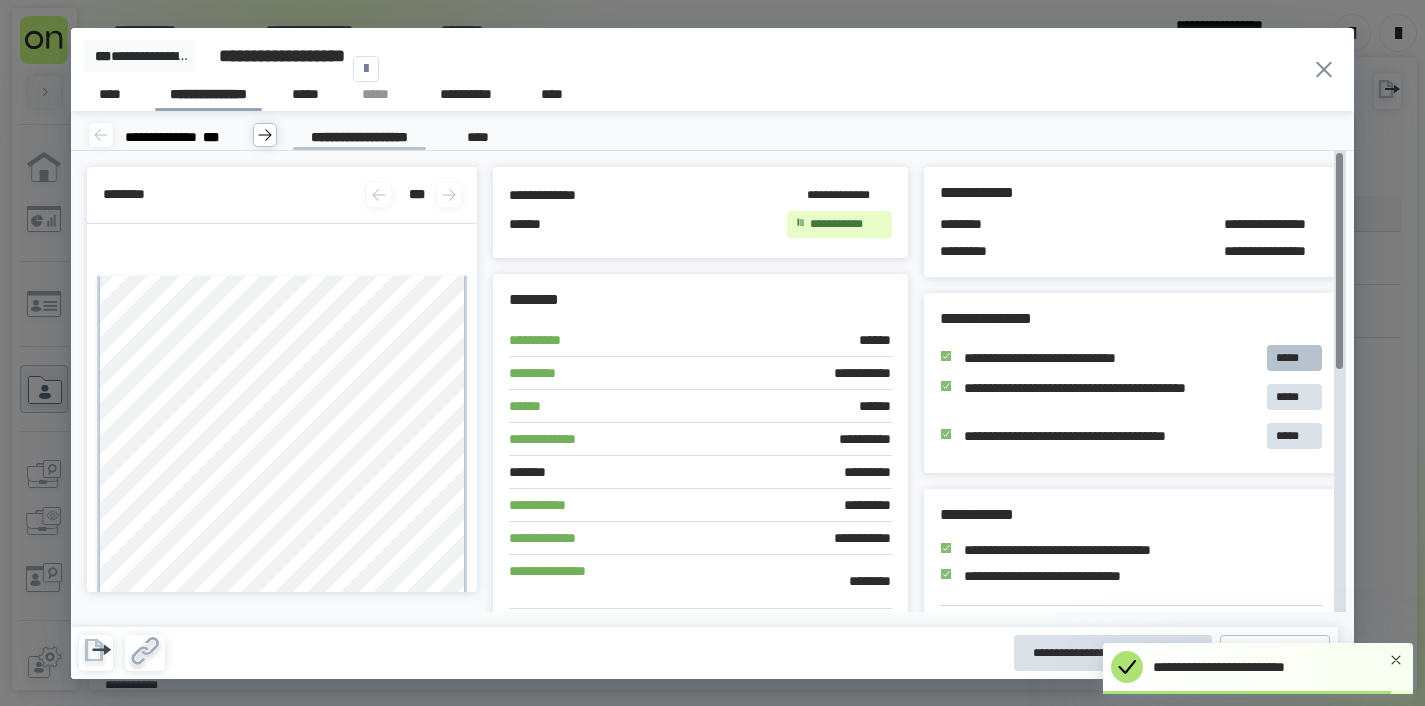 click on "*****" at bounding box center (1294, 358) 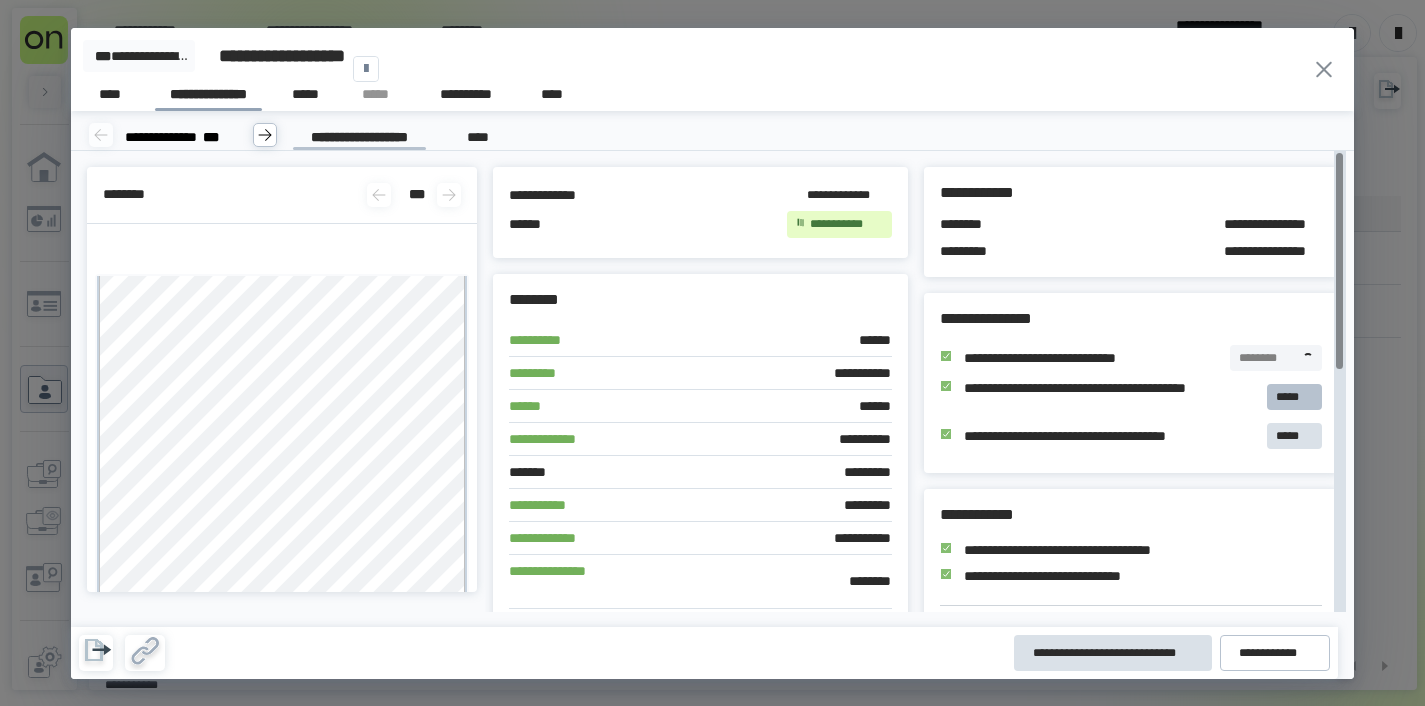 click on "*****" at bounding box center [1294, 397] 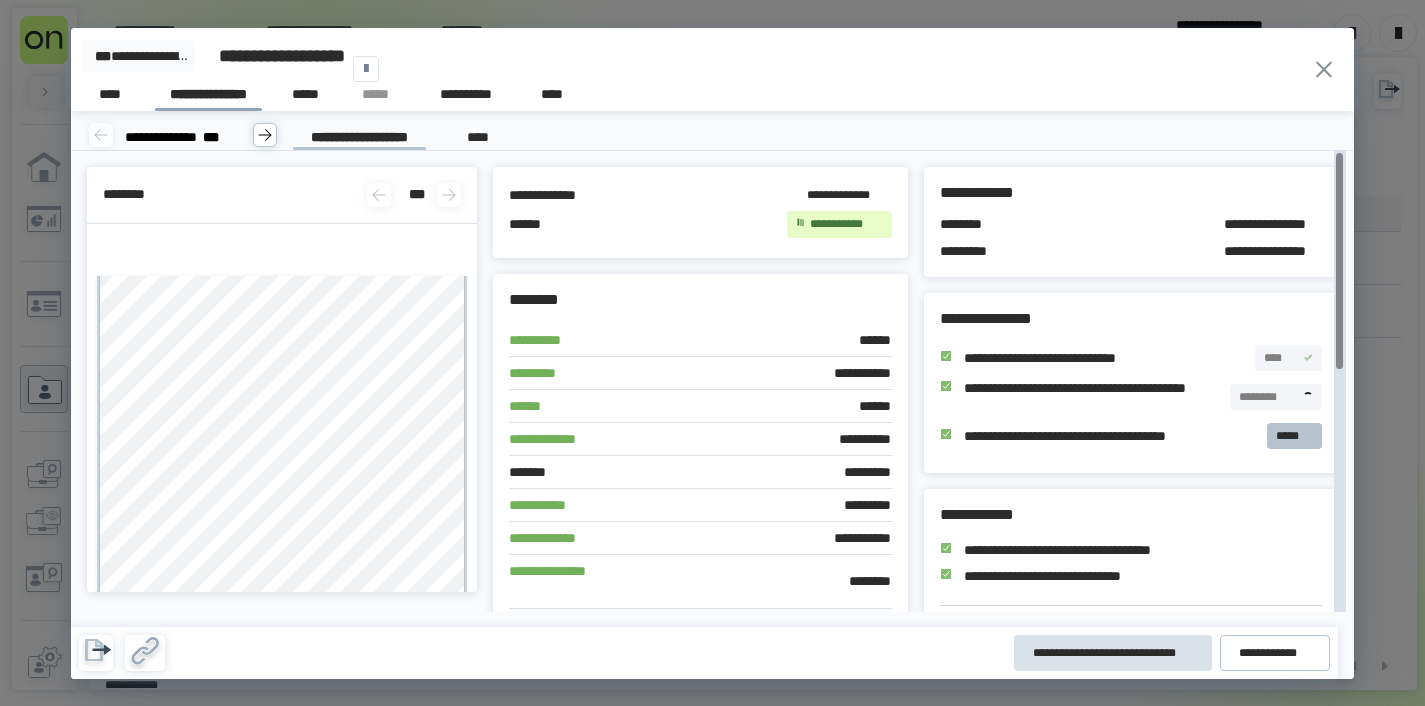 click on "*****" at bounding box center (1294, 436) 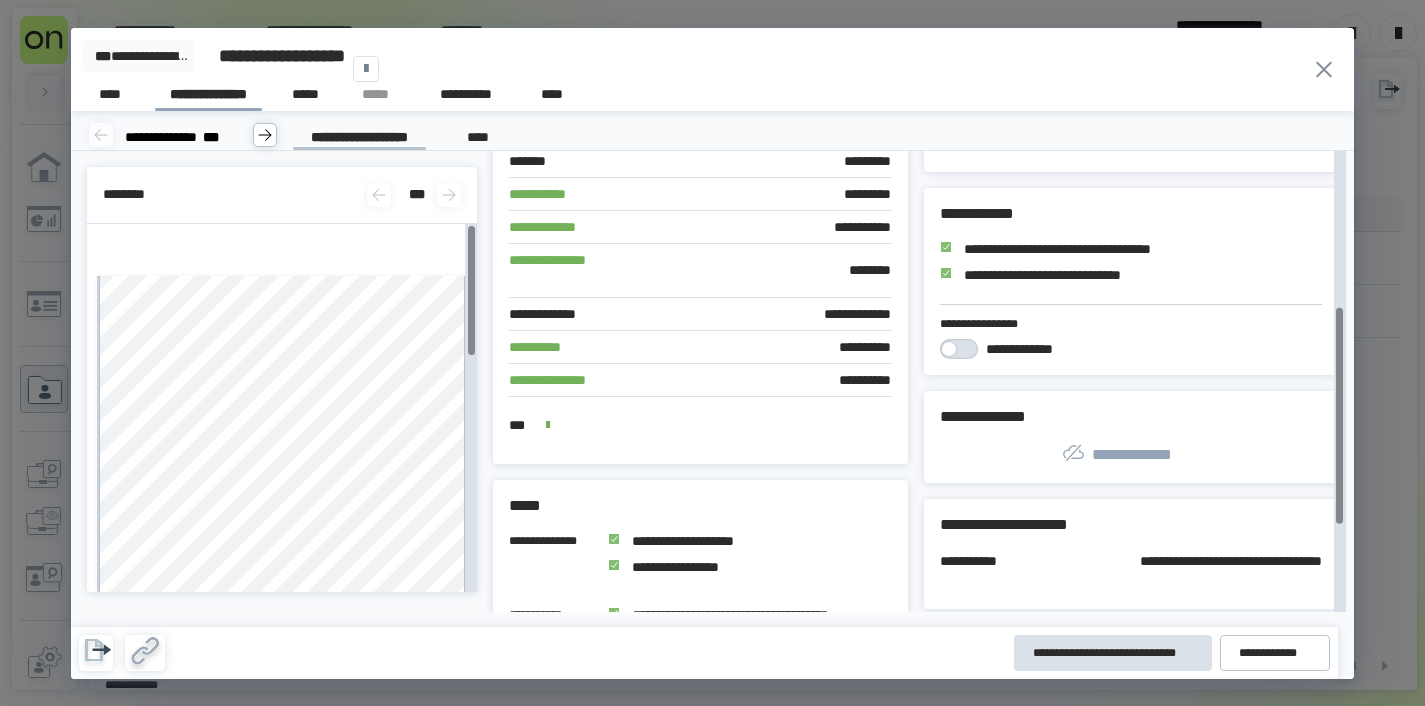 scroll, scrollTop: 409, scrollLeft: 0, axis: vertical 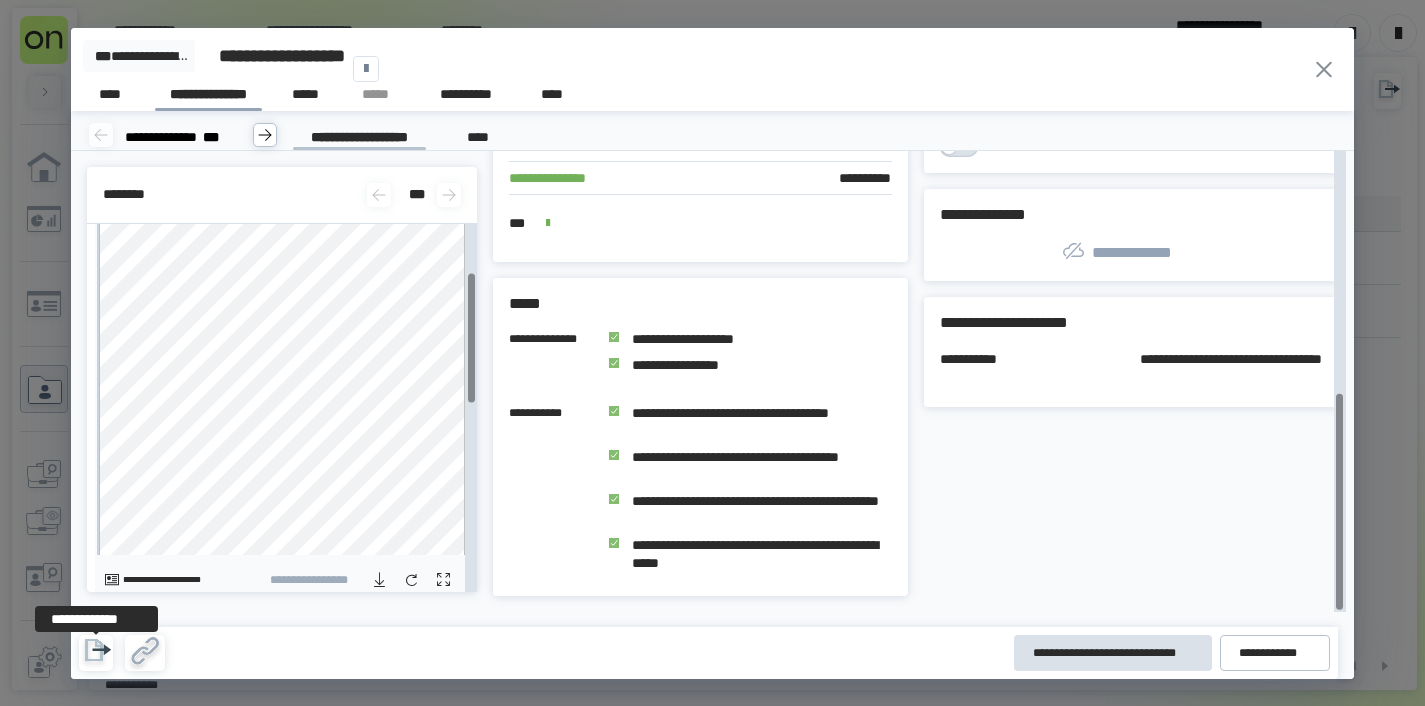 click 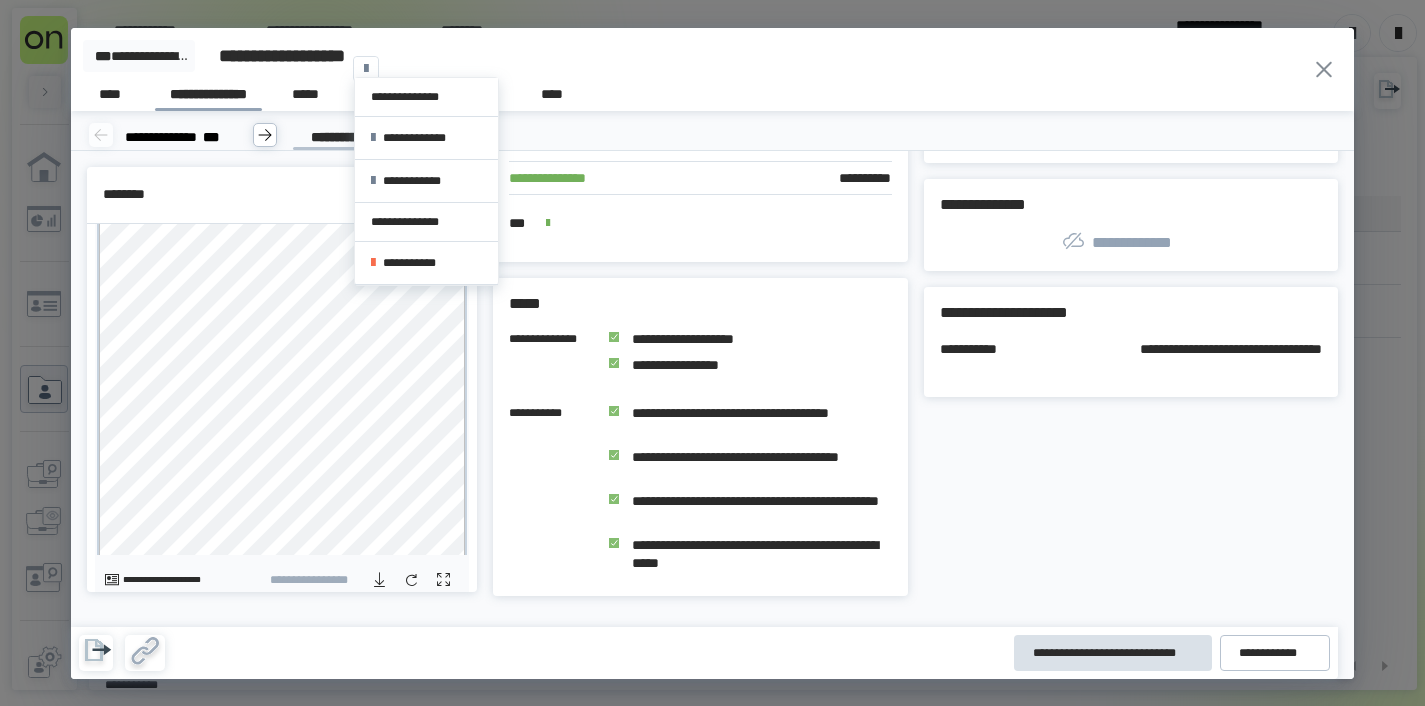 click at bounding box center [366, 69] 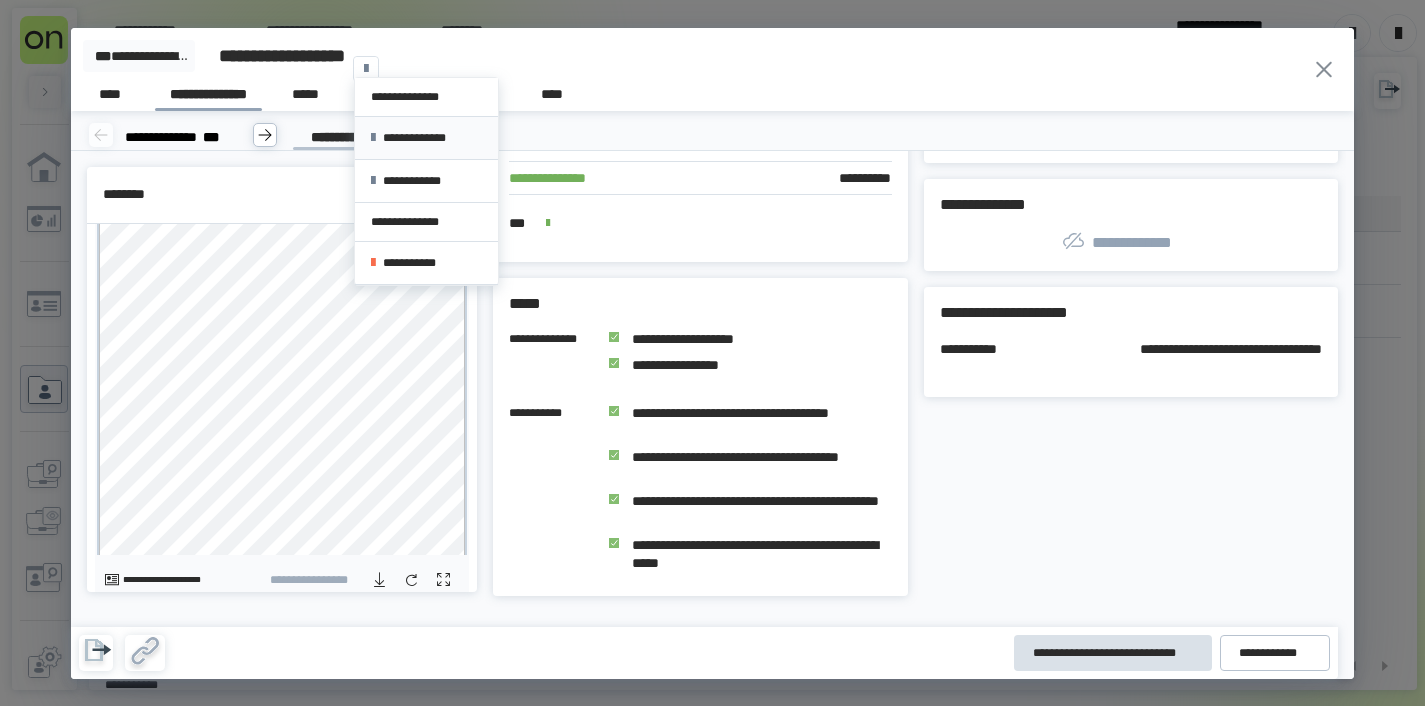 click on "**********" at bounding box center (426, 138) 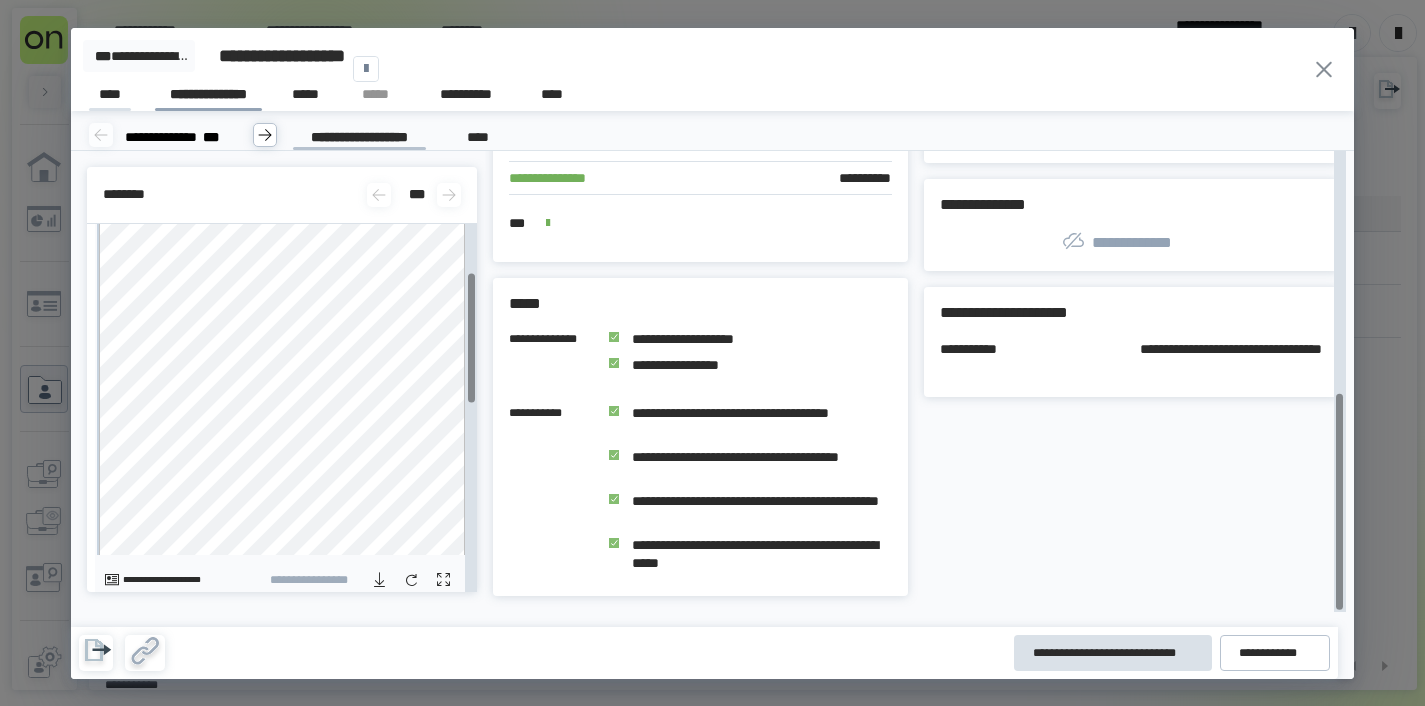click on "****" at bounding box center [110, 97] 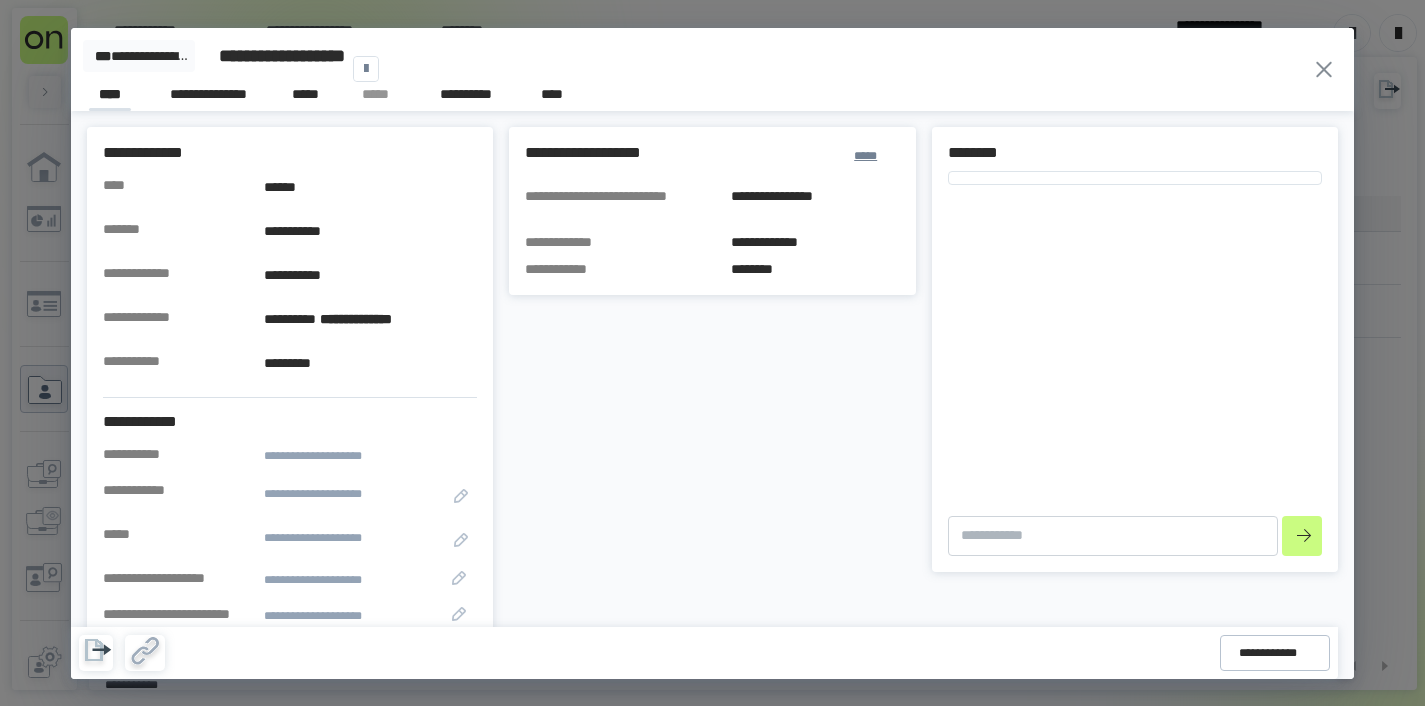 type on "*" 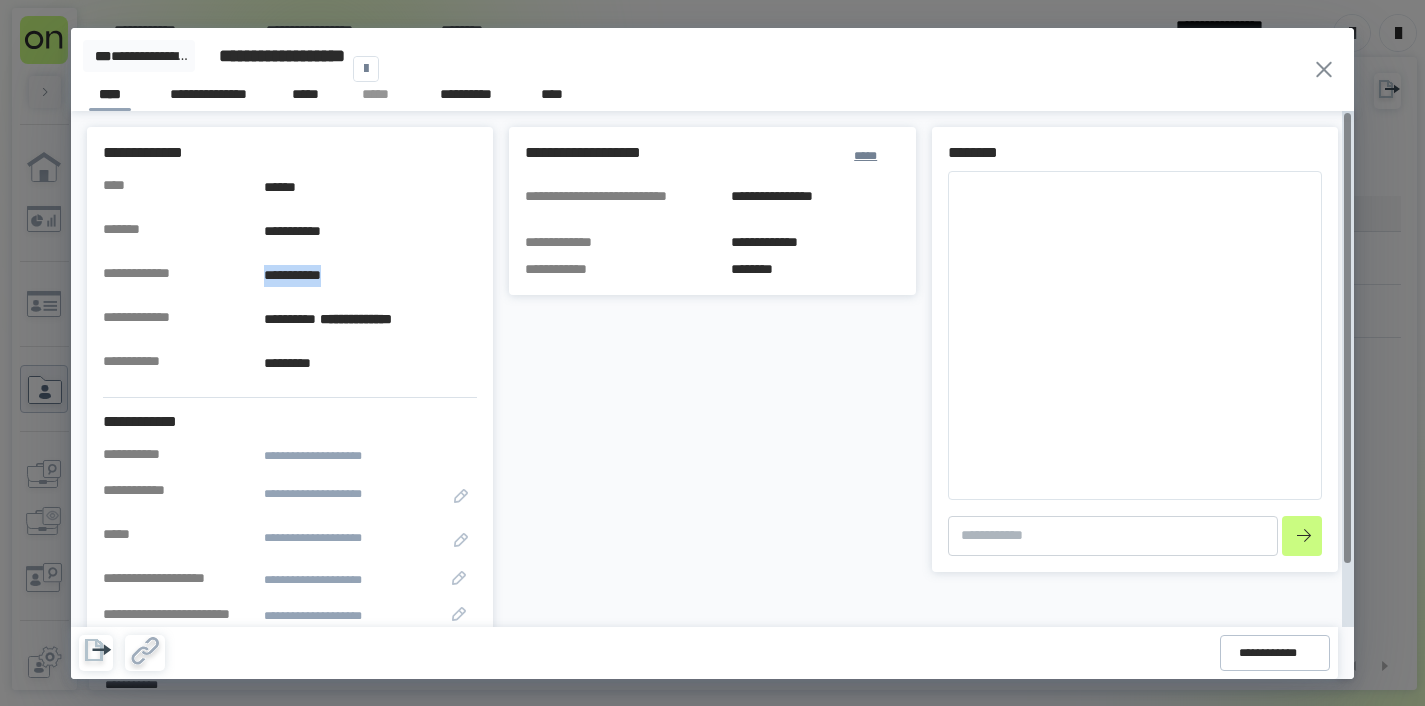 drag, startPoint x: 266, startPoint y: 278, endPoint x: 365, endPoint y: 280, distance: 99.0202 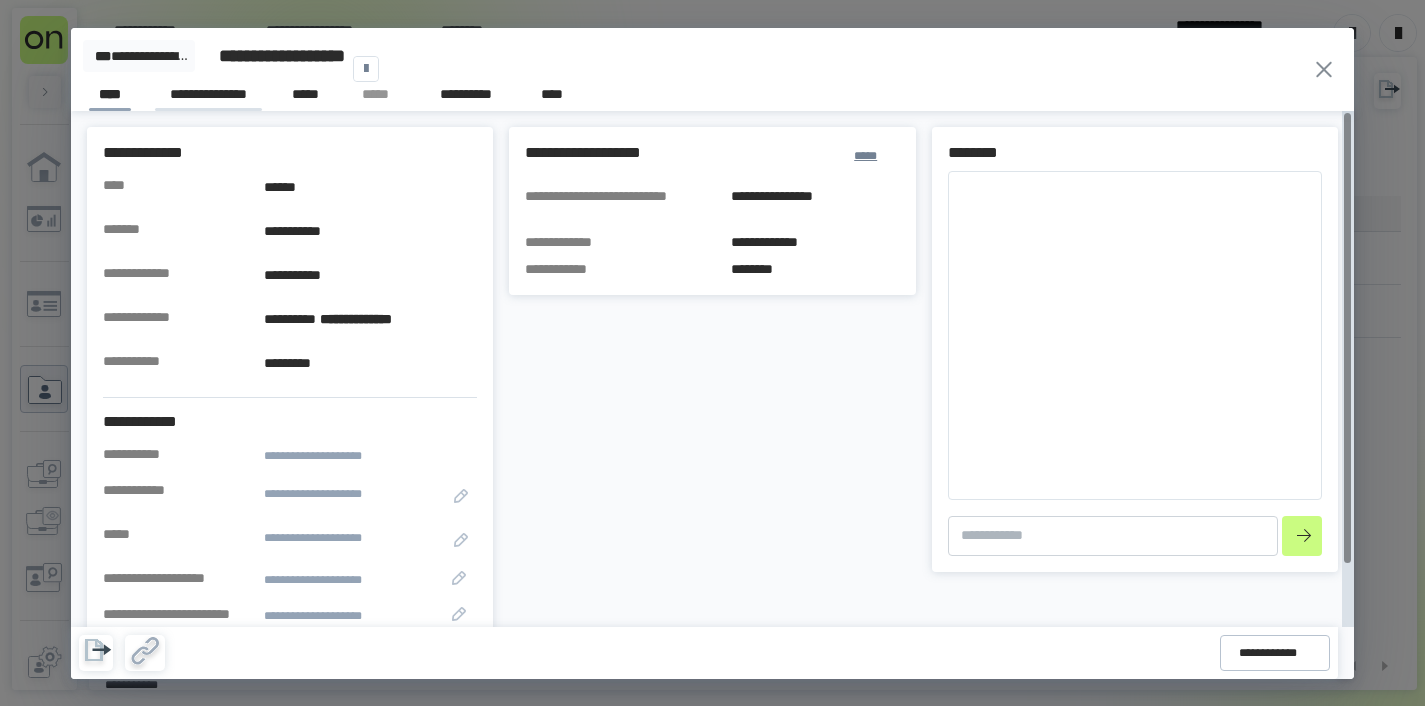 click on "**********" at bounding box center (208, 97) 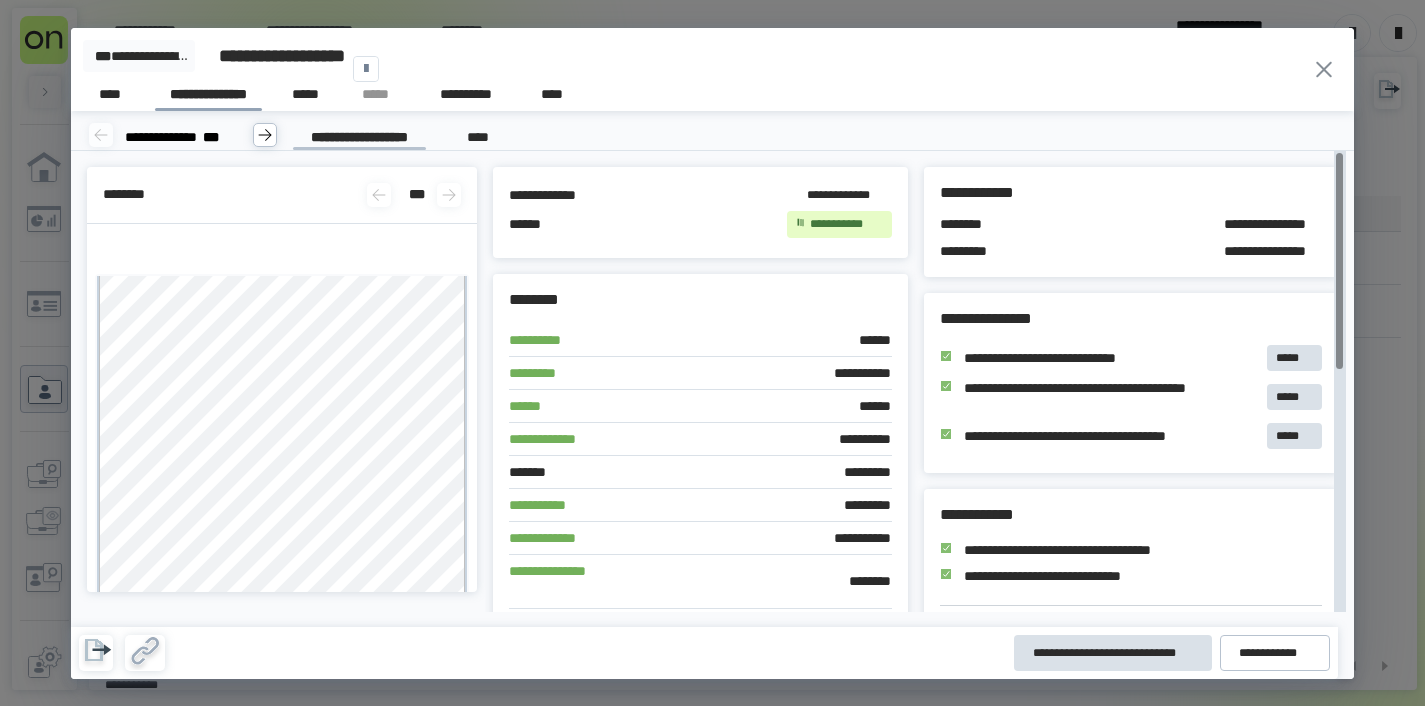 click 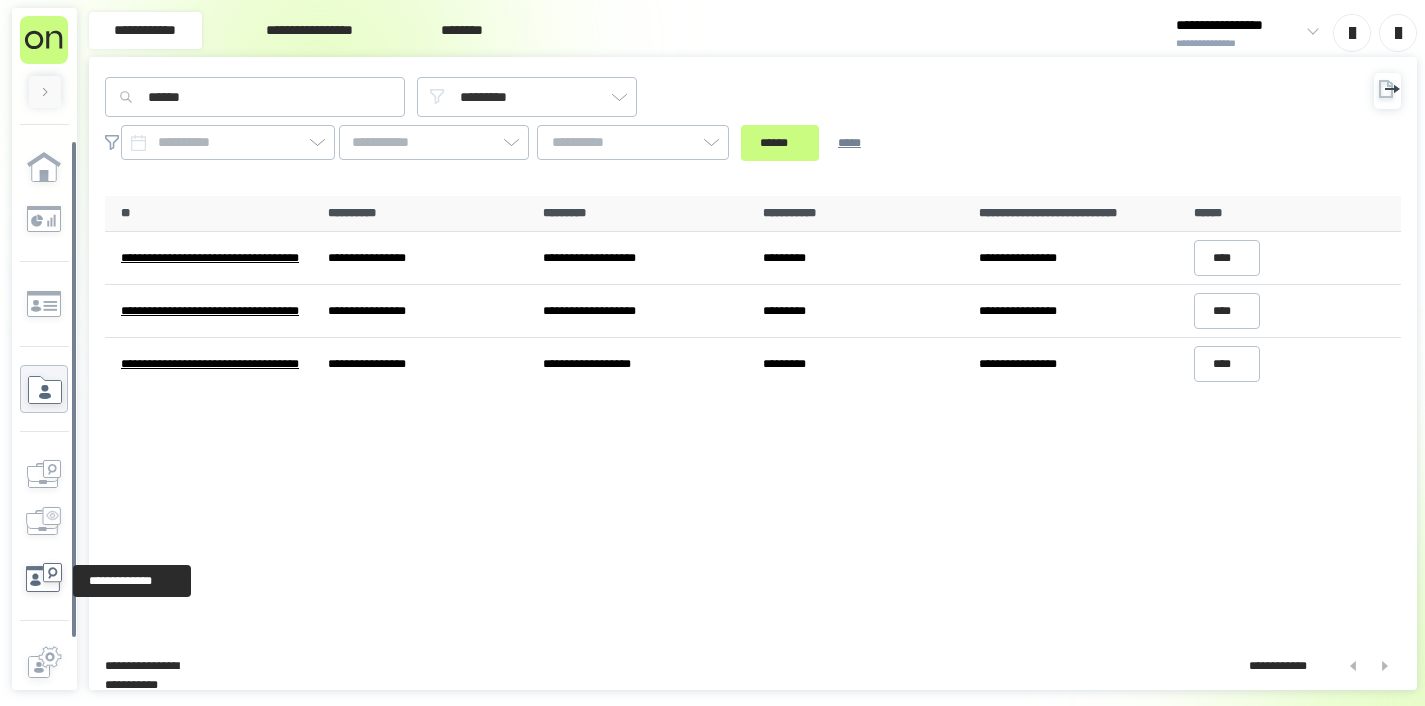 click 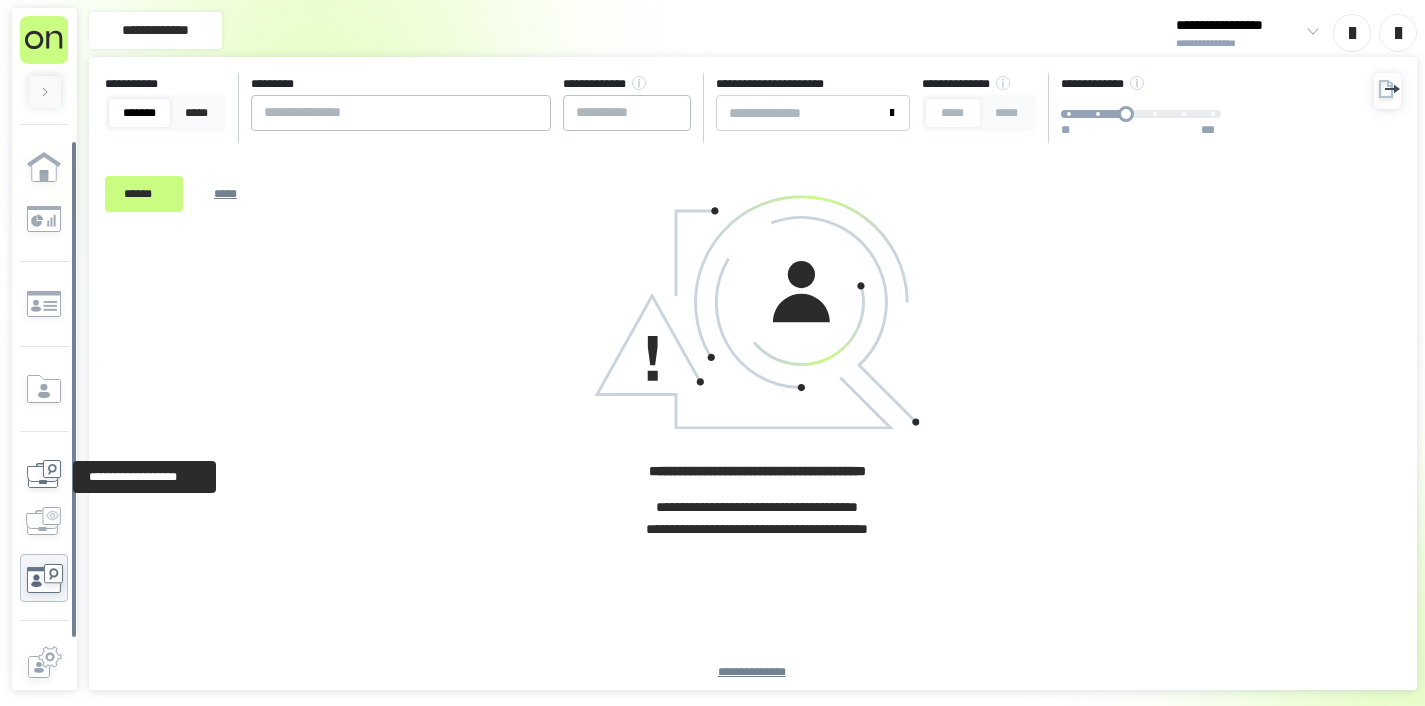 click 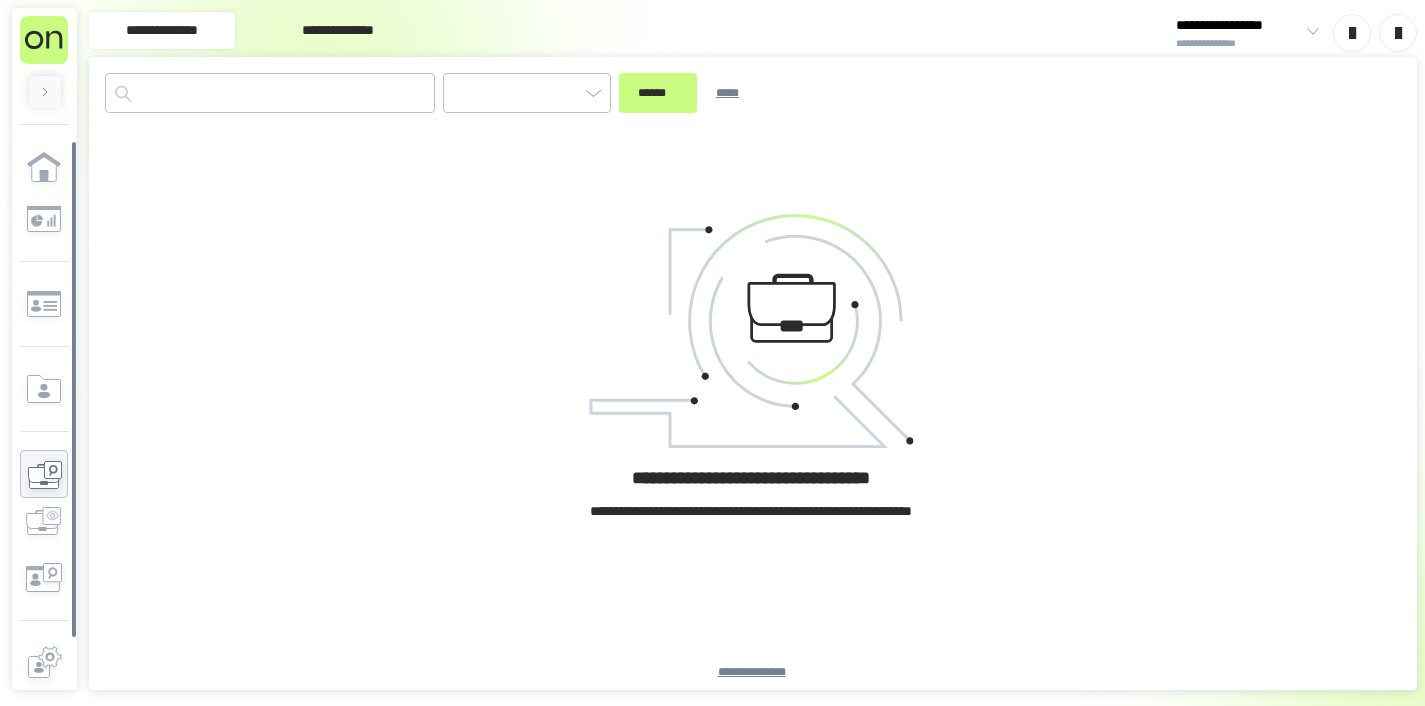 type on "*********" 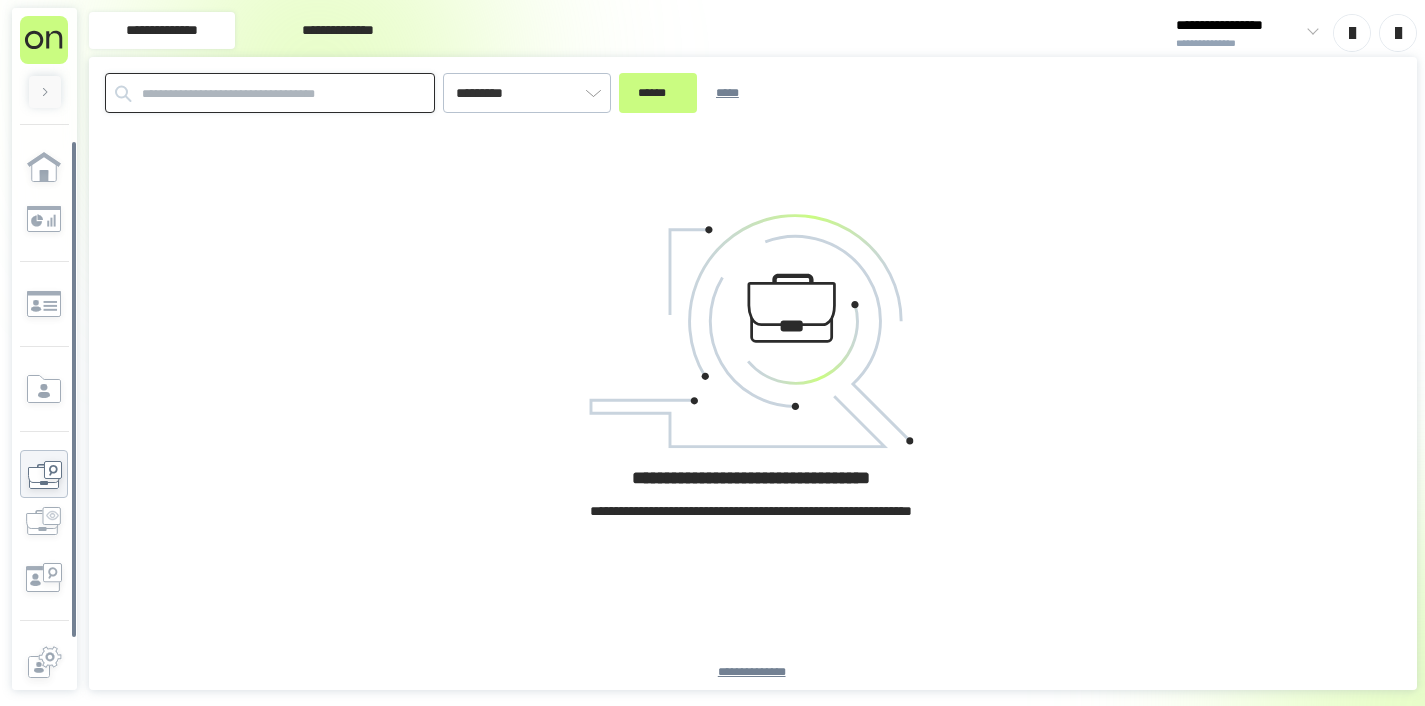 click at bounding box center (270, 93) 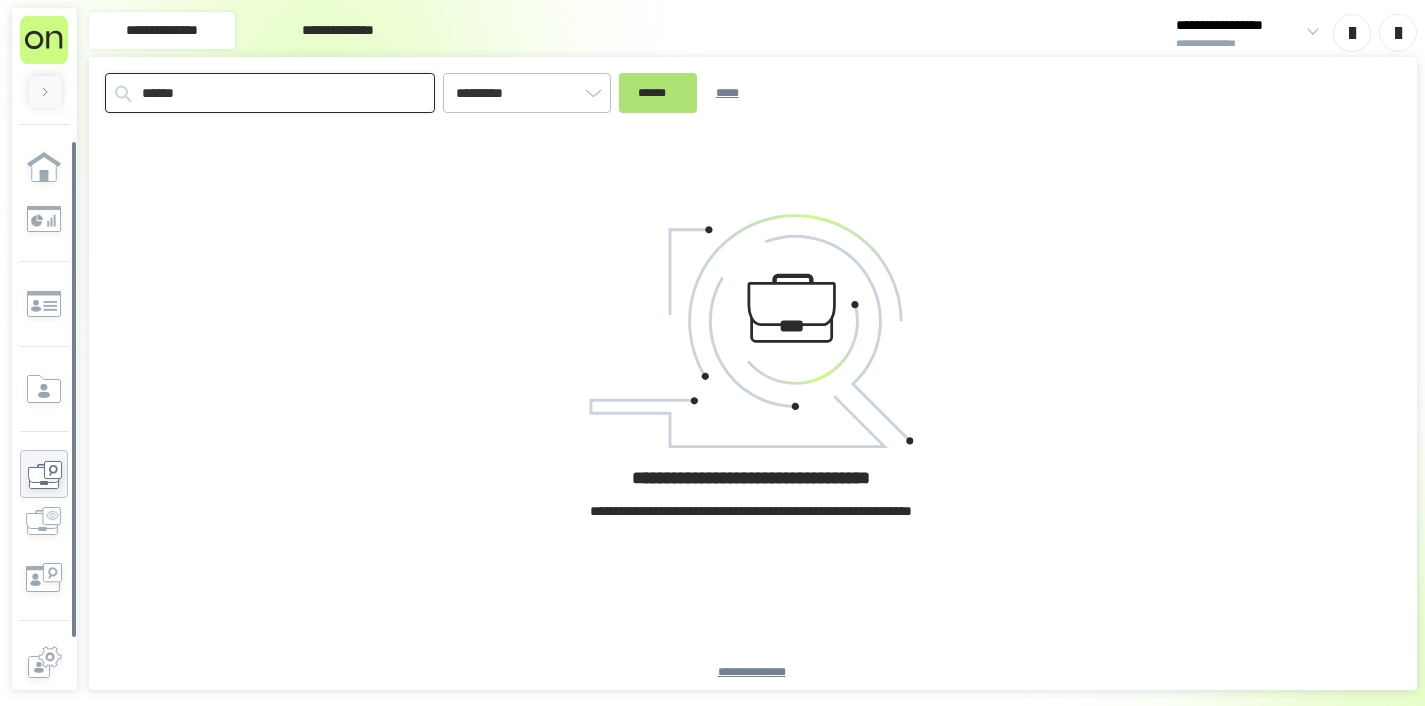 type on "******" 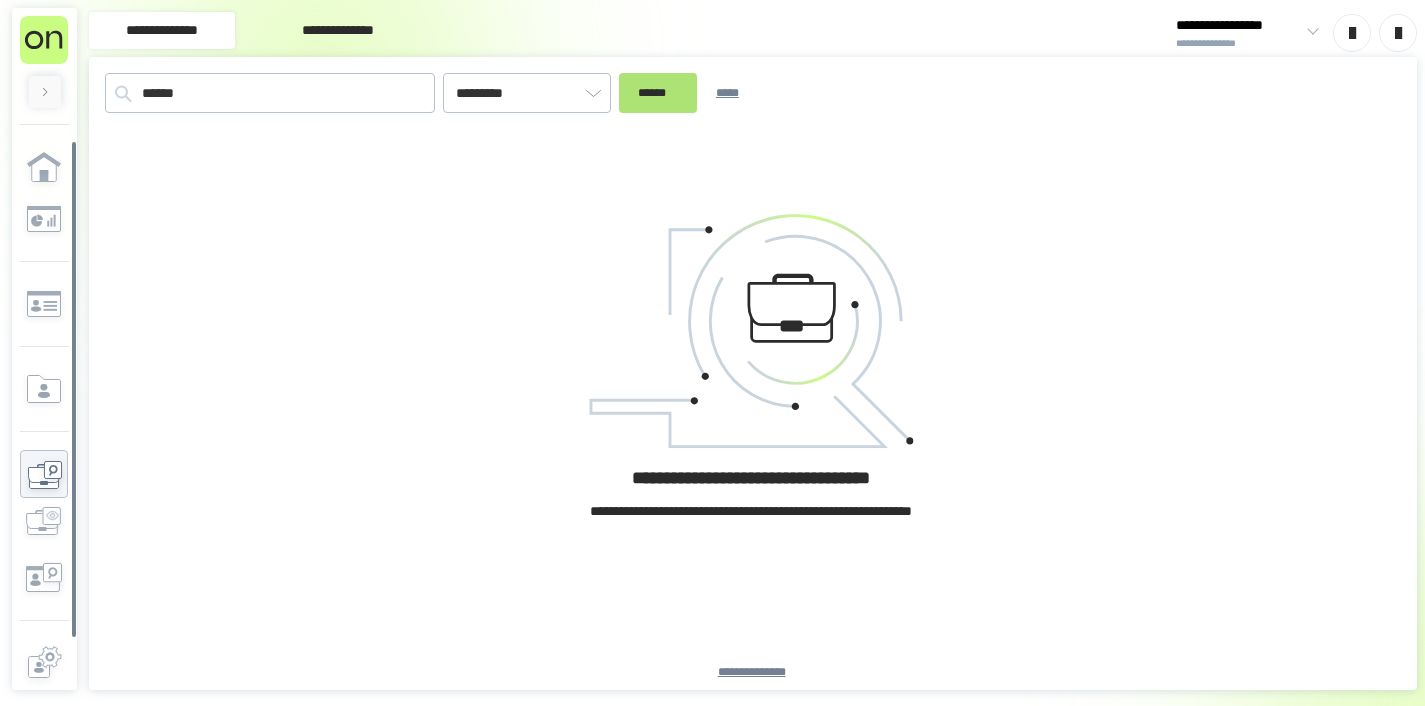 click on "******" at bounding box center (658, 93) 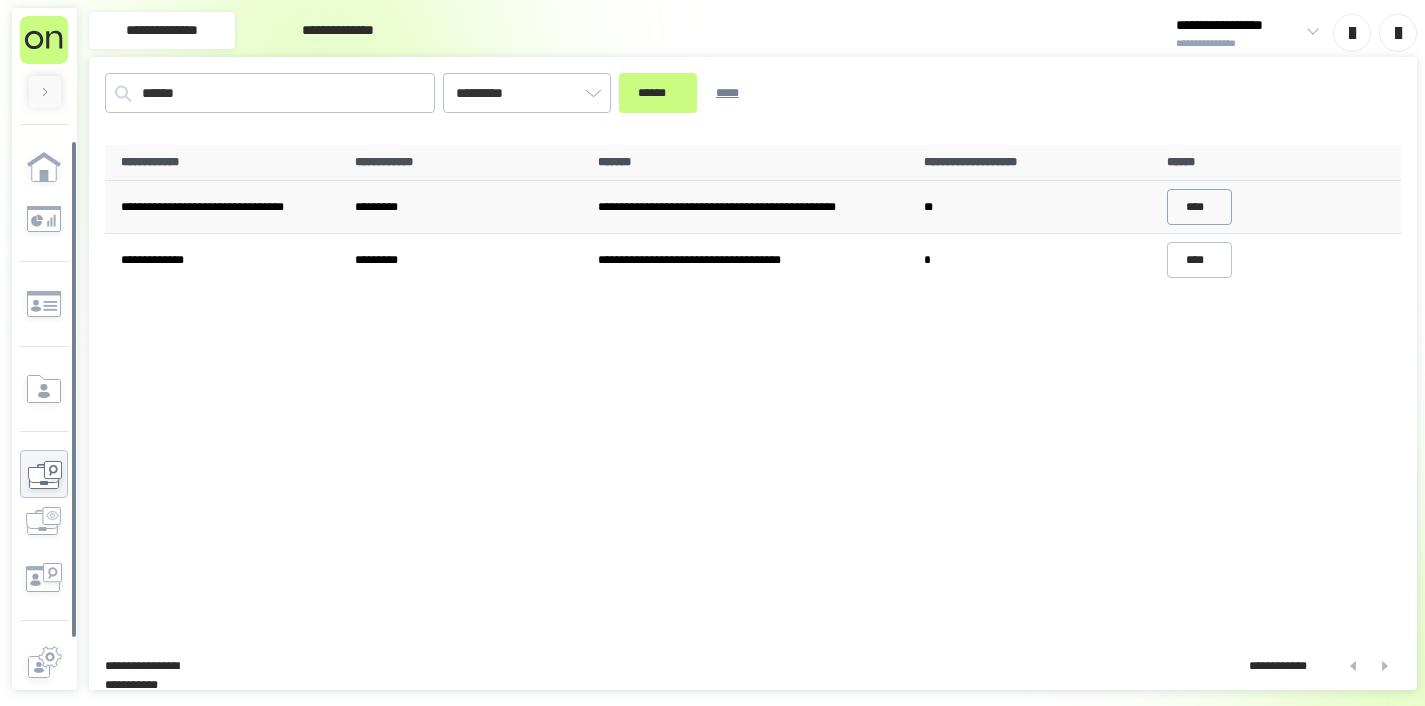click on "****" at bounding box center (1200, 207) 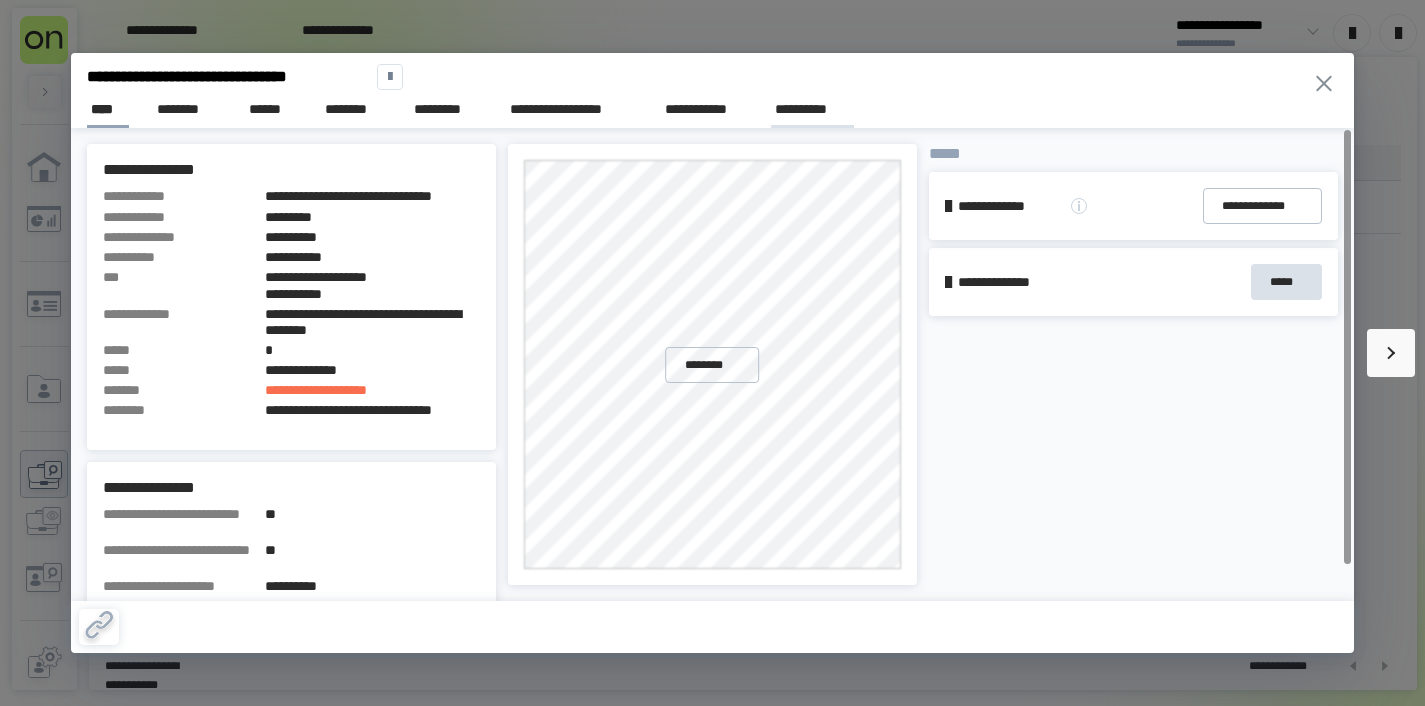 click on "**********" at bounding box center (812, 109) 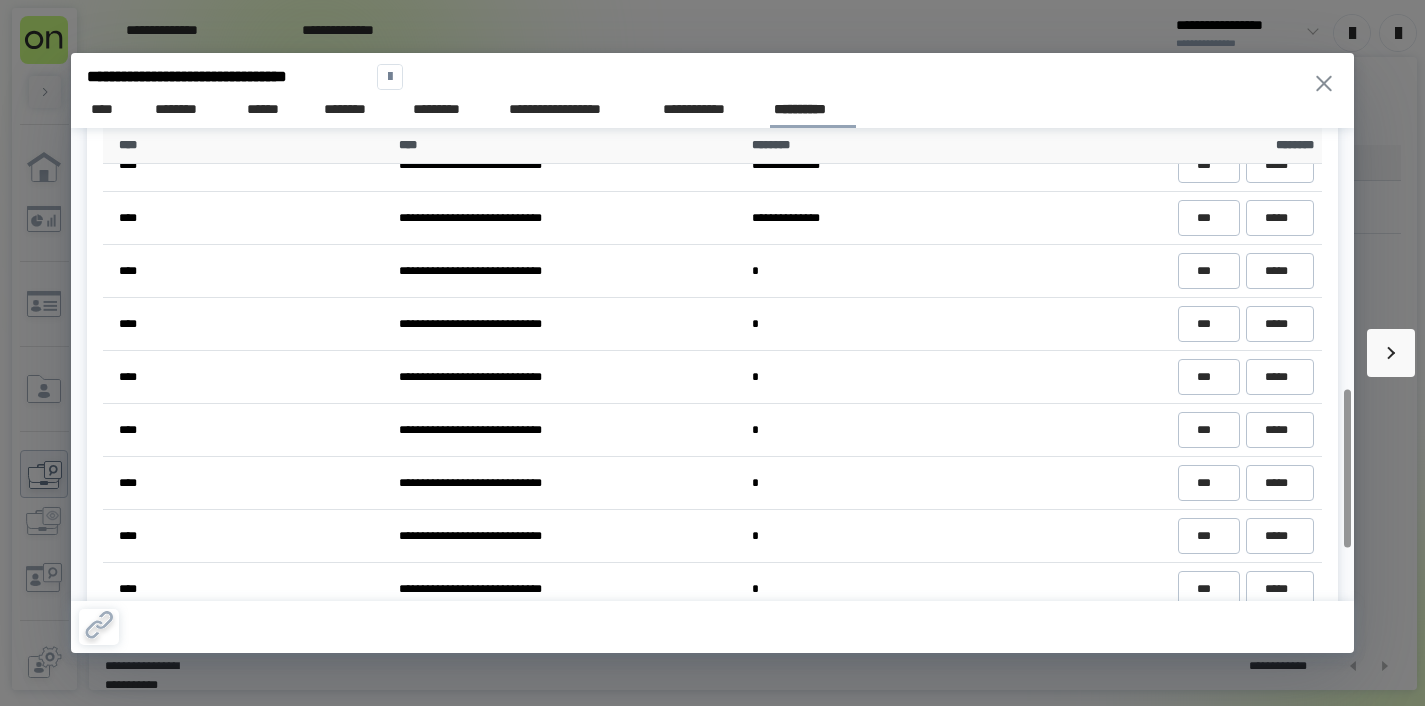 scroll, scrollTop: 785, scrollLeft: 0, axis: vertical 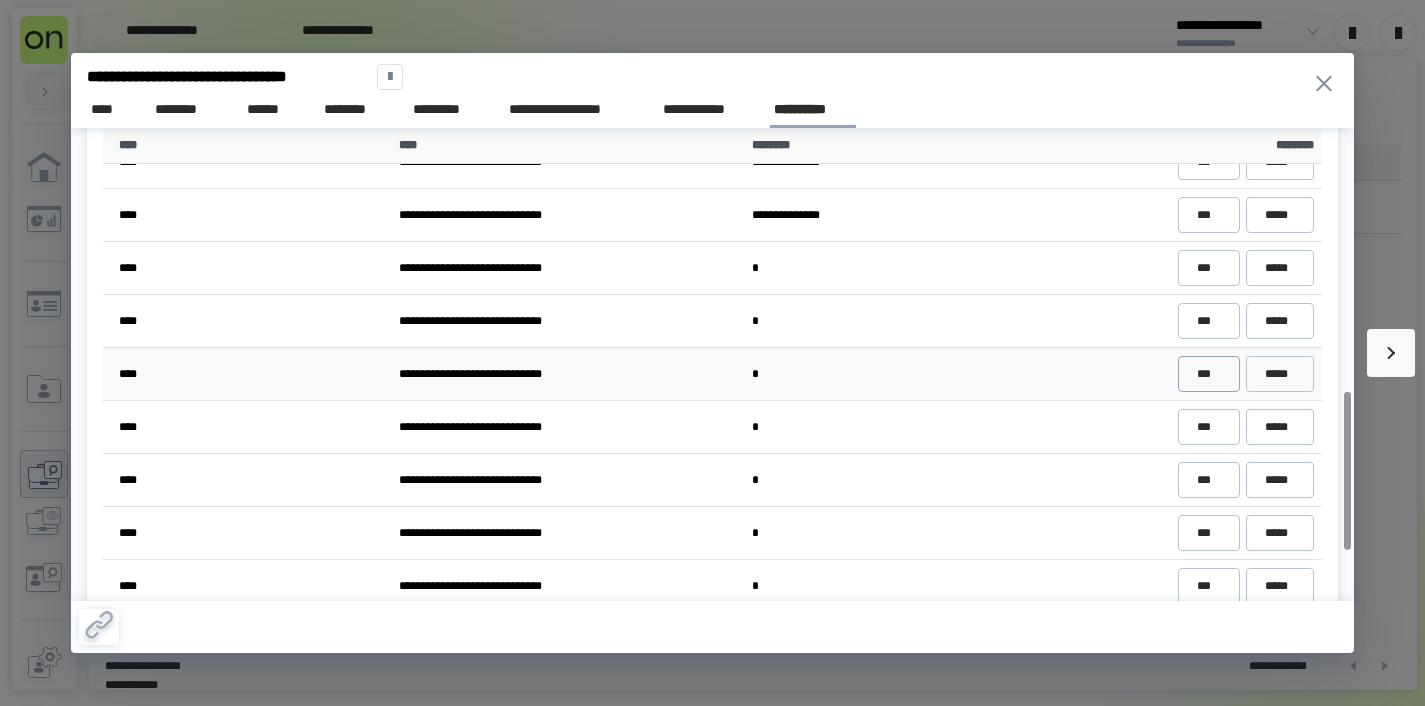 click on "***" at bounding box center [1208, 374] 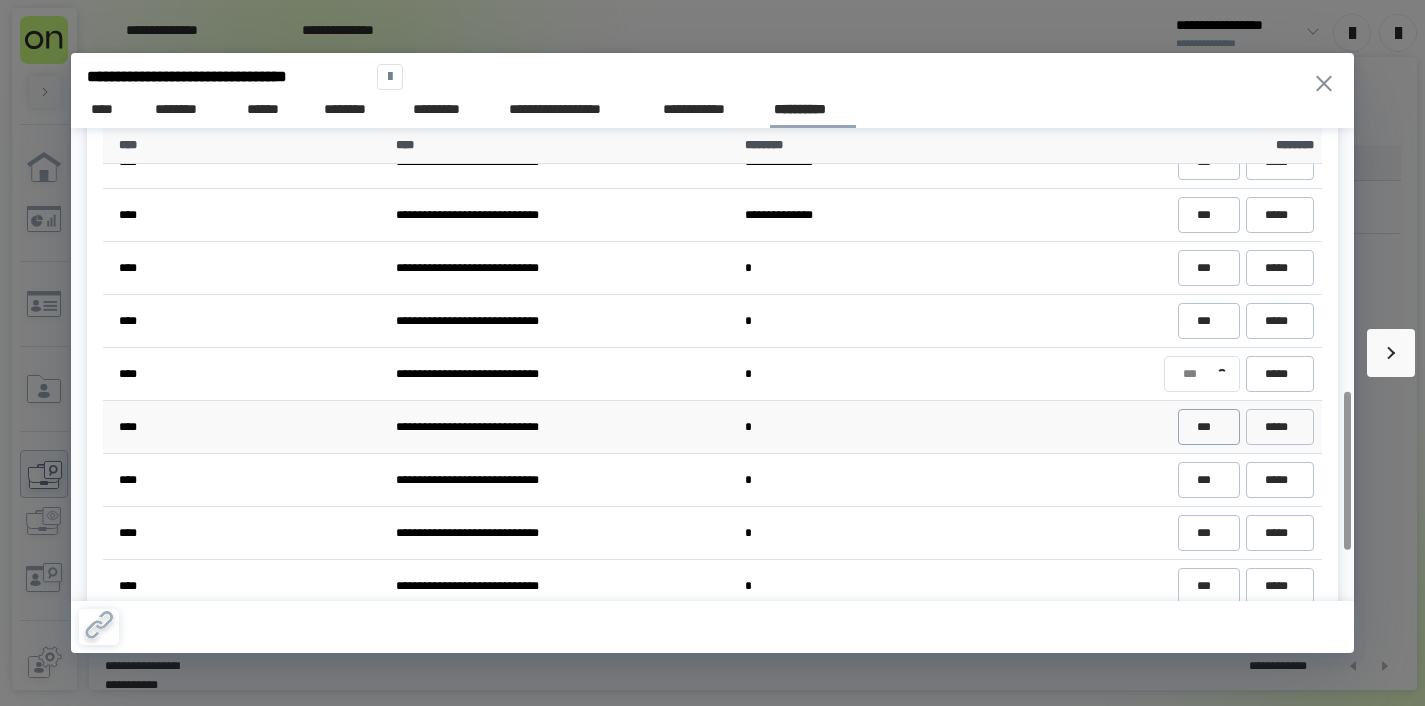 click on "***" at bounding box center [1208, 427] 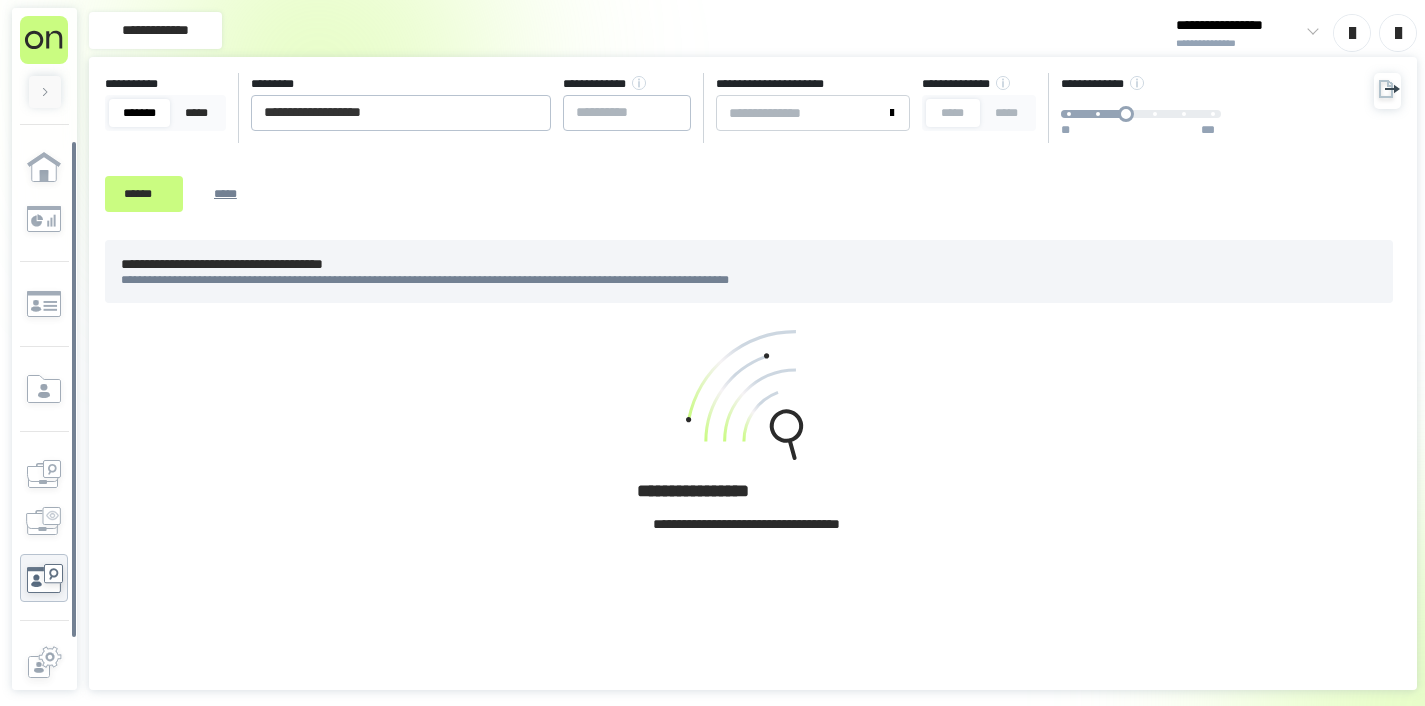 scroll, scrollTop: 0, scrollLeft: 0, axis: both 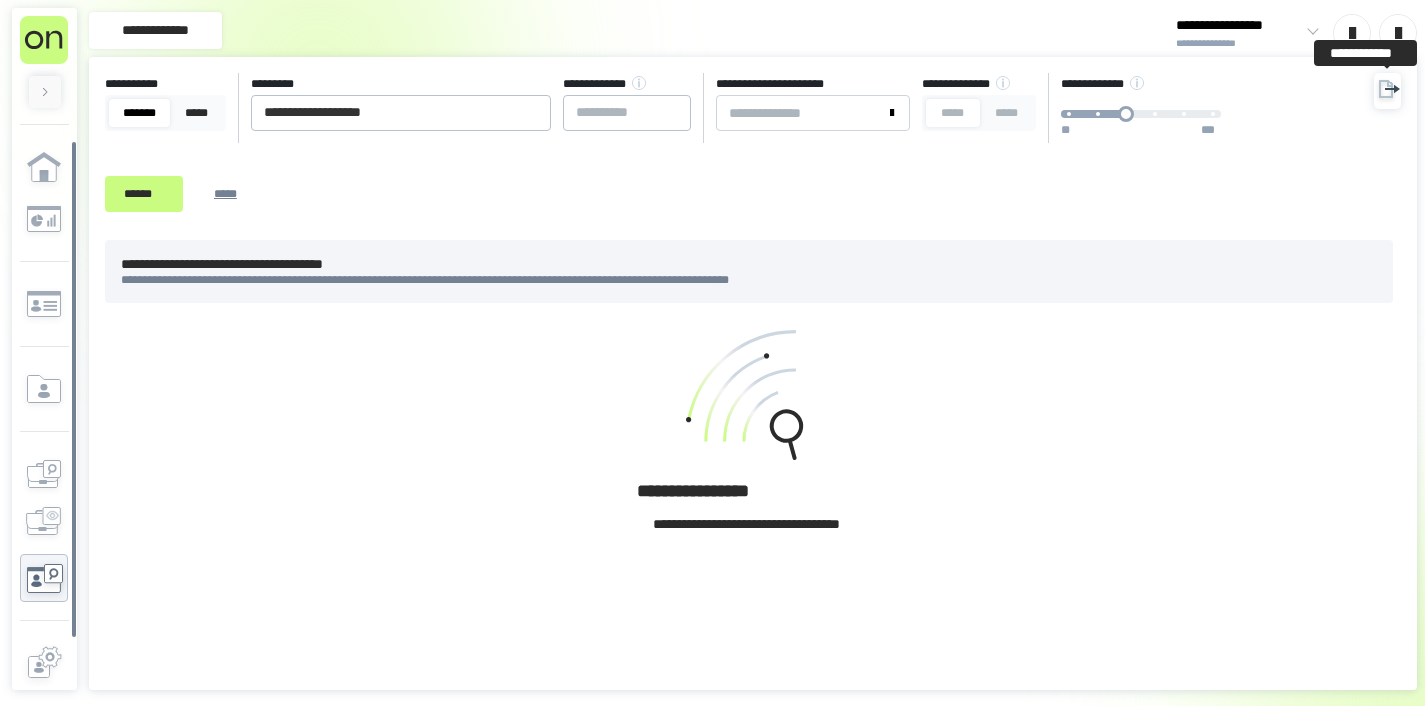 click 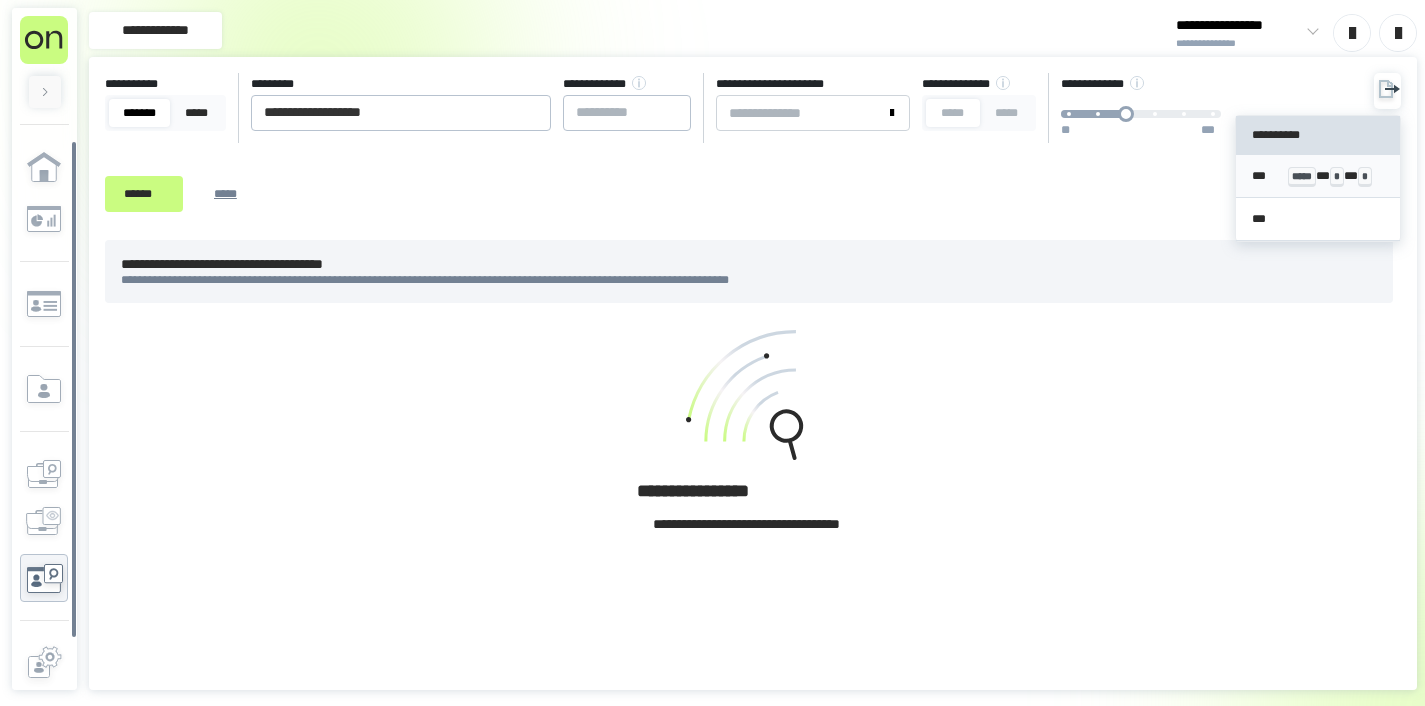 click on "*** ***** * * *   *" at bounding box center (1318, 176) 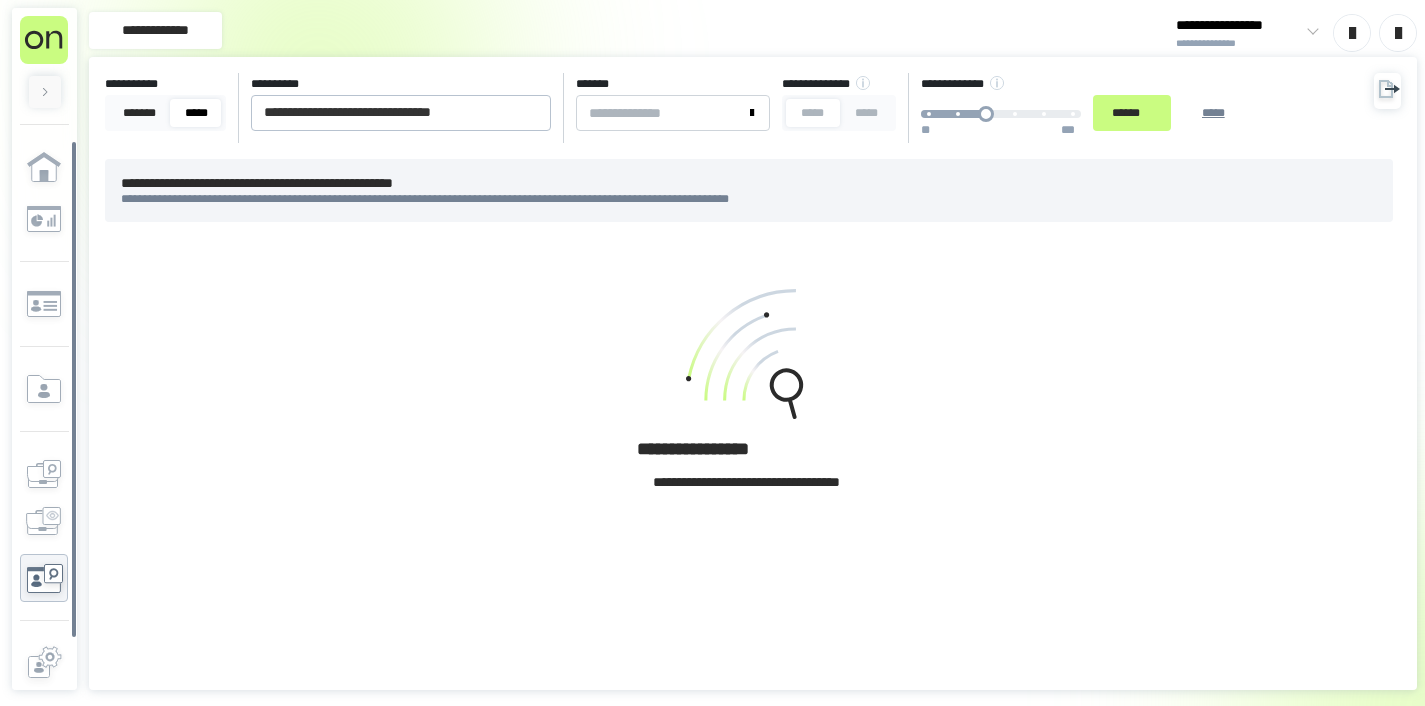scroll, scrollTop: 0, scrollLeft: 0, axis: both 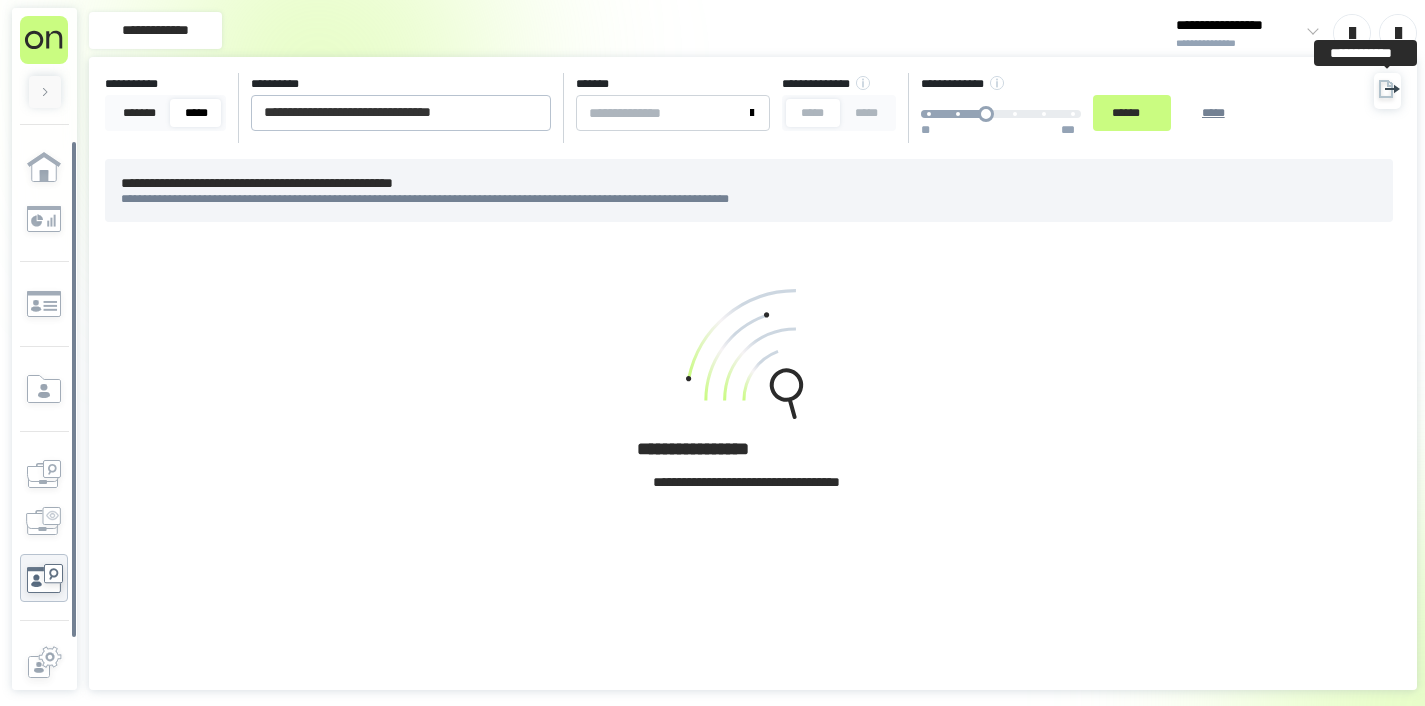 click 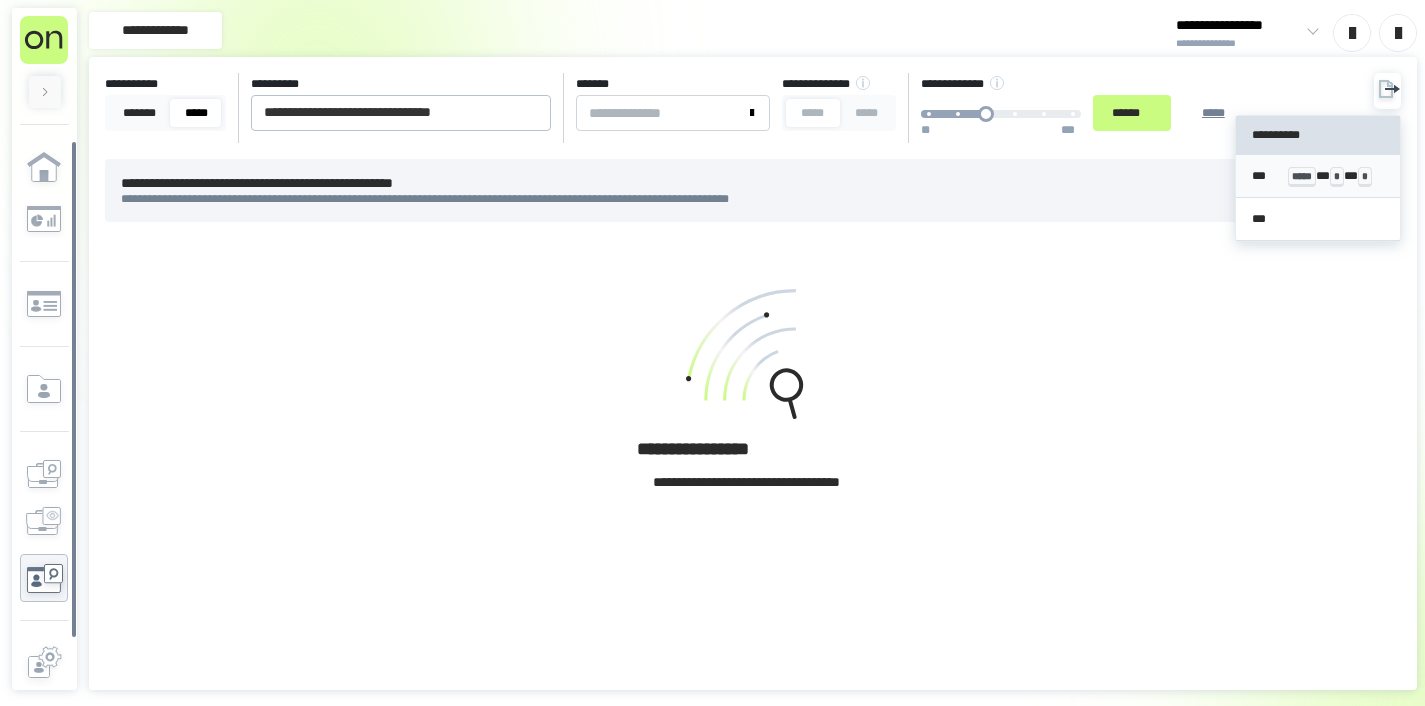click on "*** ***** * * *   *" at bounding box center (1318, 176) 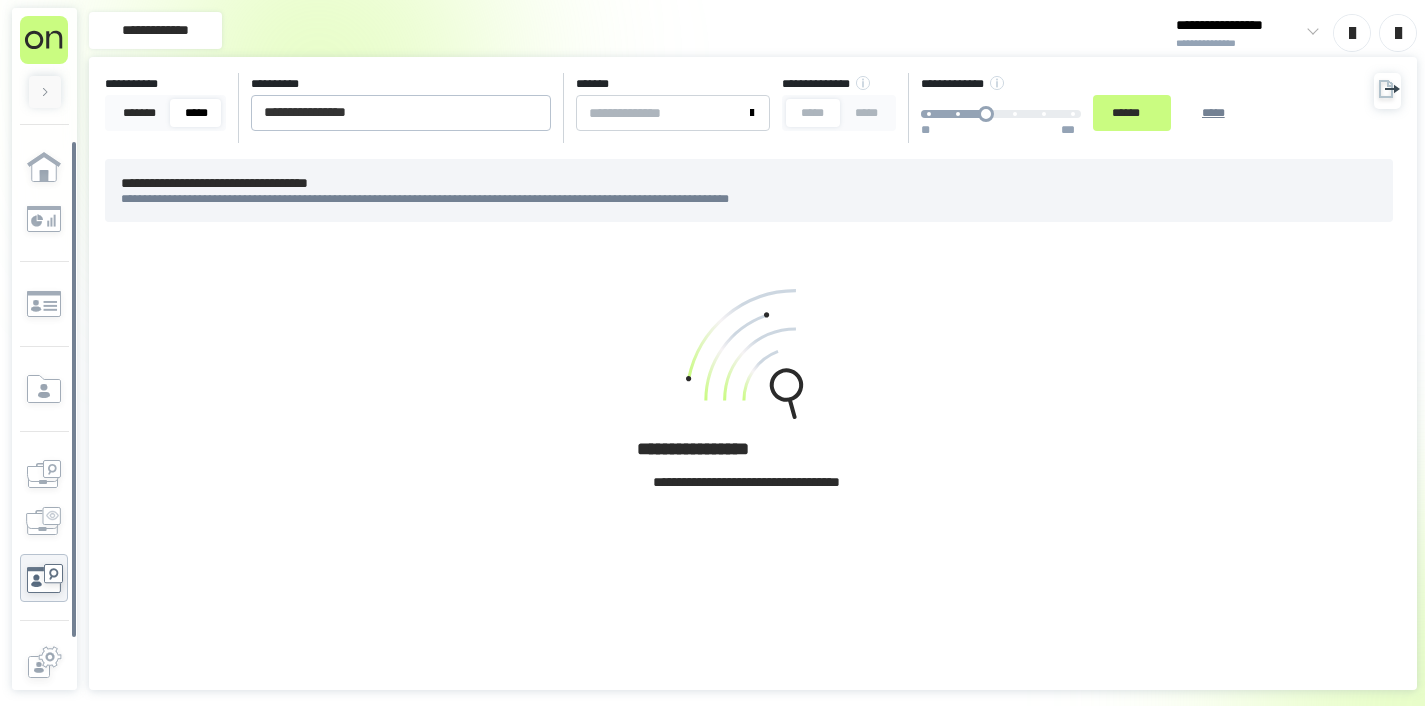 scroll, scrollTop: 0, scrollLeft: 0, axis: both 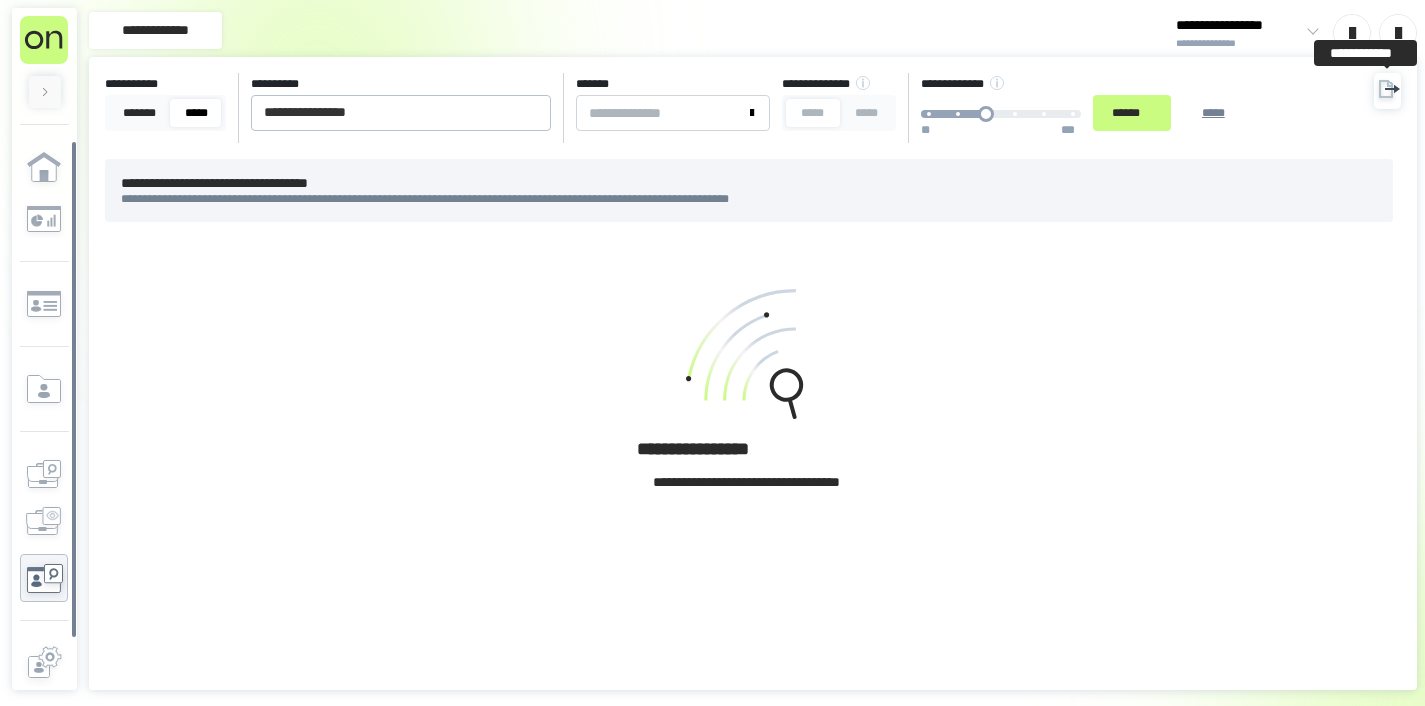 click 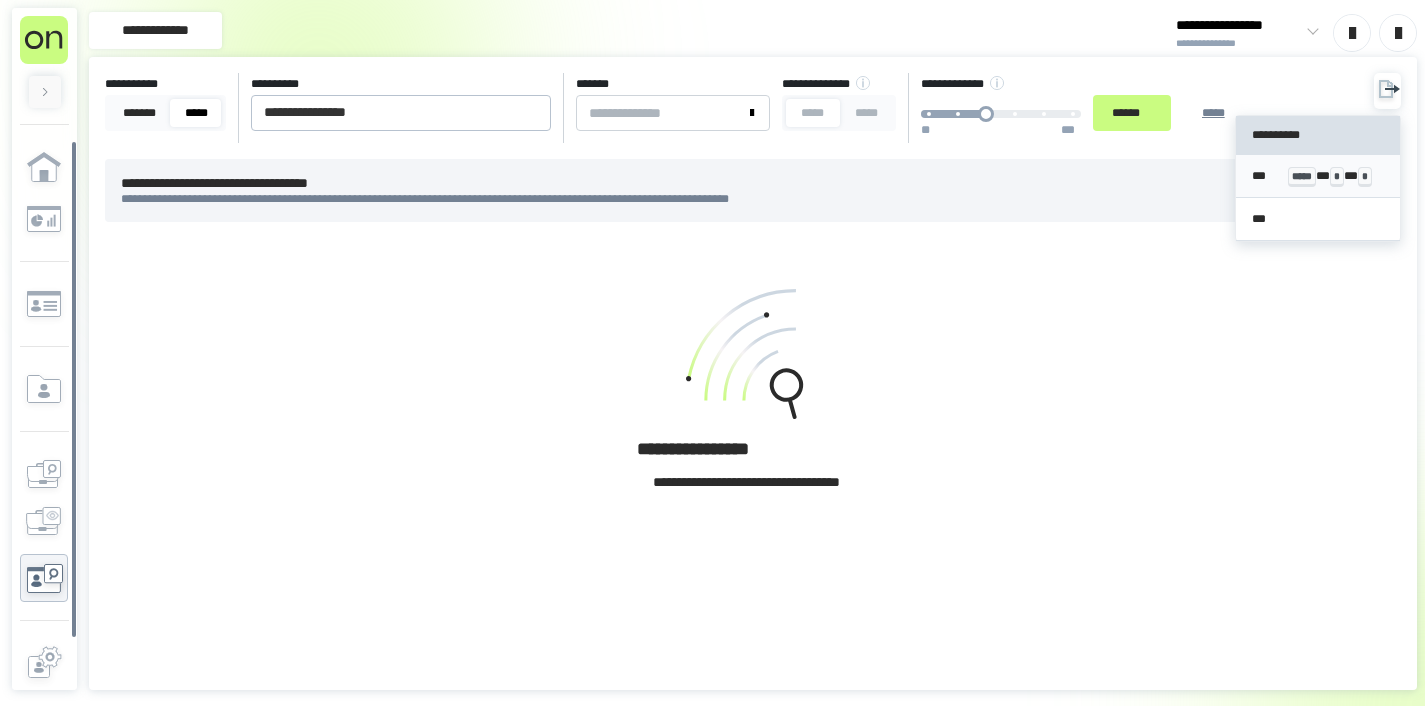 click on "*** ***** * * *   *" at bounding box center [1318, 176] 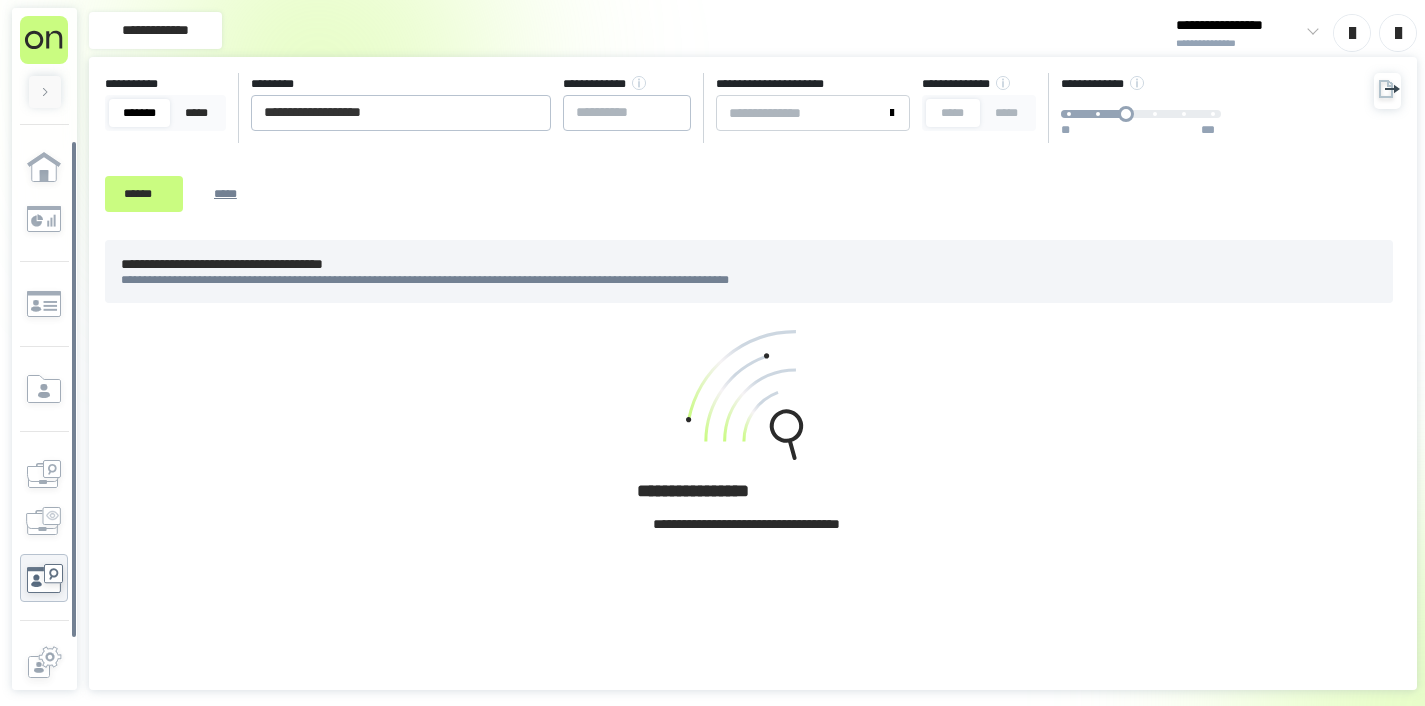 scroll, scrollTop: 0, scrollLeft: 0, axis: both 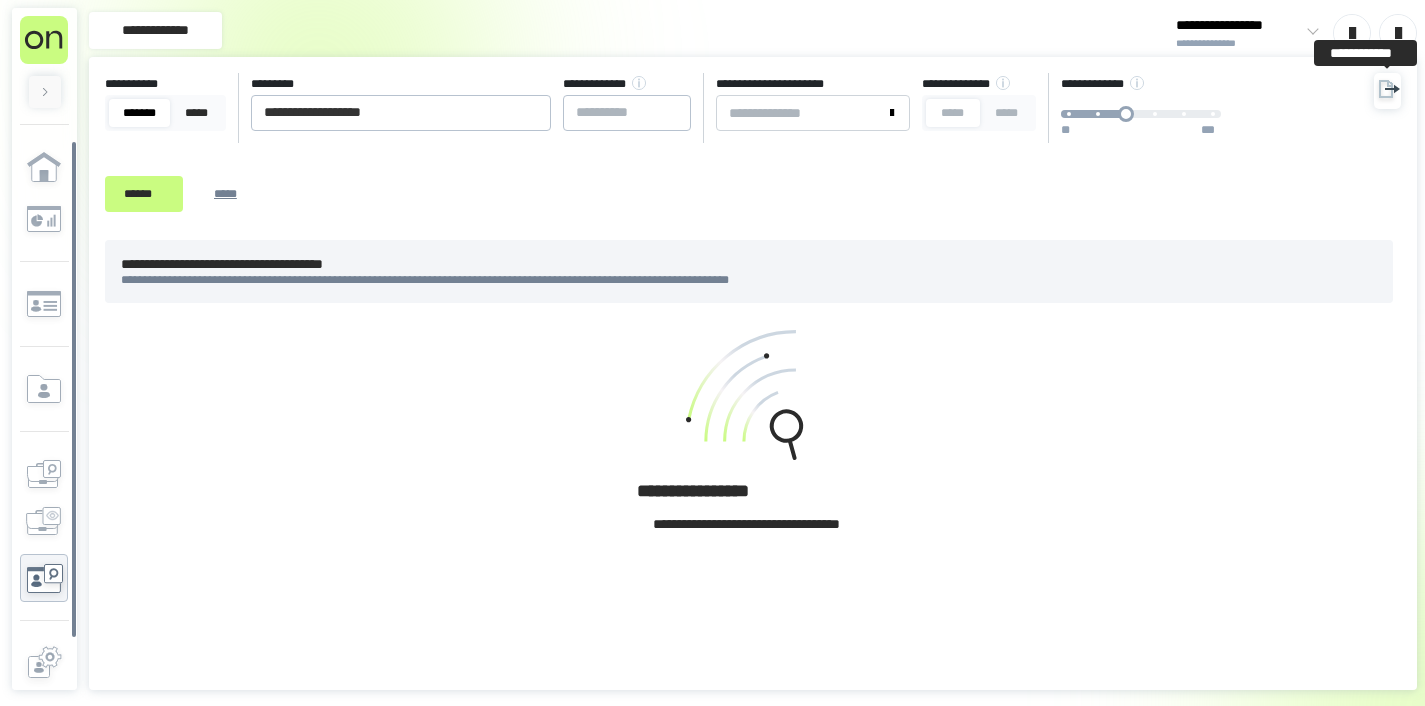 click 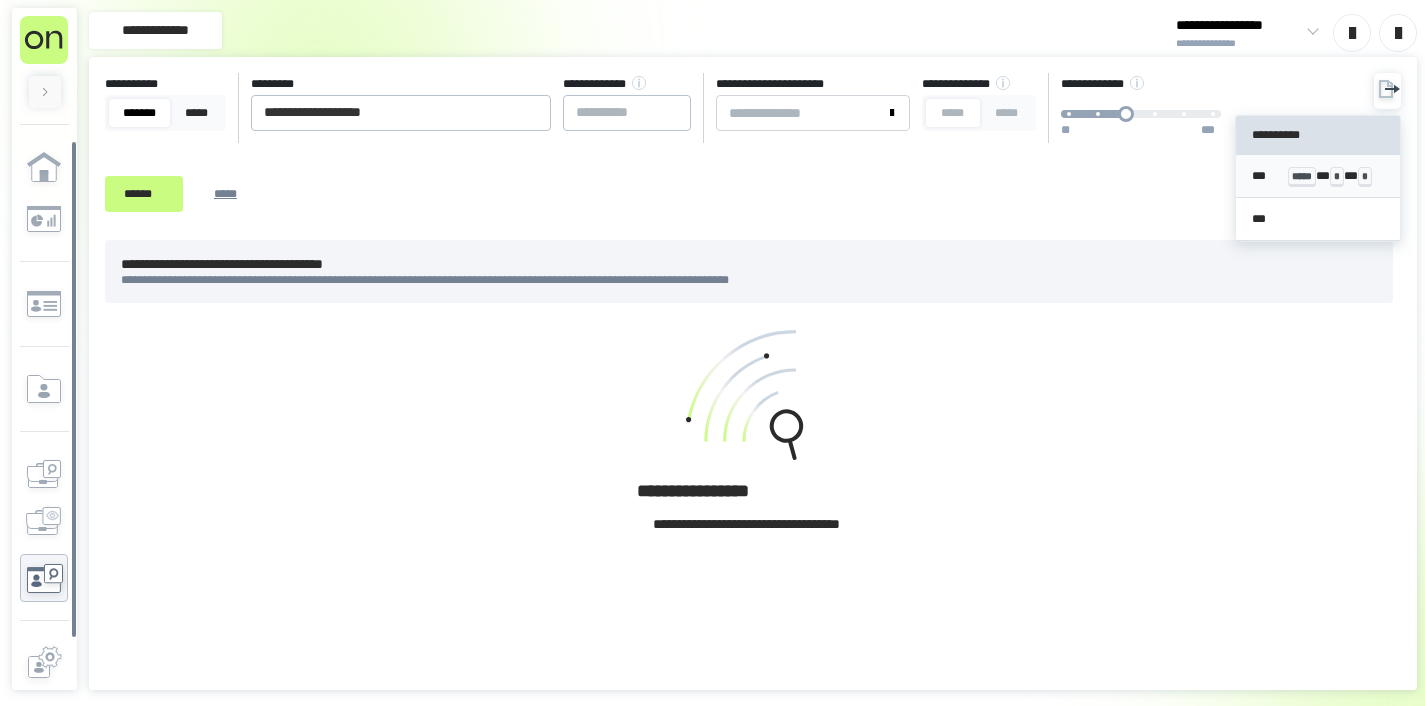 click on "*** ***** * * *   *" at bounding box center [1318, 176] 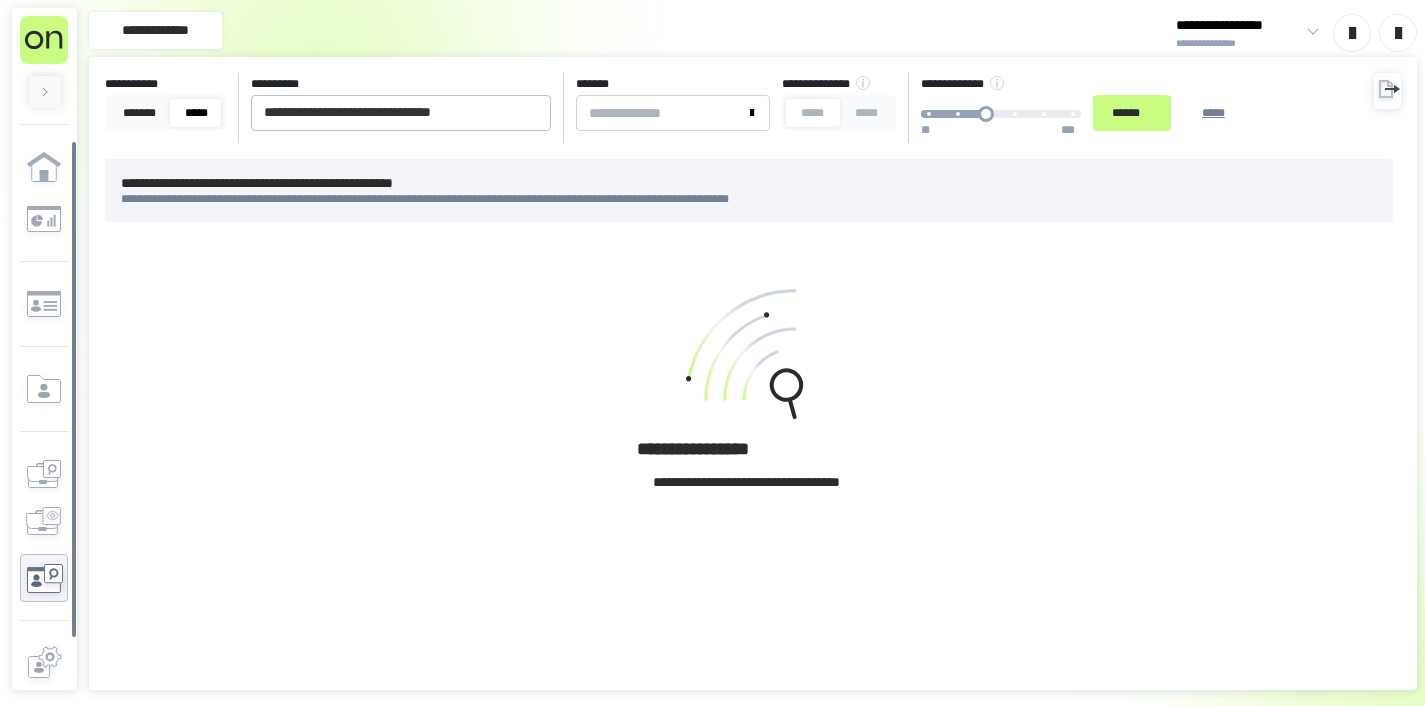 scroll, scrollTop: 0, scrollLeft: 0, axis: both 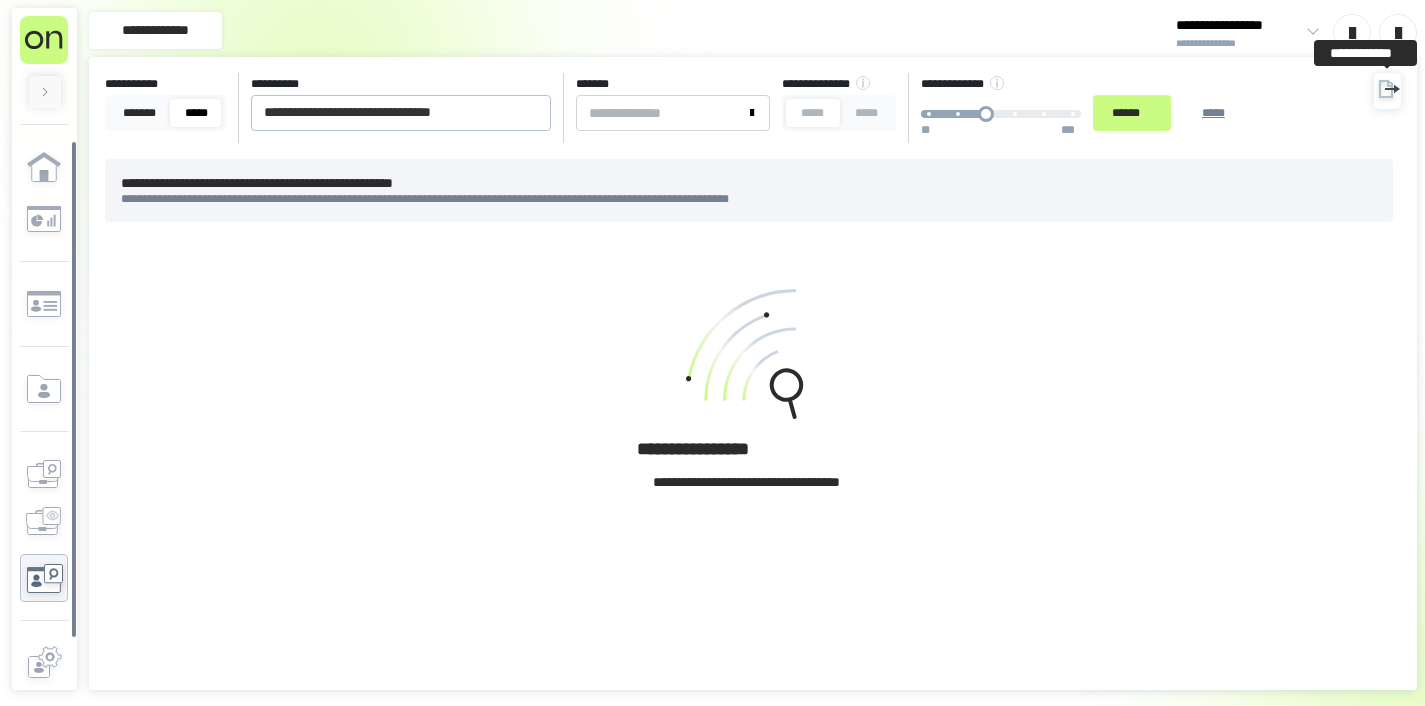click 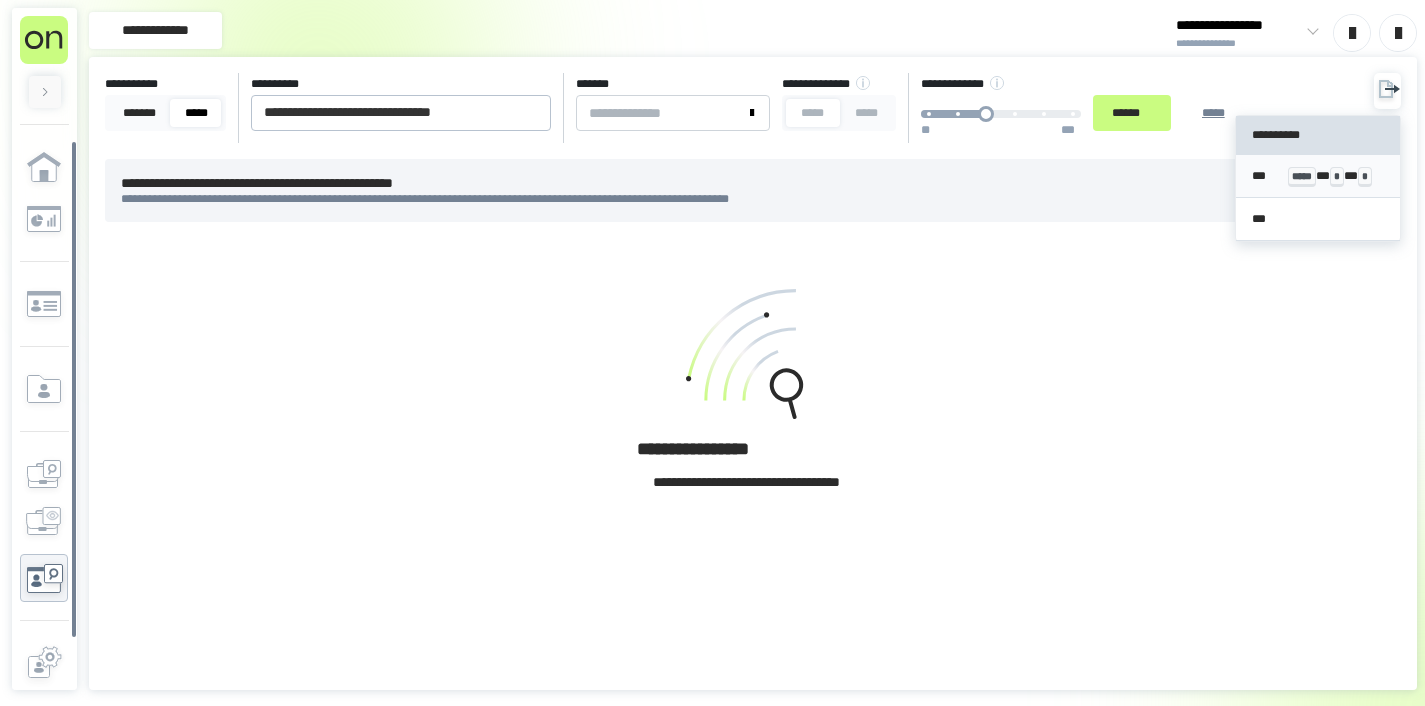 click on "*** ***** * * *   *" at bounding box center (1318, 176) 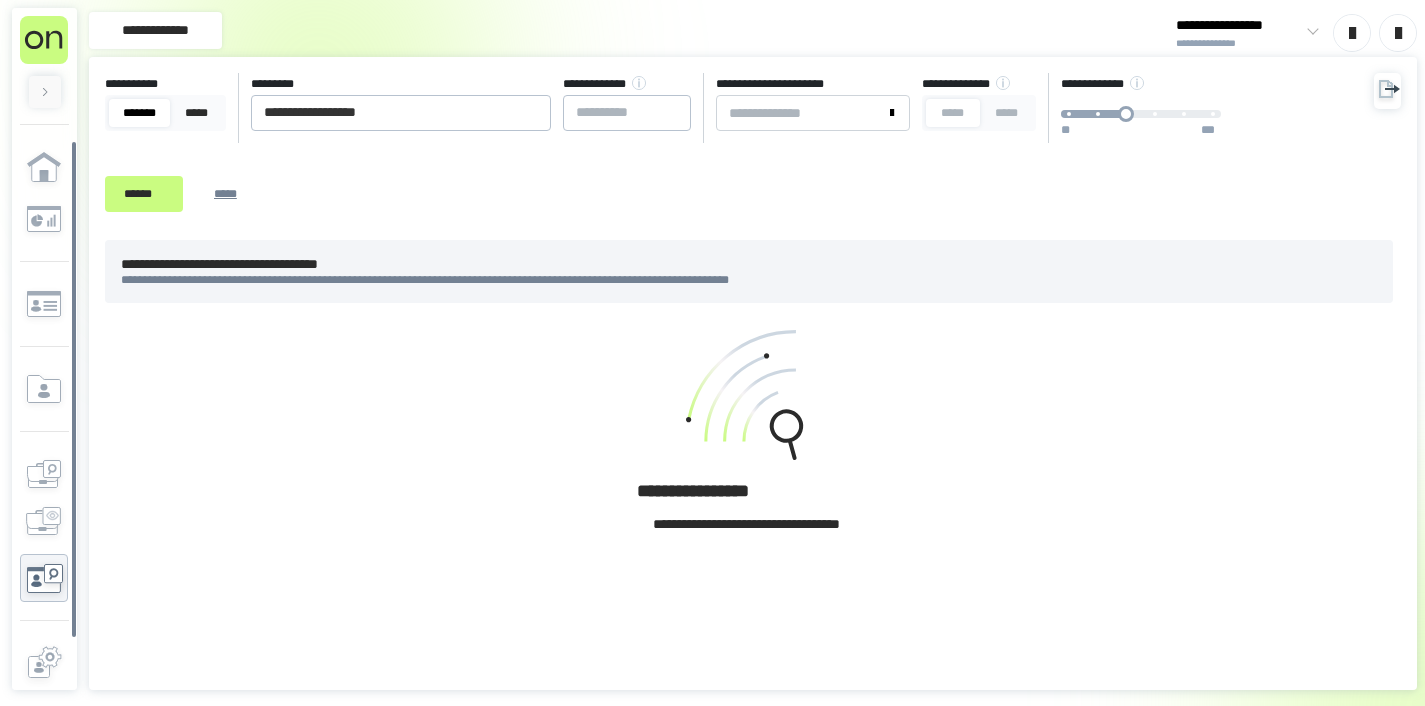 scroll, scrollTop: 0, scrollLeft: 0, axis: both 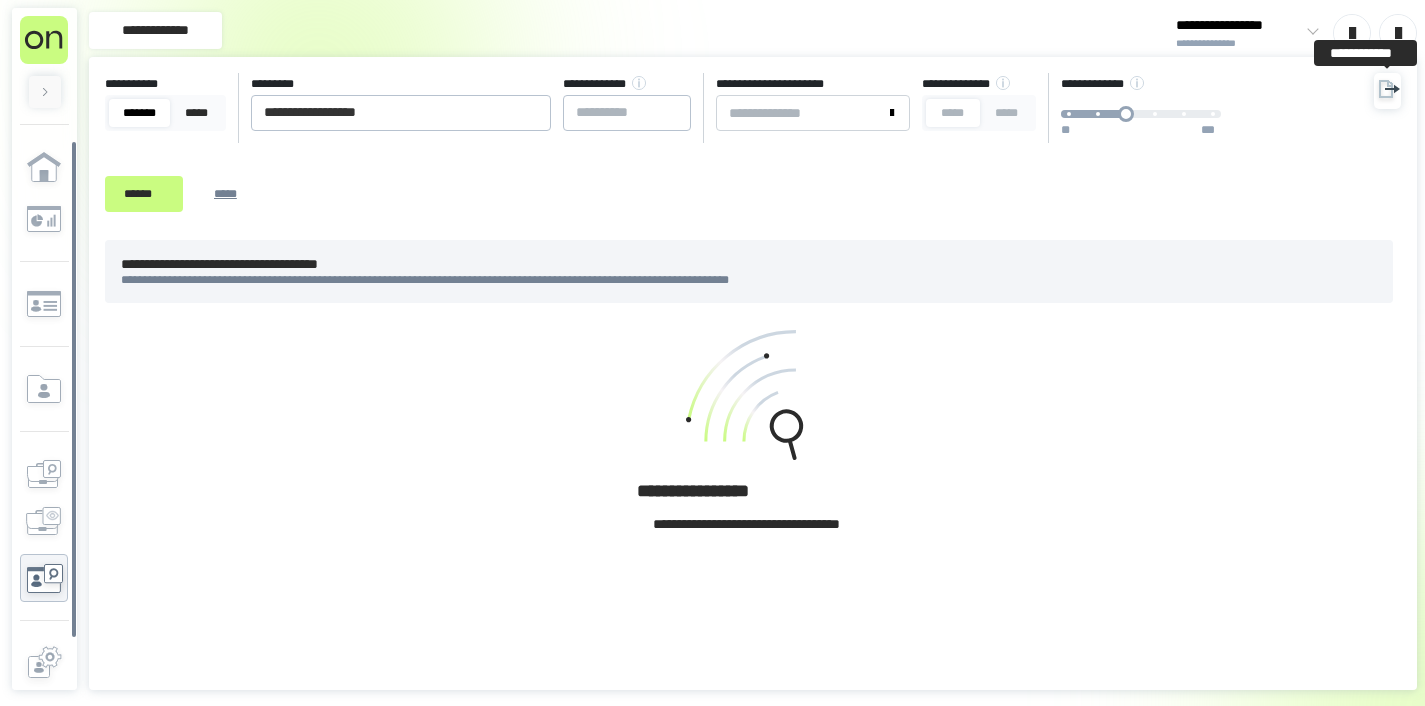 click 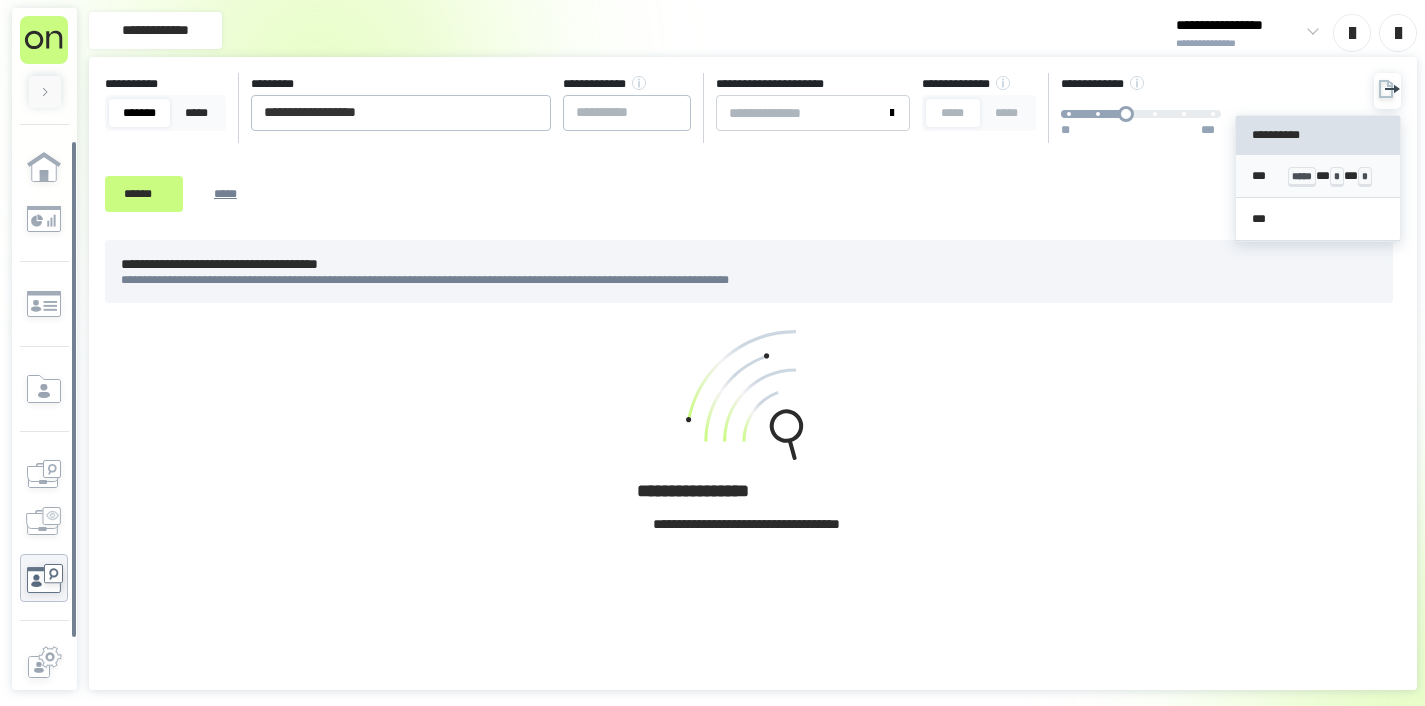 click on "*** ***** * * *   *" at bounding box center [1318, 176] 